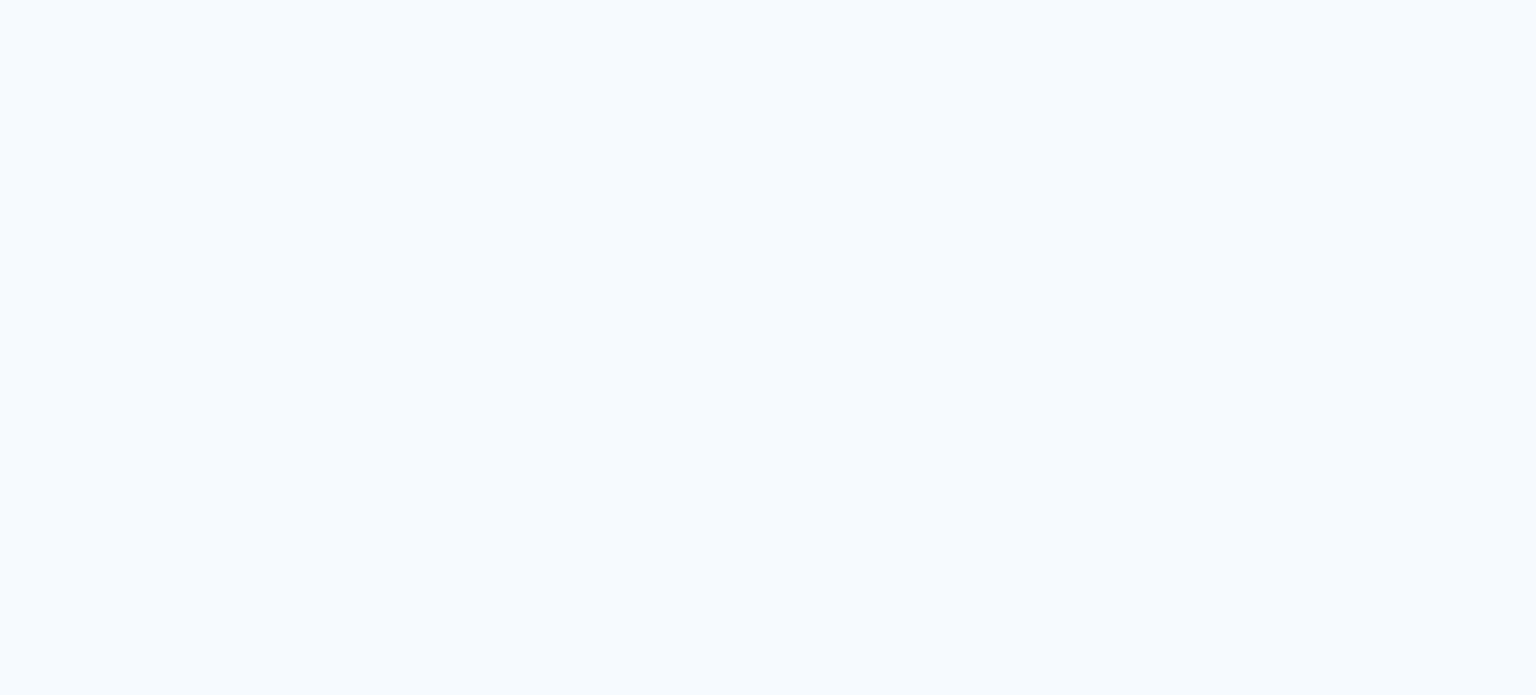 scroll, scrollTop: 0, scrollLeft: 0, axis: both 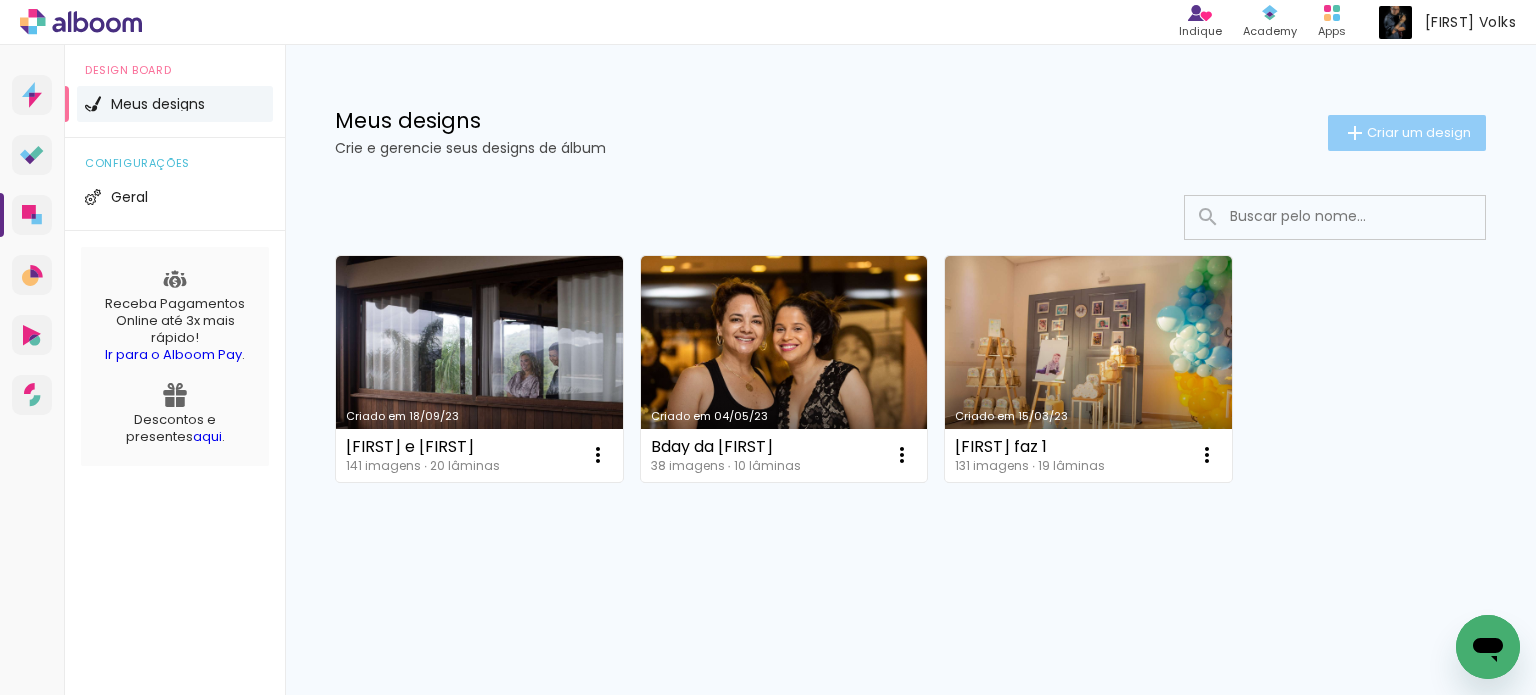 click on "Criar um design" 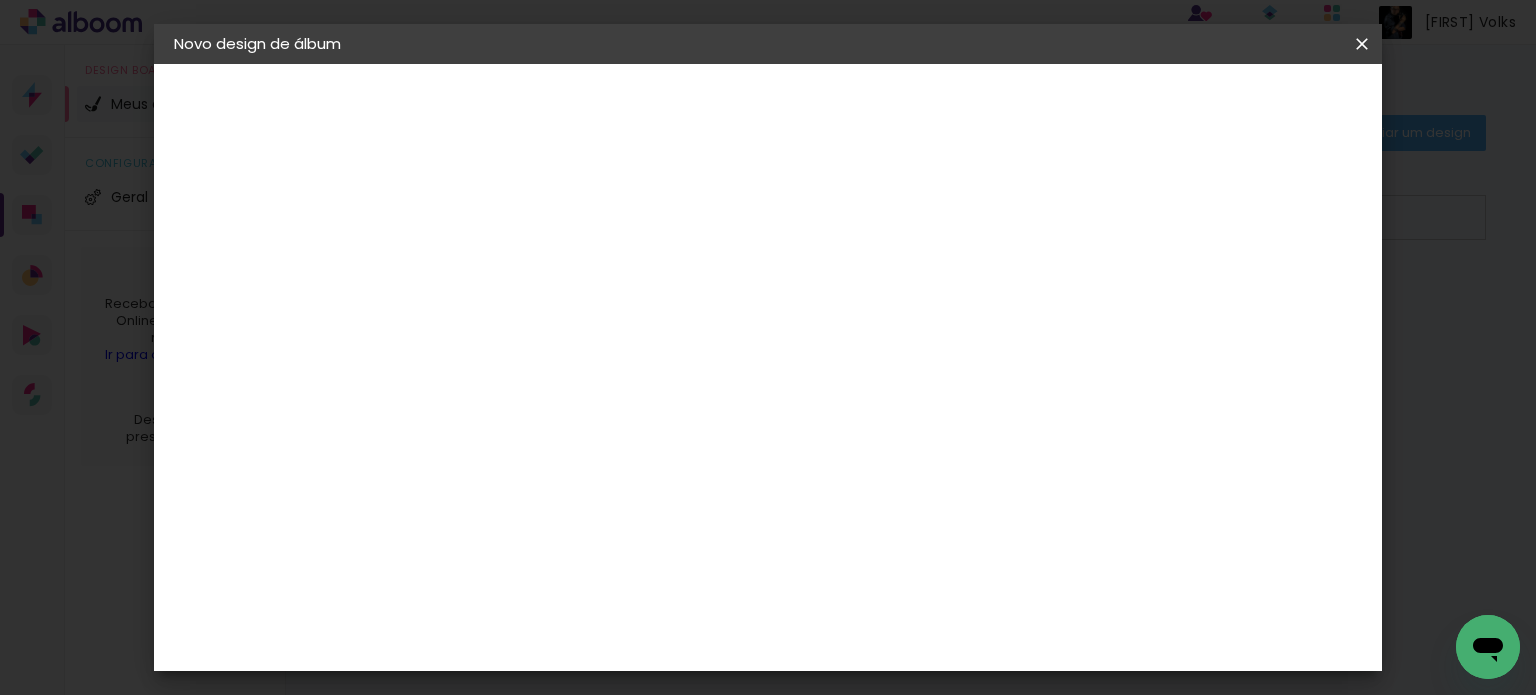 click at bounding box center (501, 268) 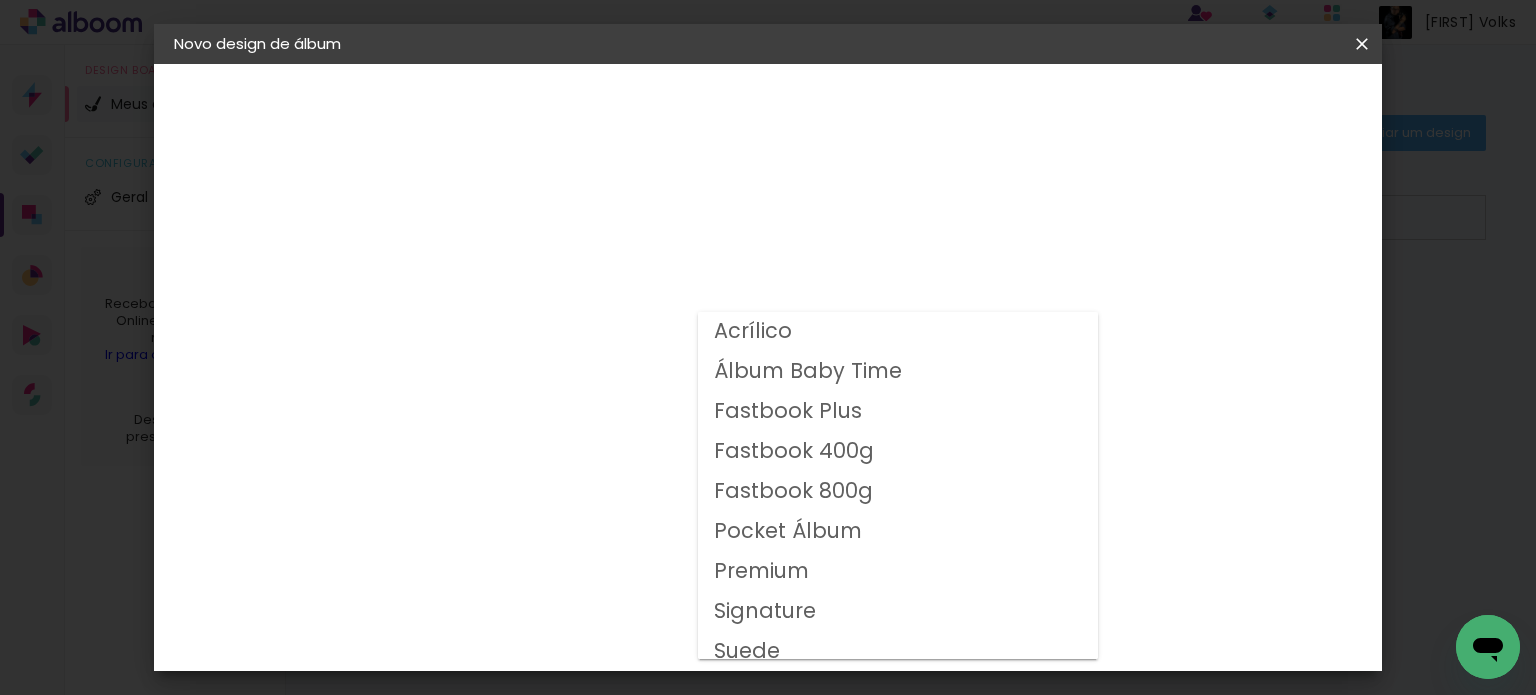 click on "Fastbook 400g" at bounding box center [0, 0] 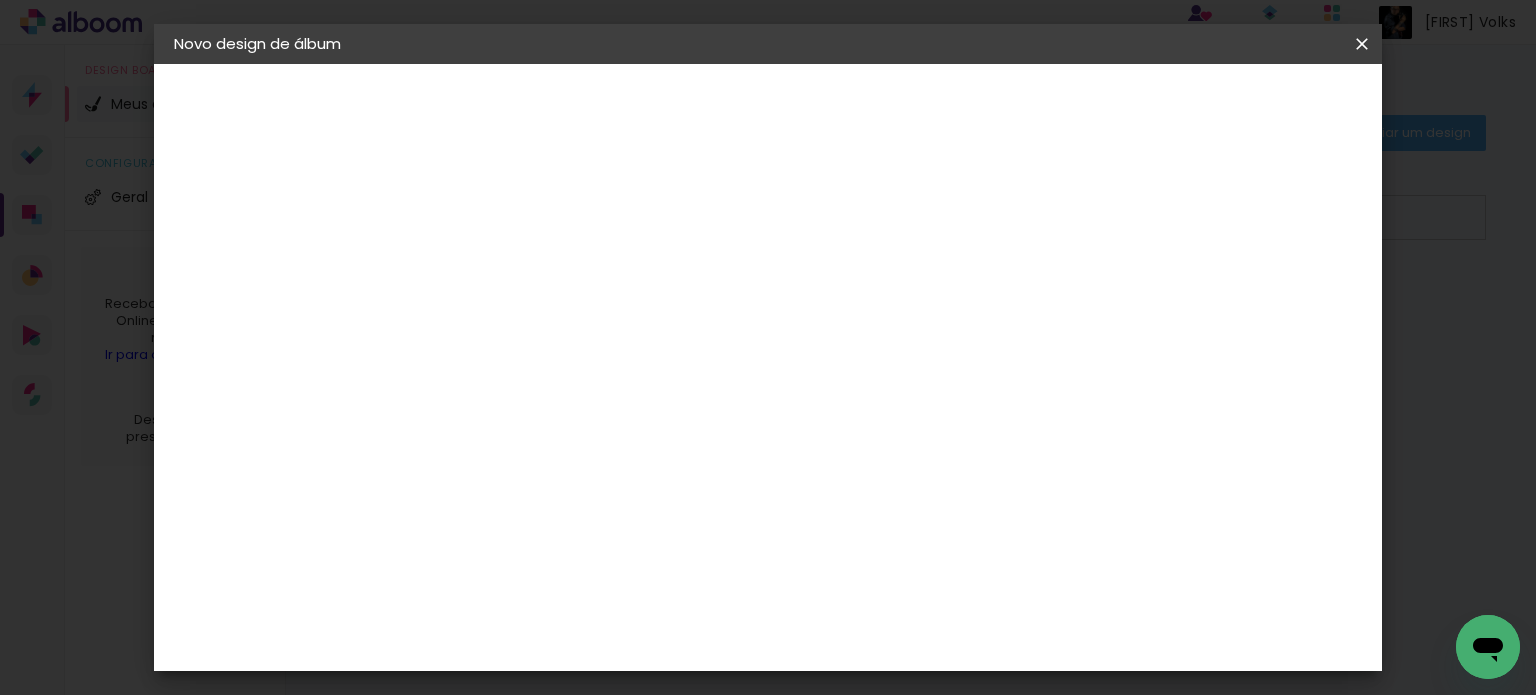 scroll, scrollTop: 300, scrollLeft: 0, axis: vertical 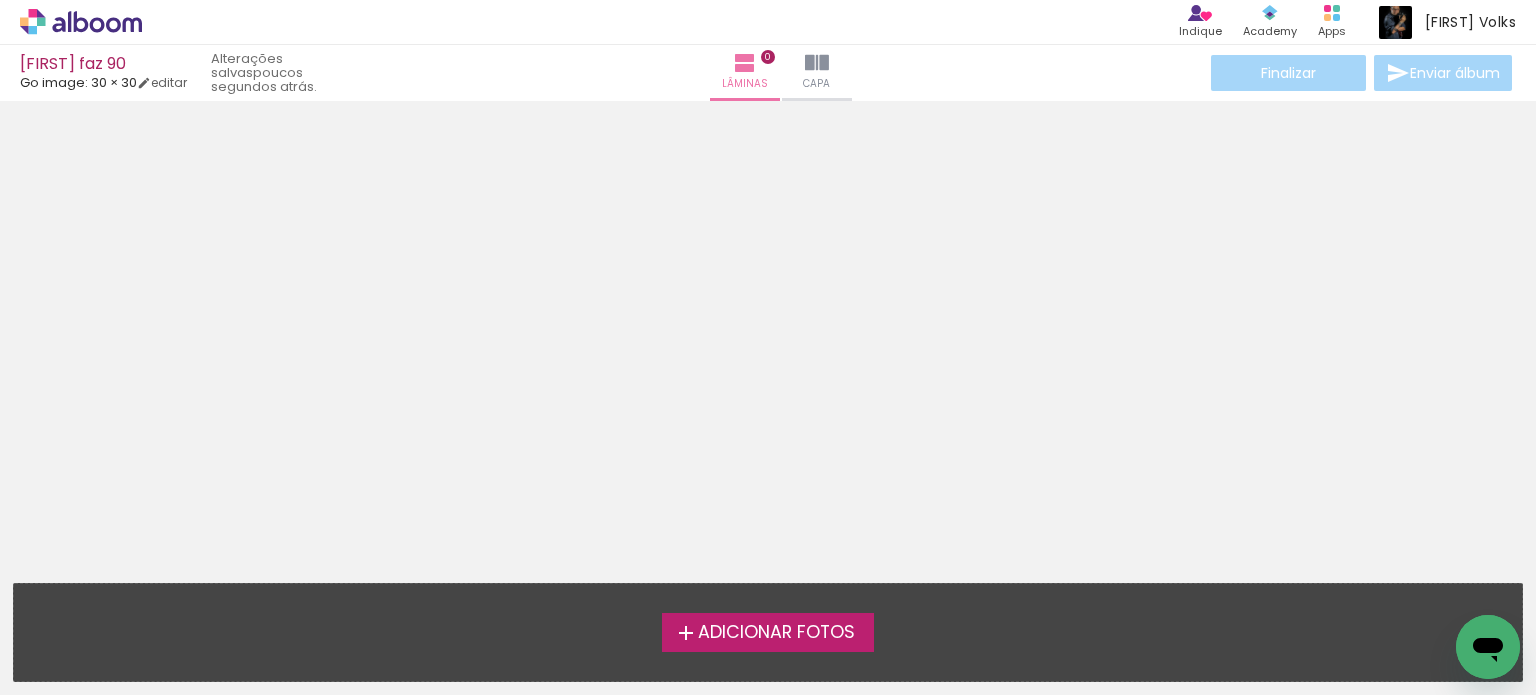 click on "Adicionar Fotos" at bounding box center [776, 633] 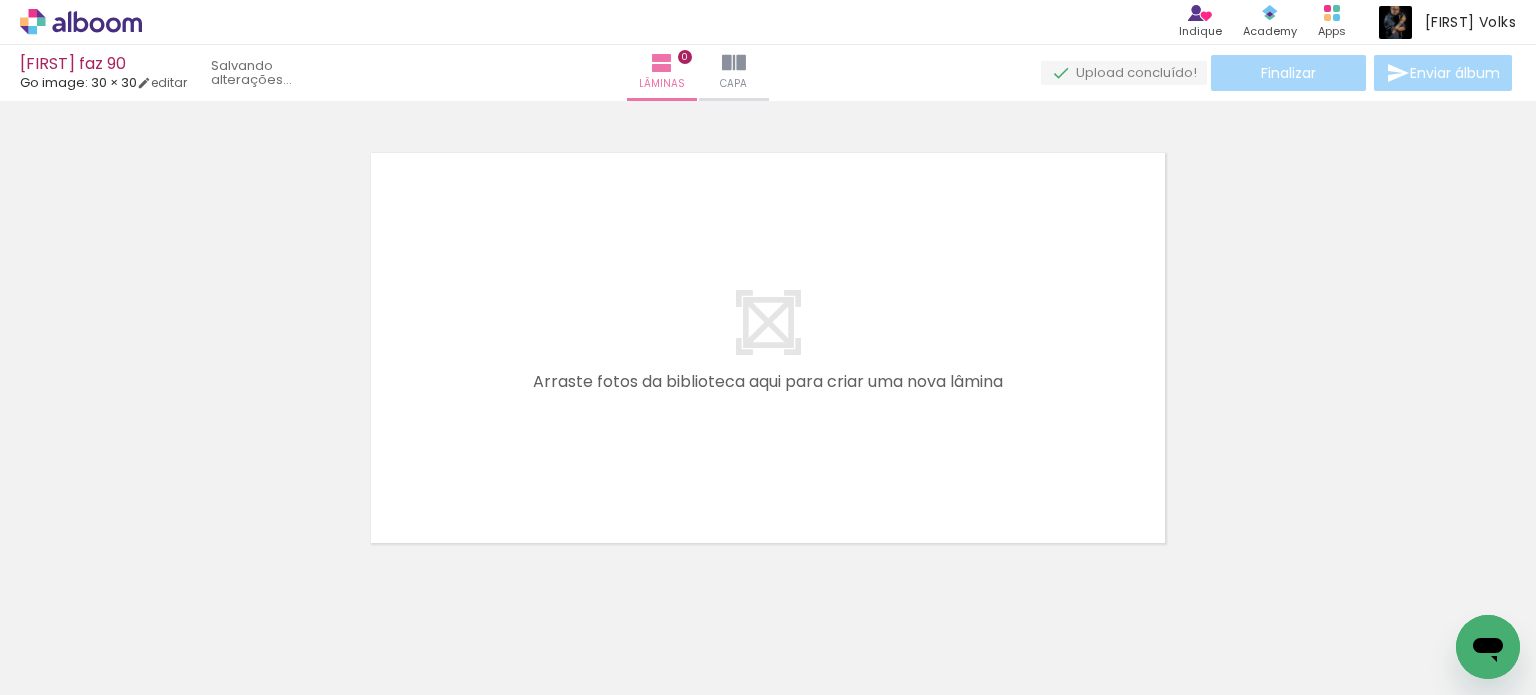 scroll, scrollTop: 25, scrollLeft: 0, axis: vertical 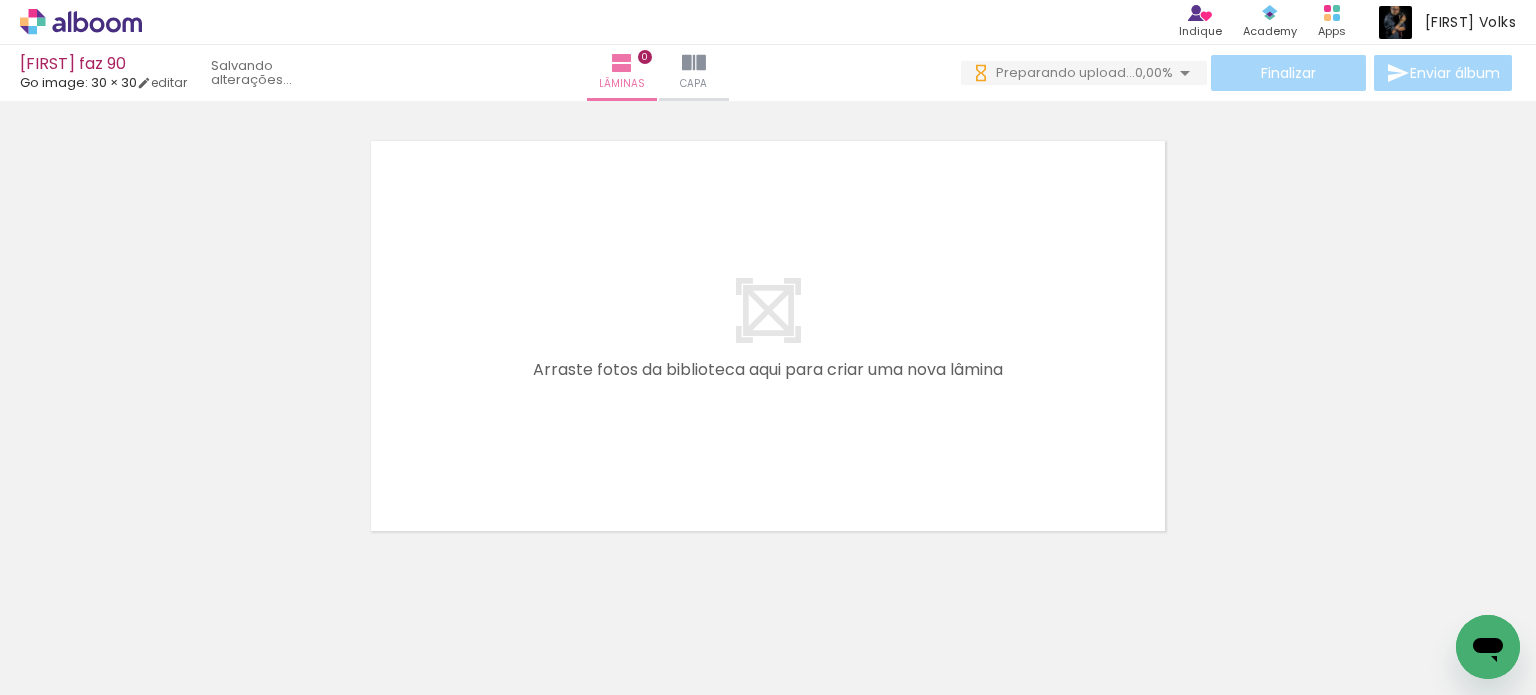 click at bounding box center (200, 628) 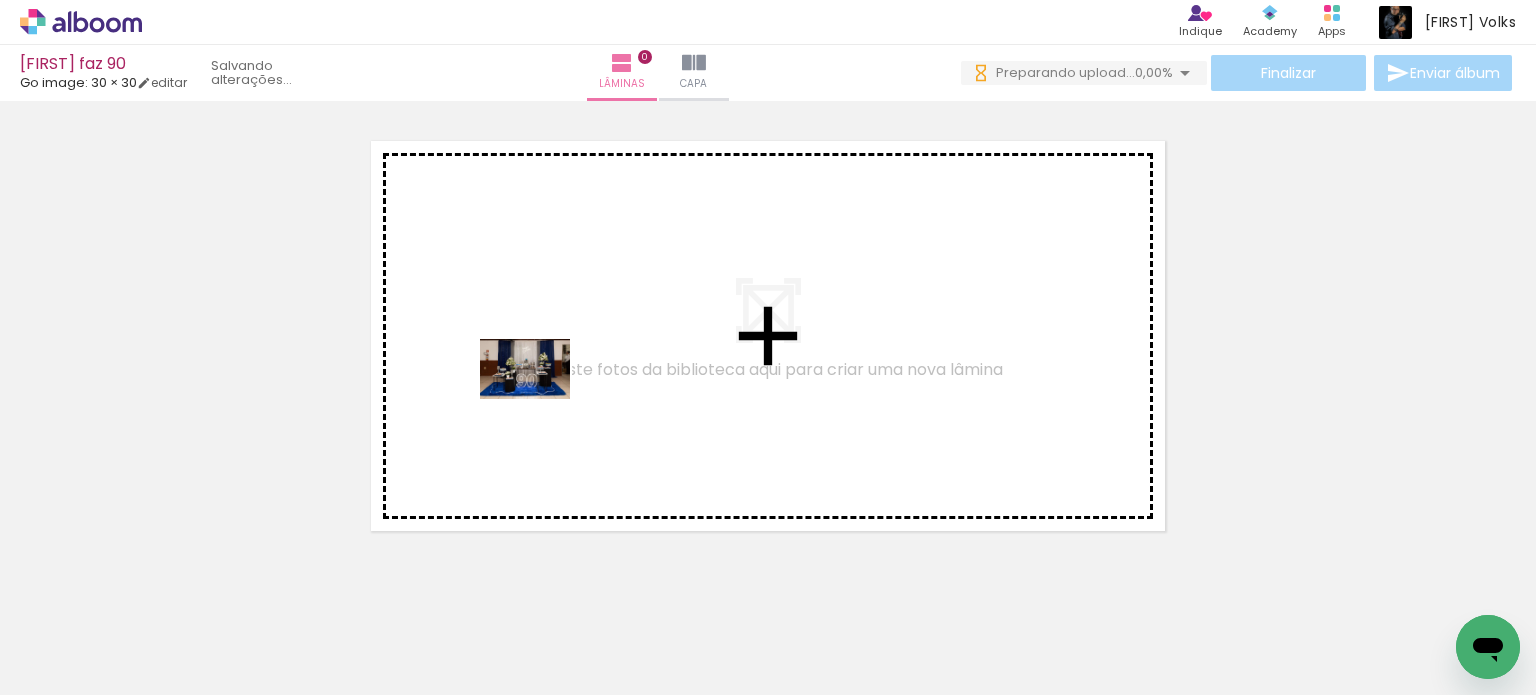 drag, startPoint x: 210, startPoint y: 631, endPoint x: 540, endPoint y: 399, distance: 403.39062 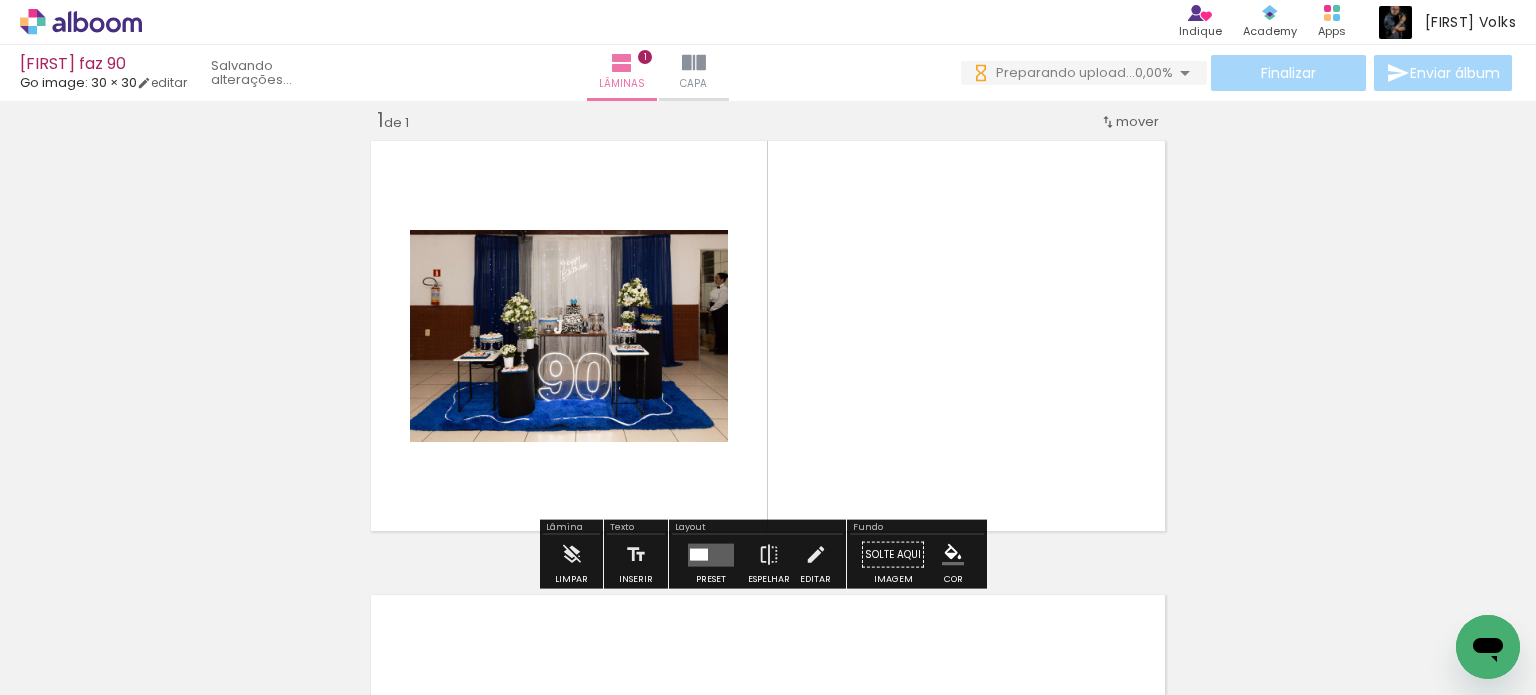 scroll, scrollTop: 25, scrollLeft: 0, axis: vertical 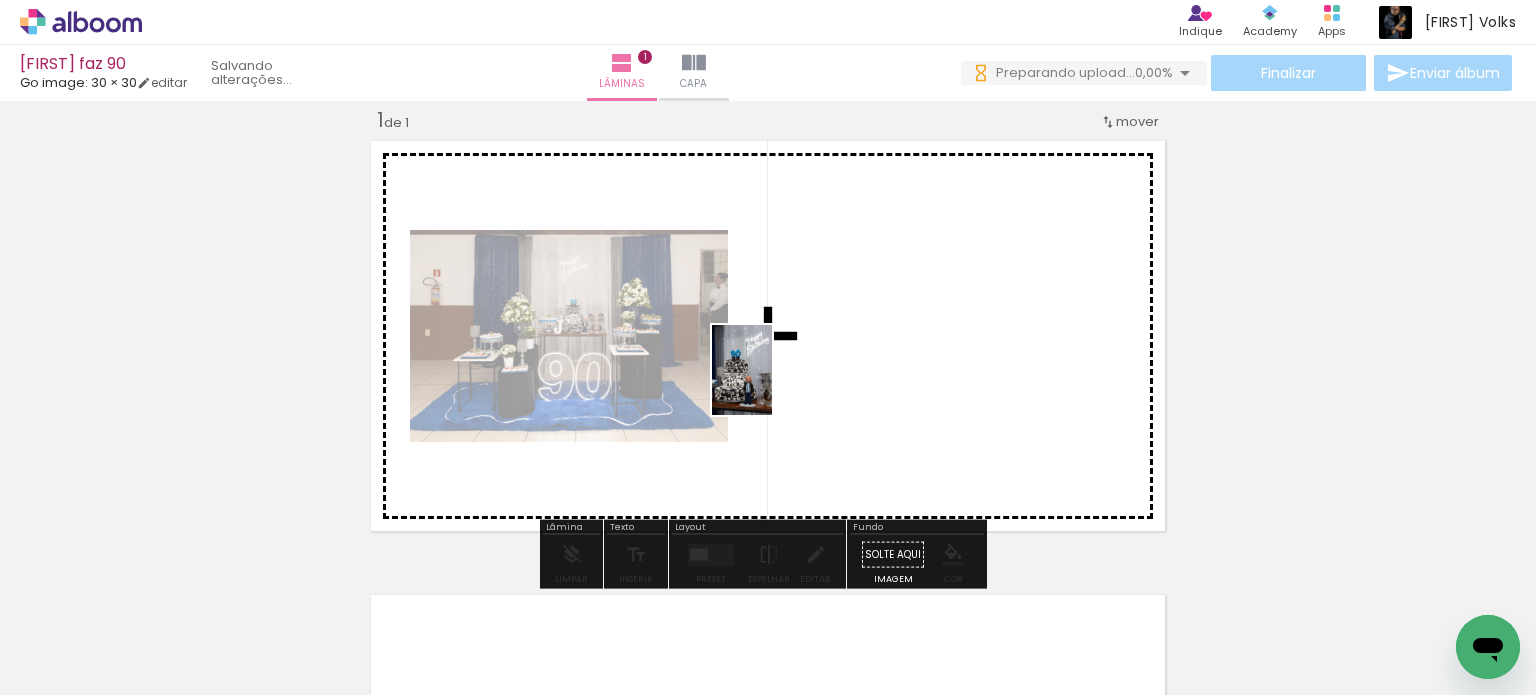 drag, startPoint x: 326, startPoint y: 631, endPoint x: 772, endPoint y: 385, distance: 509.34467 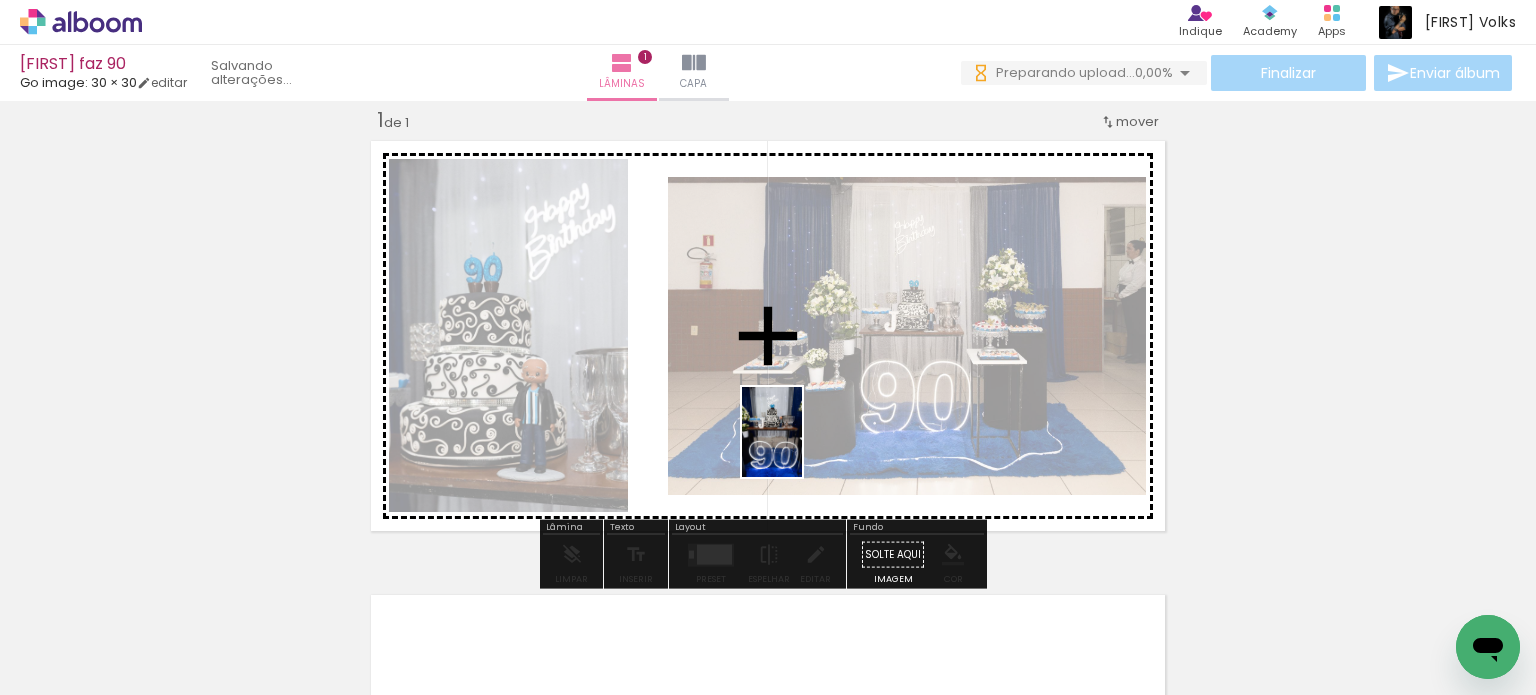 drag, startPoint x: 445, startPoint y: 631, endPoint x: 804, endPoint y: 445, distance: 404.32288 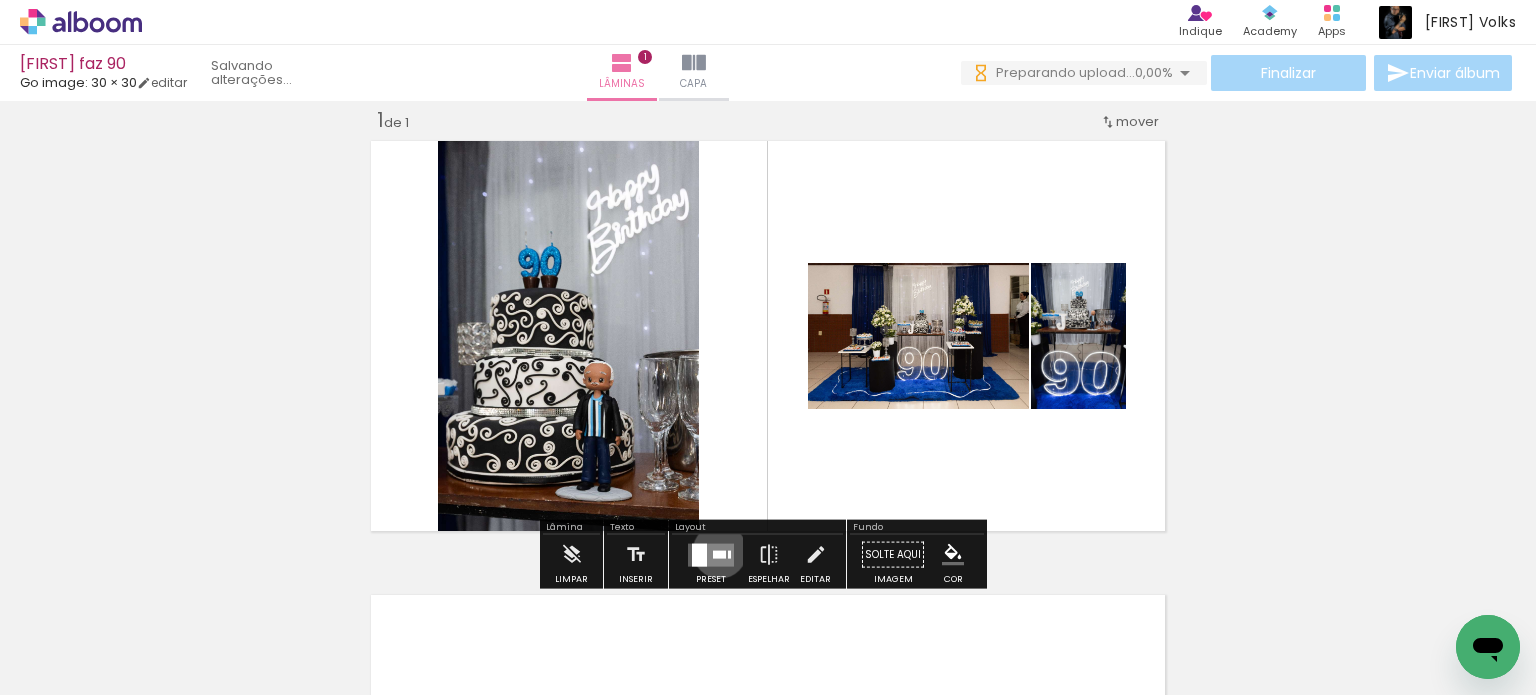click at bounding box center (719, 554) 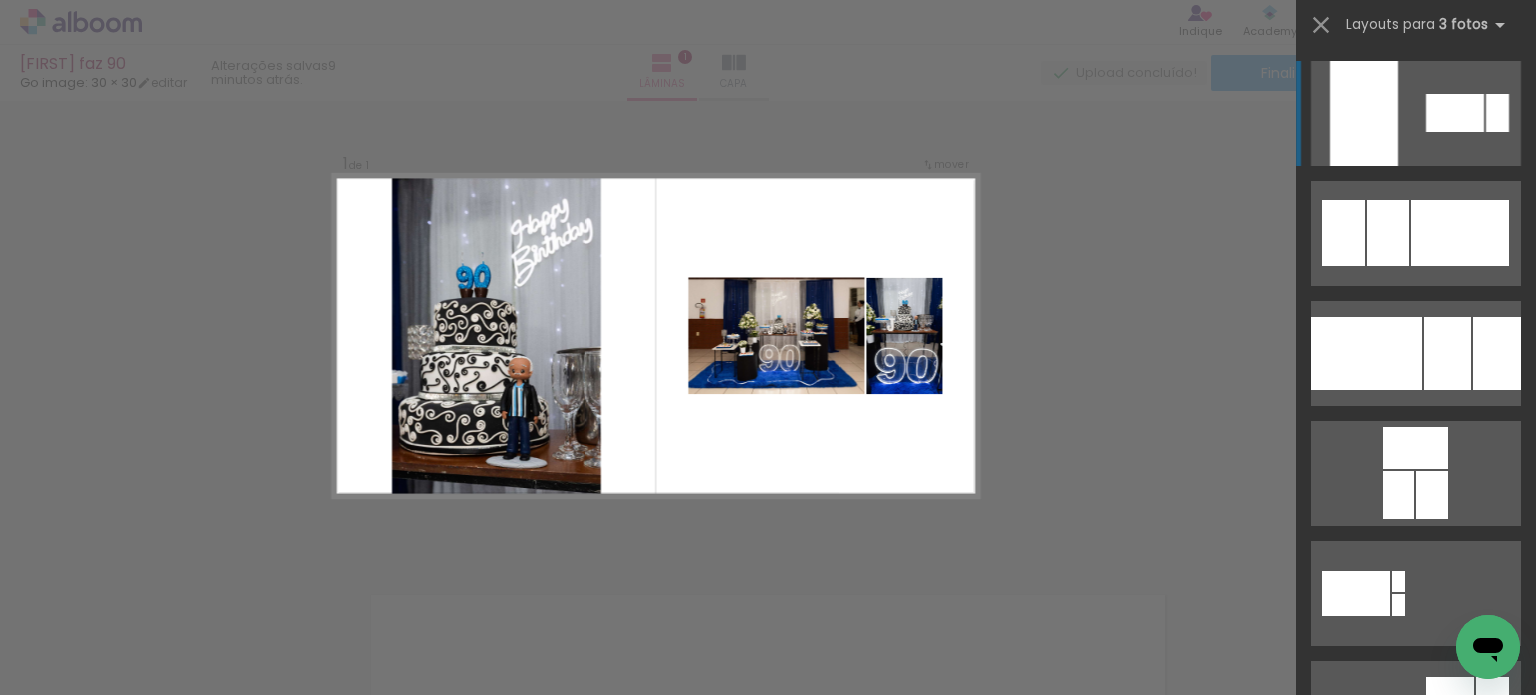 click at bounding box center [656, 335] 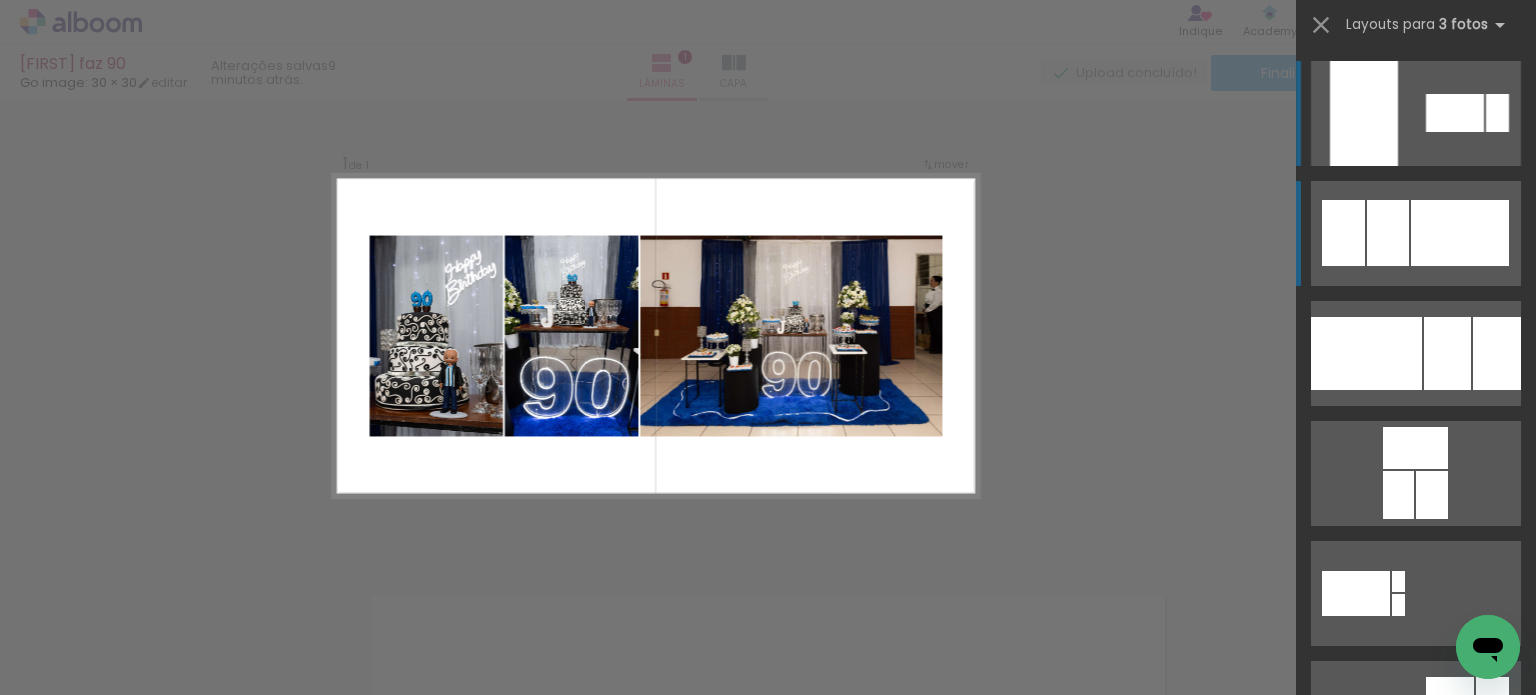 click at bounding box center (1455, 113) 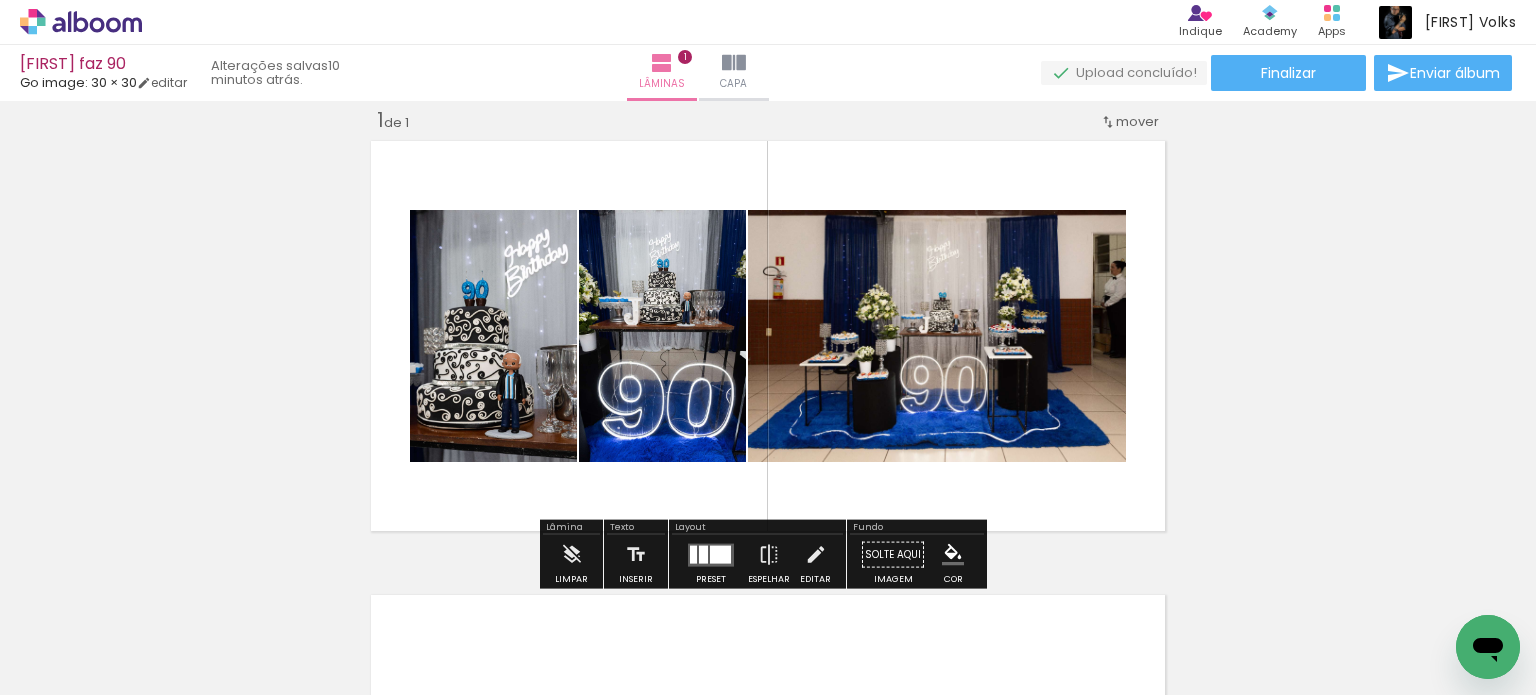 click 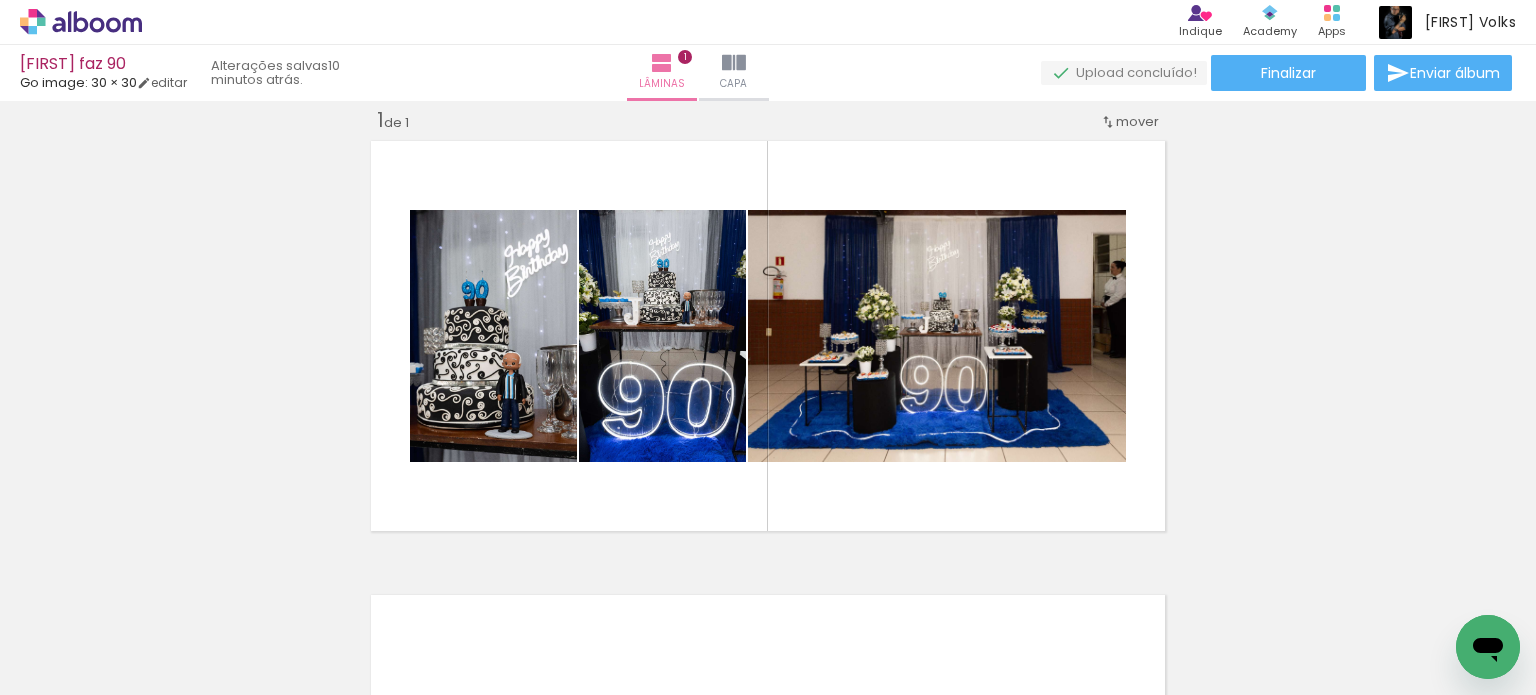click at bounding box center [156, 587] 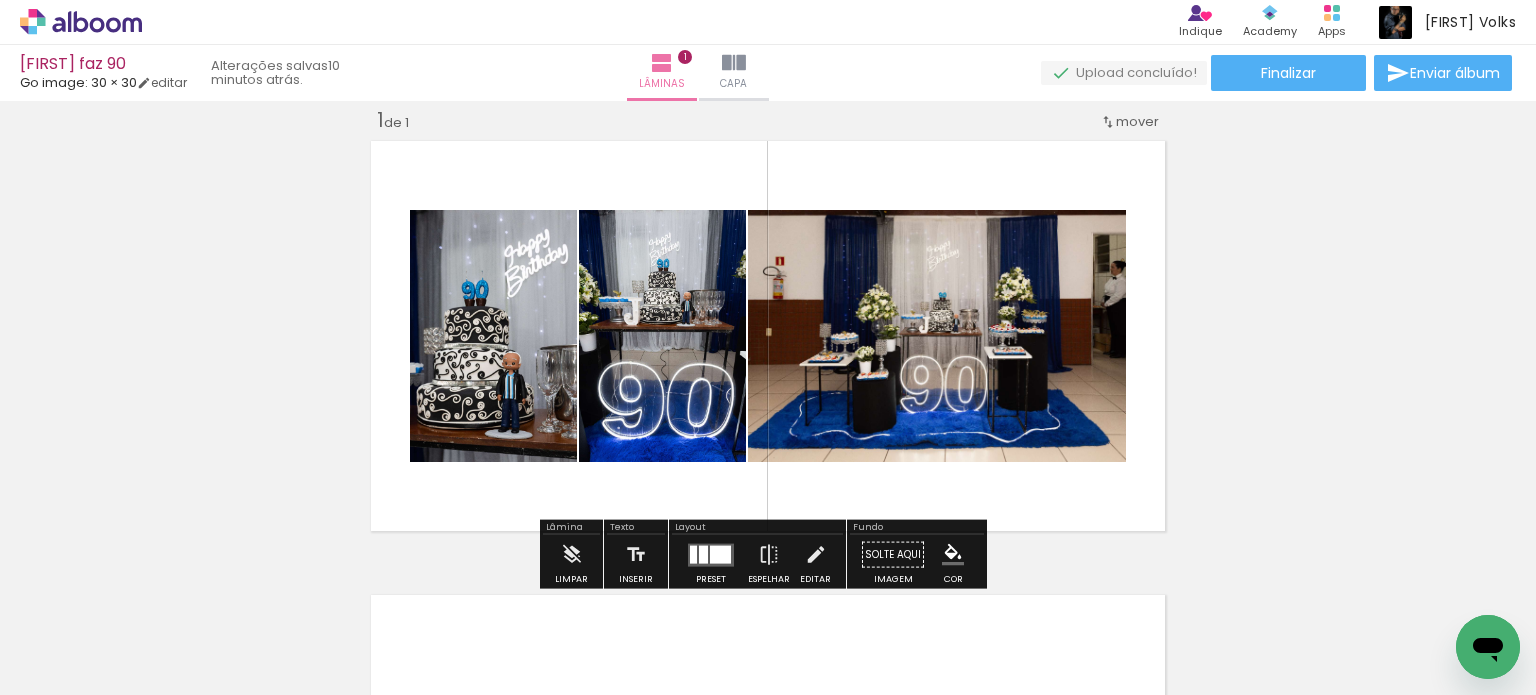 click at bounding box center (156, 587) 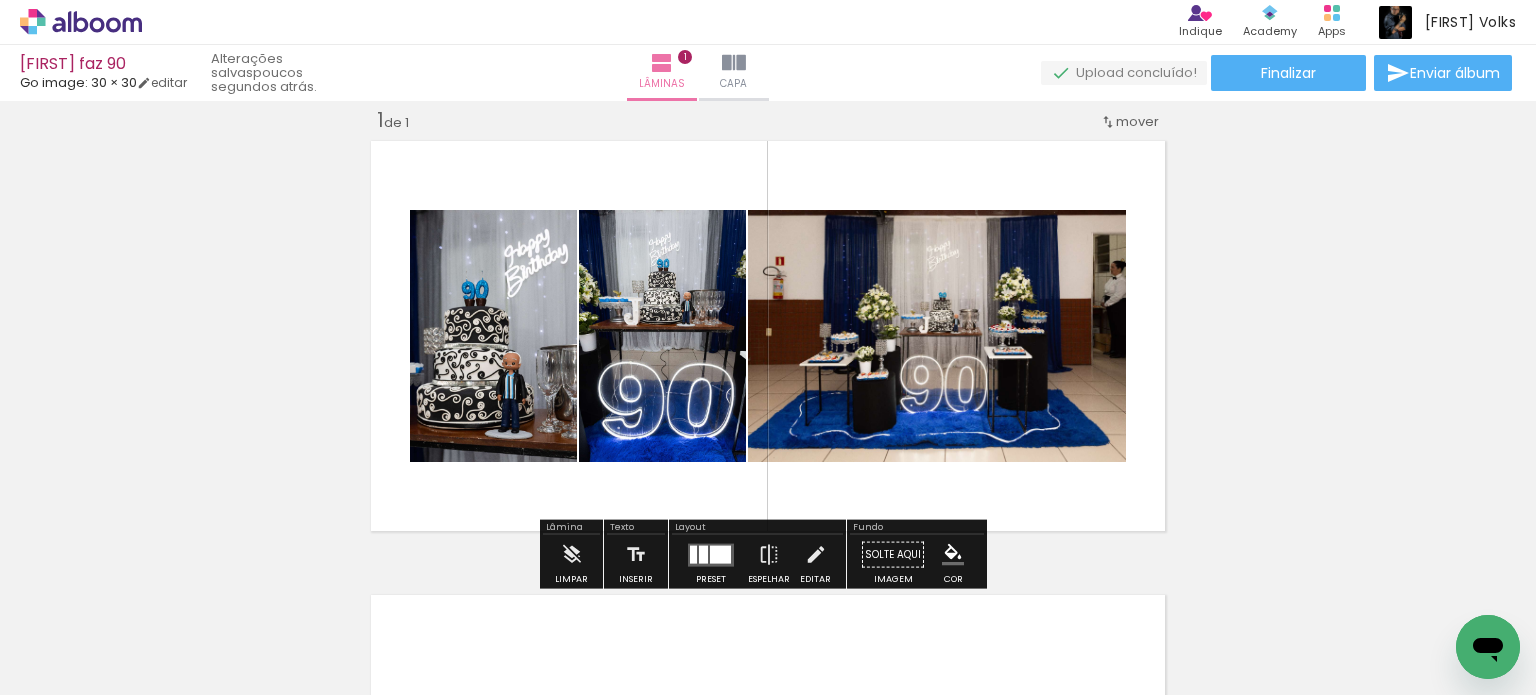 click at bounding box center (156, 587) 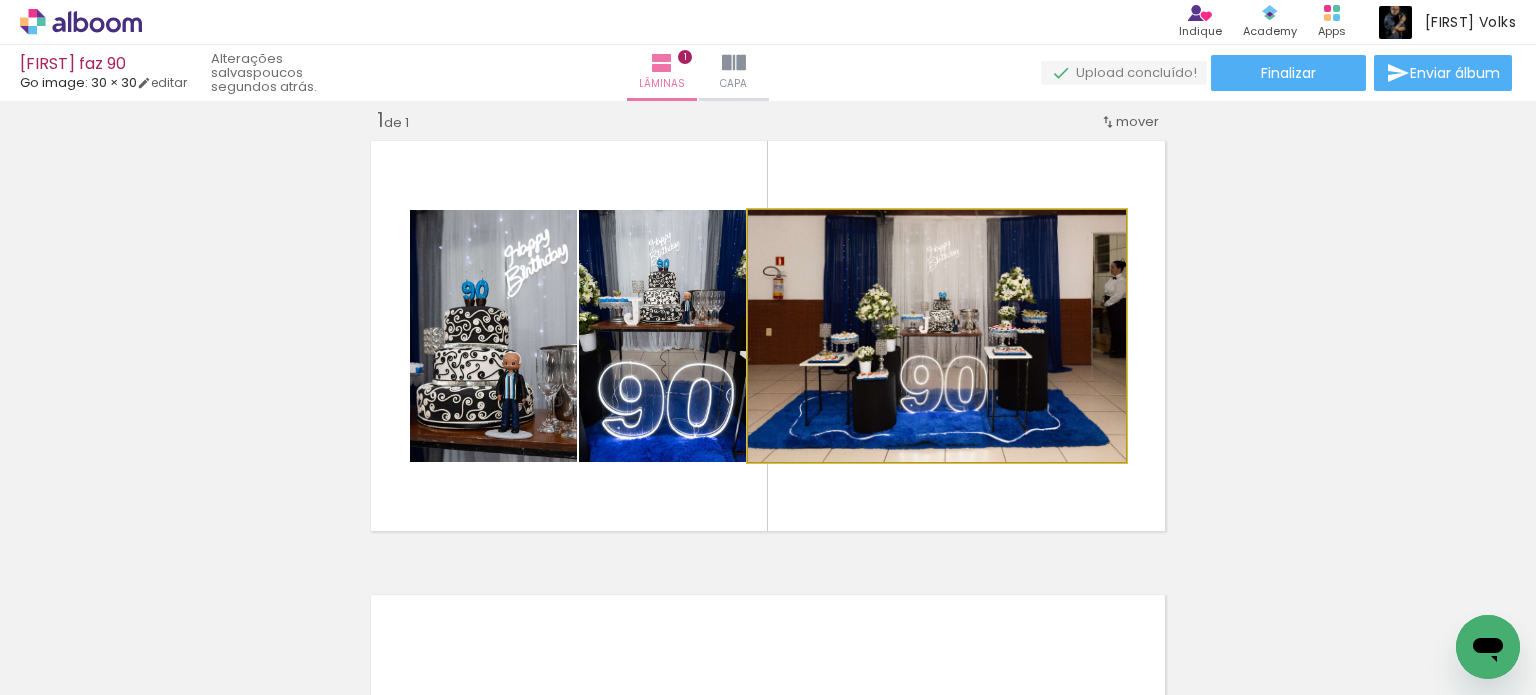 click 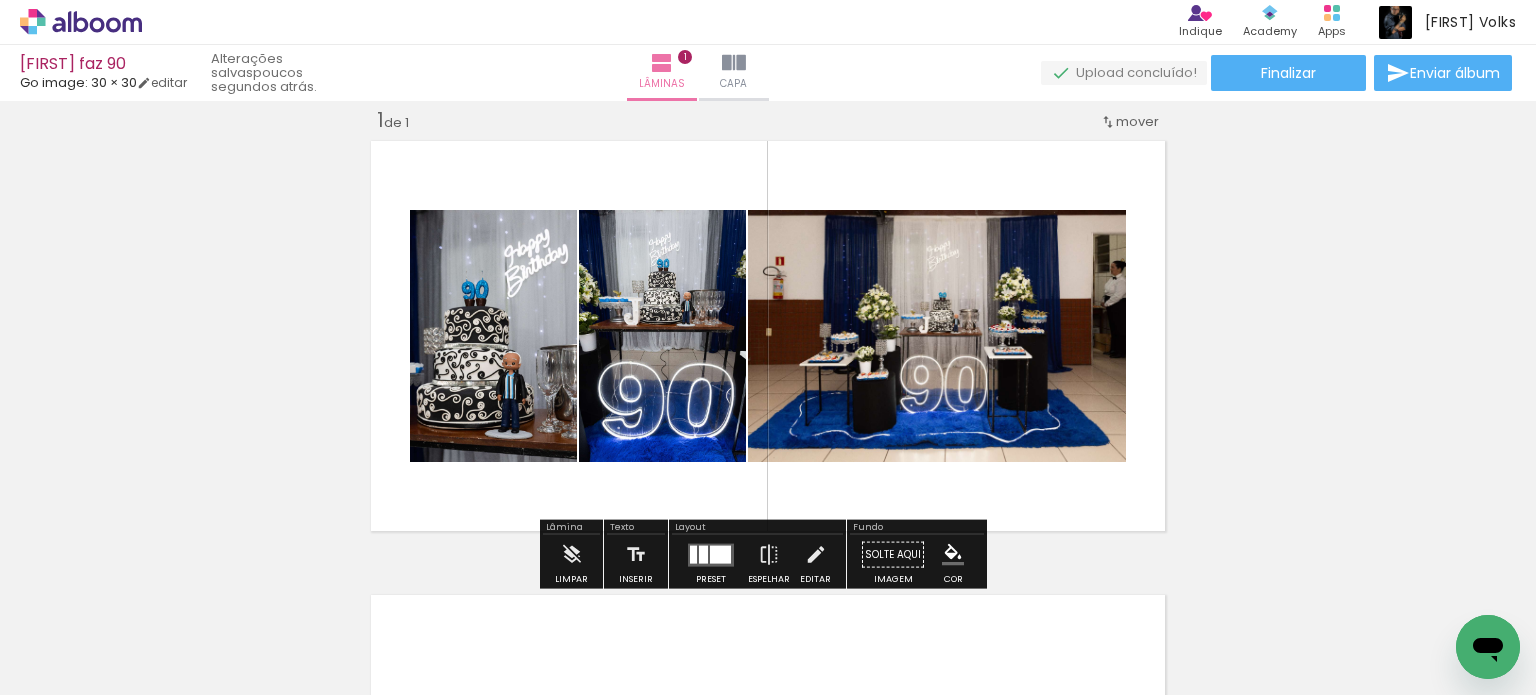 drag, startPoint x: 971, startPoint y: 366, endPoint x: 1344, endPoint y: 291, distance: 380.4655 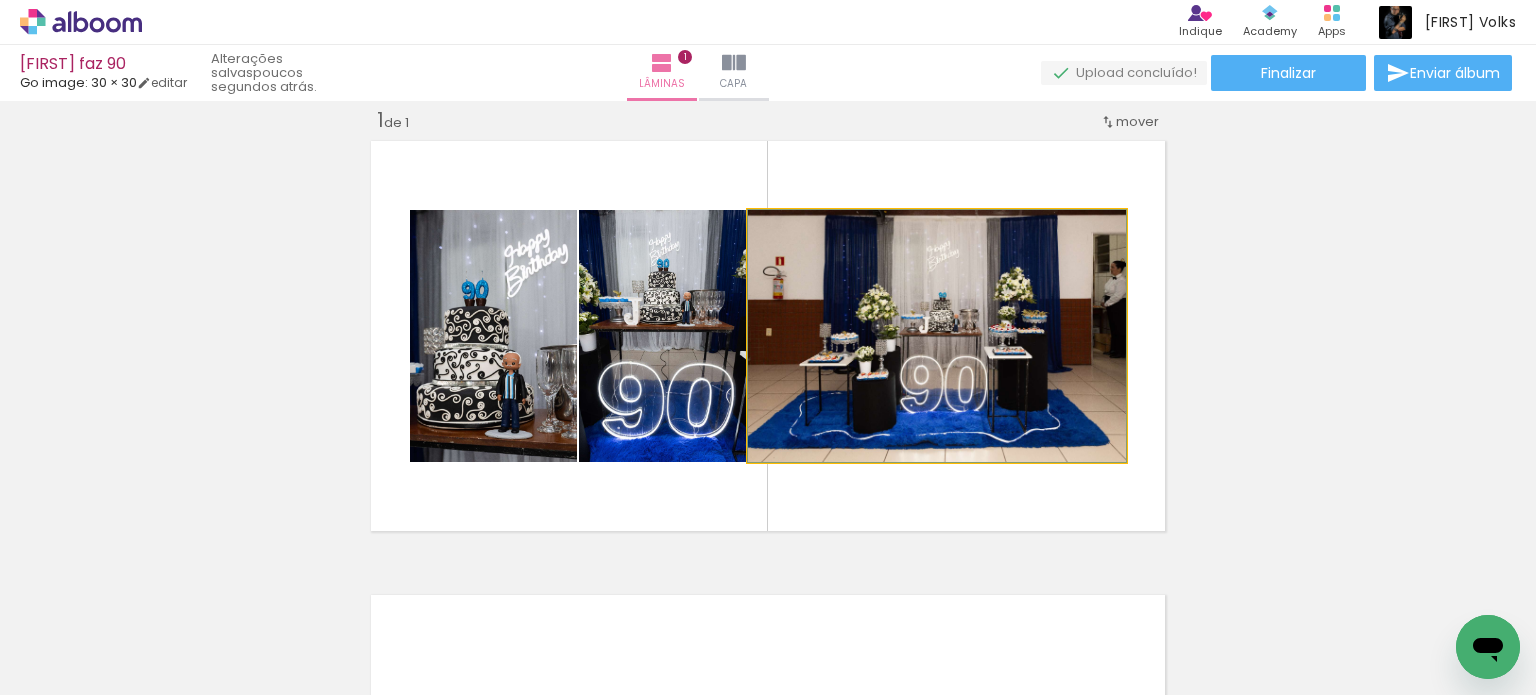 click 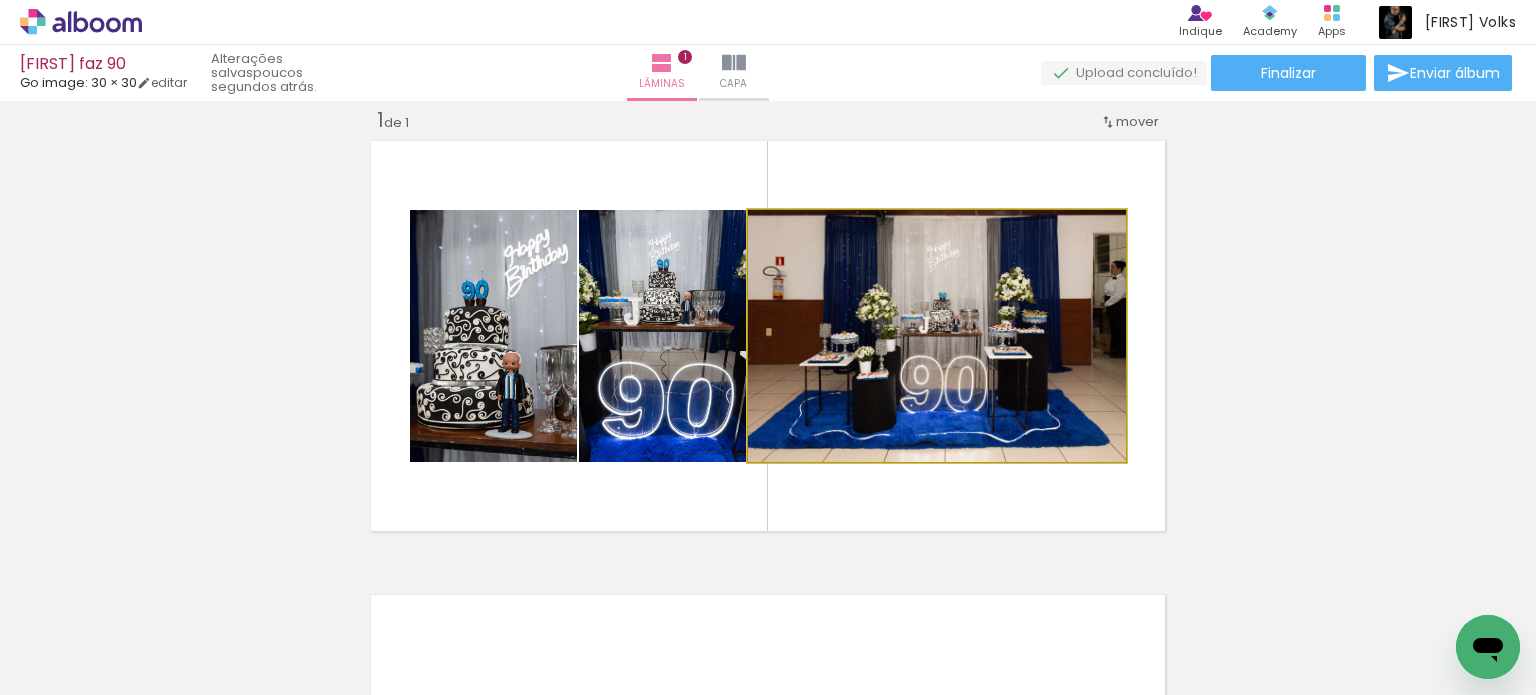 drag, startPoint x: 1061, startPoint y: 353, endPoint x: 988, endPoint y: 394, distance: 83.725746 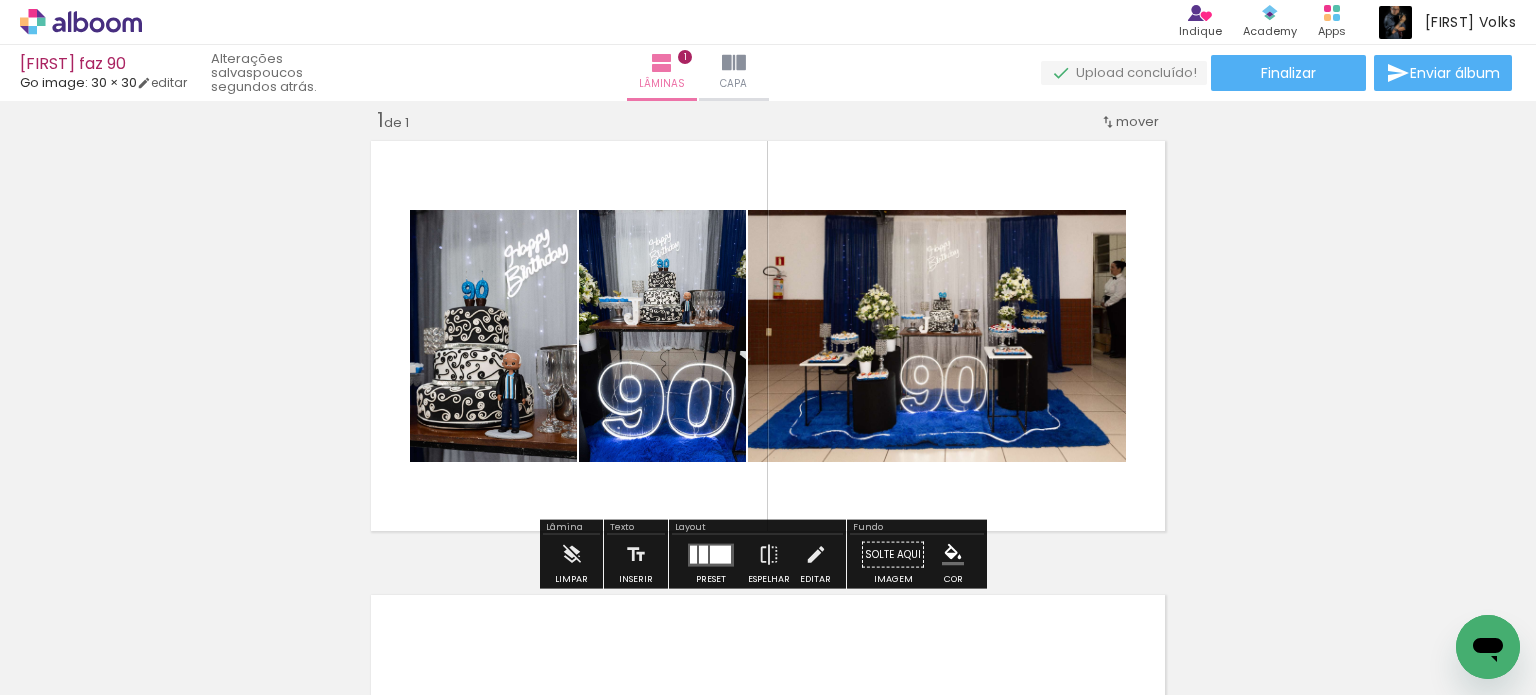drag, startPoint x: 992, startPoint y: 367, endPoint x: 1317, endPoint y: 320, distance: 328.3809 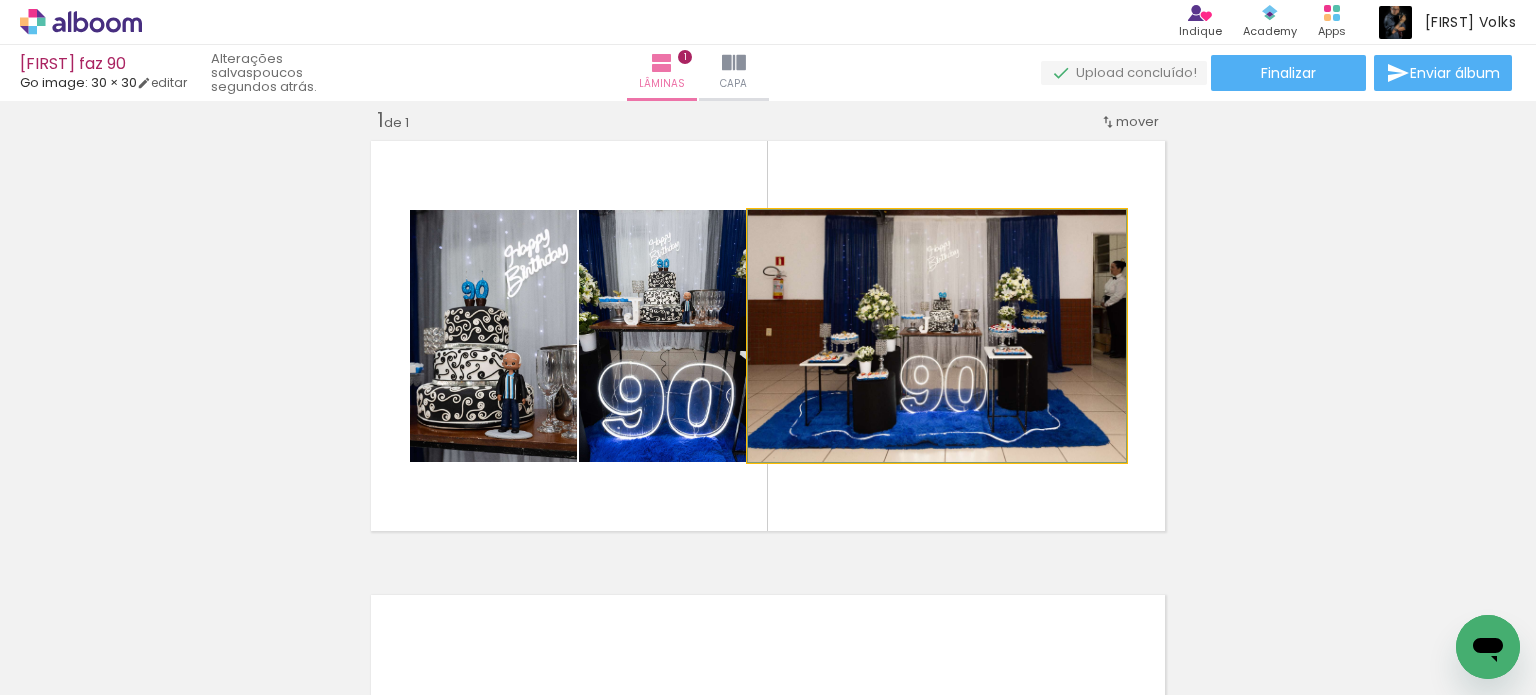 drag, startPoint x: 896, startPoint y: 359, endPoint x: 862, endPoint y: 426, distance: 75.13322 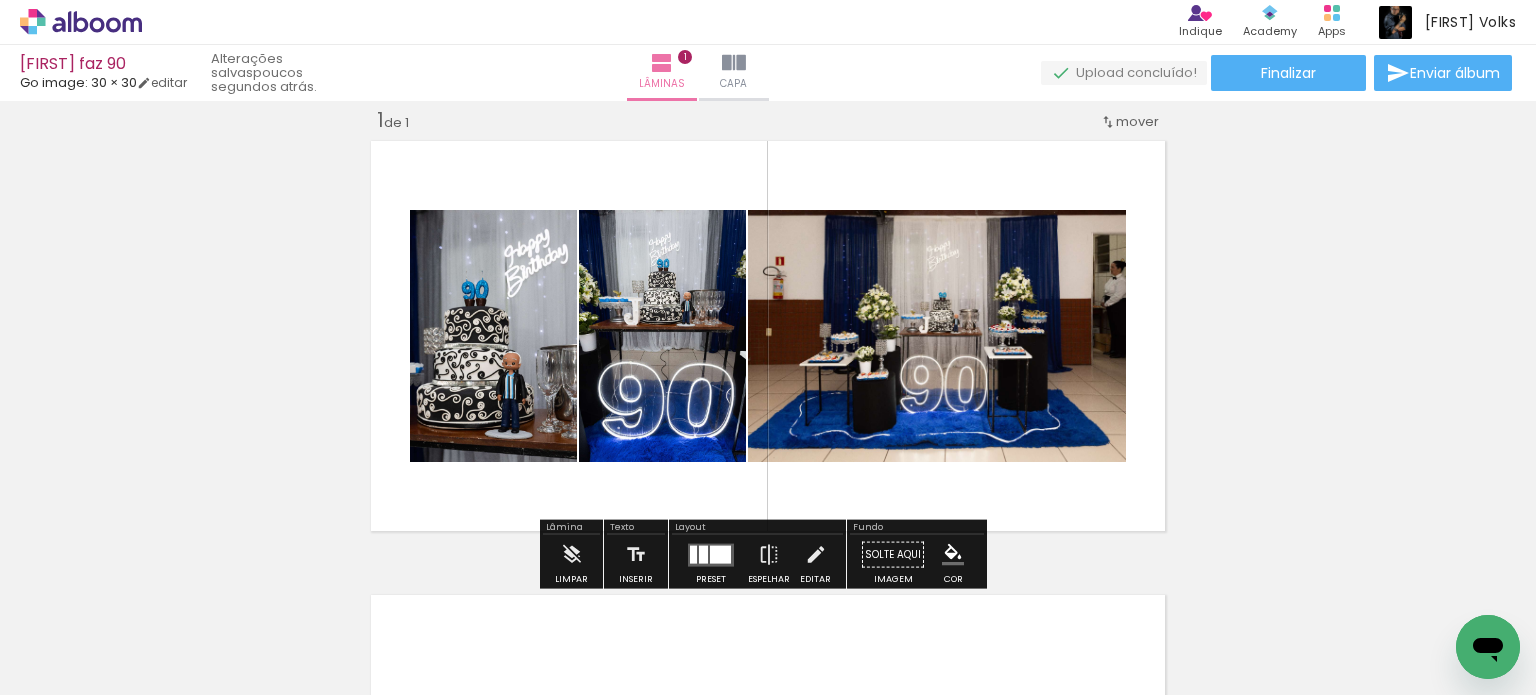 click 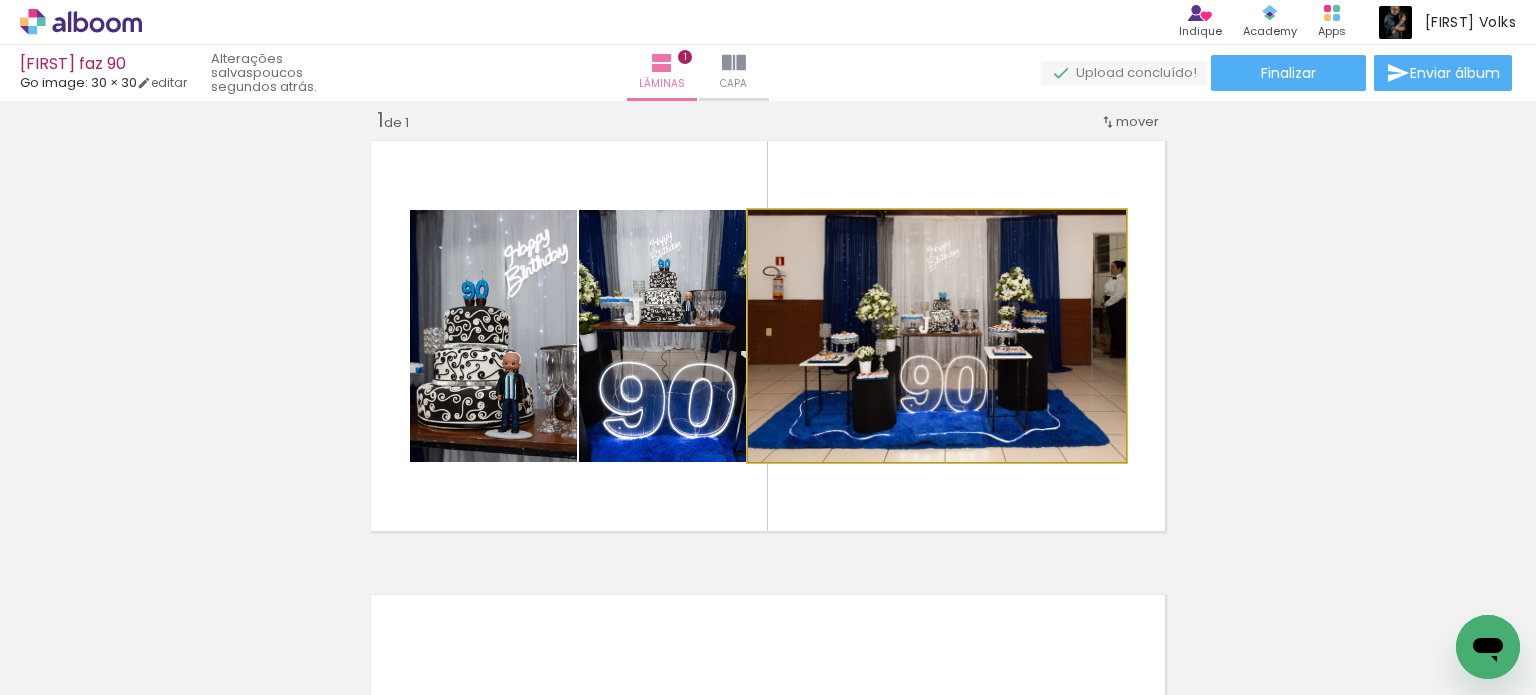 drag, startPoint x: 886, startPoint y: 327, endPoint x: 1048, endPoint y: 348, distance: 163.35544 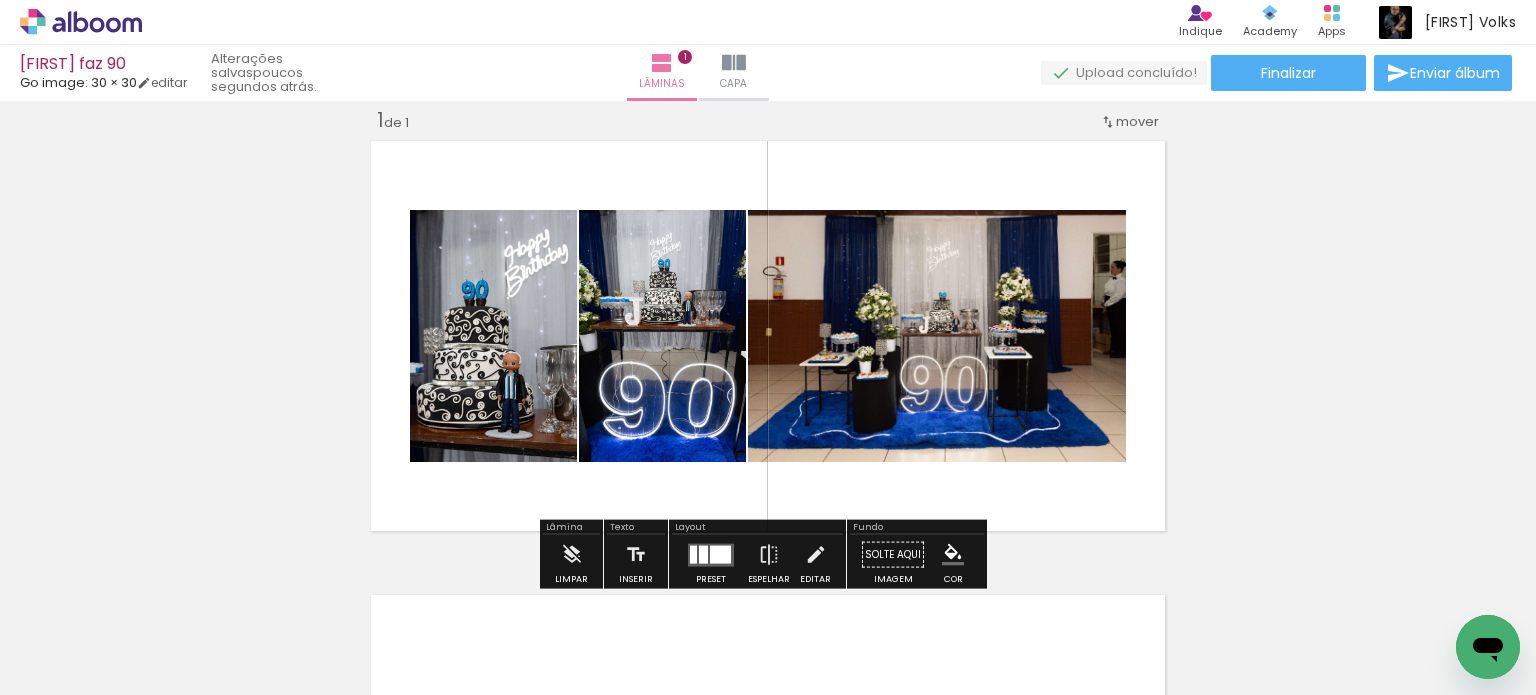 drag, startPoint x: 1021, startPoint y: 310, endPoint x: 1403, endPoint y: 301, distance: 382.10602 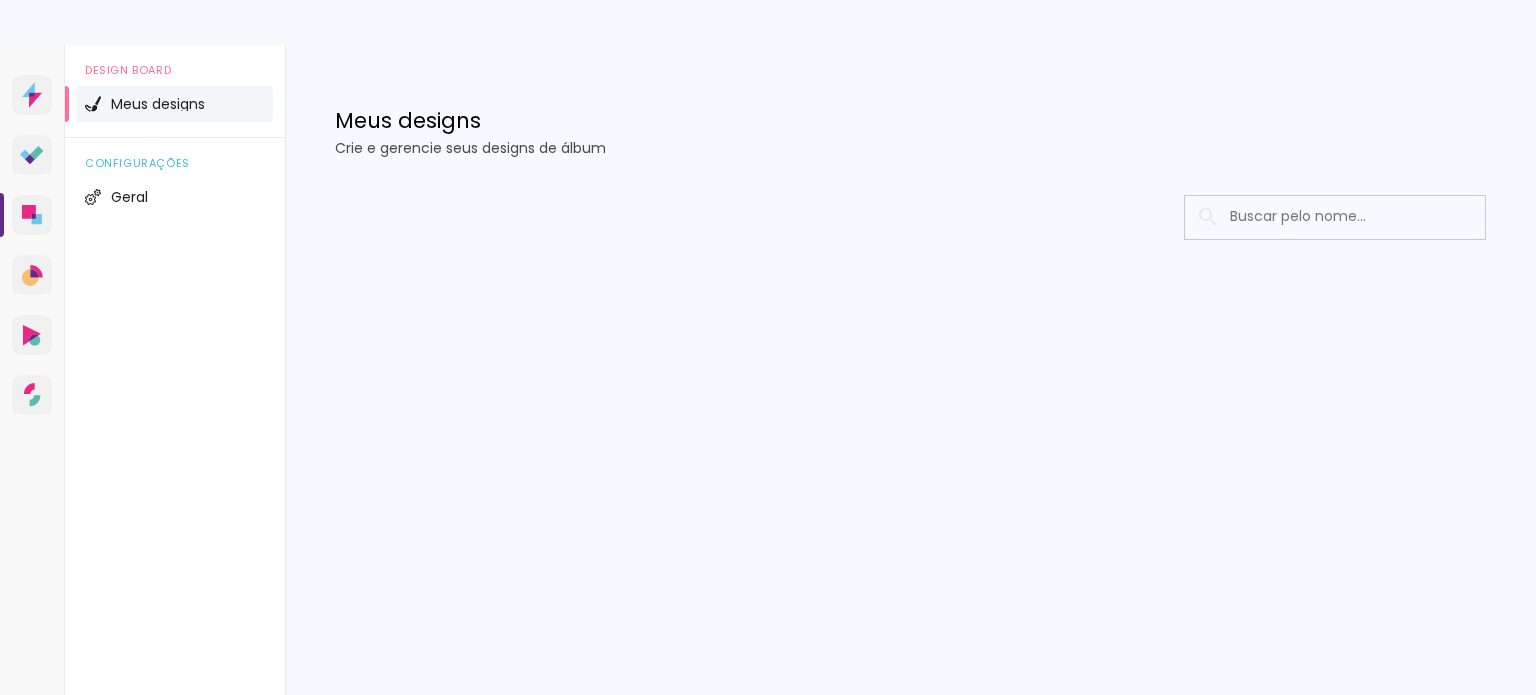 scroll, scrollTop: 0, scrollLeft: 0, axis: both 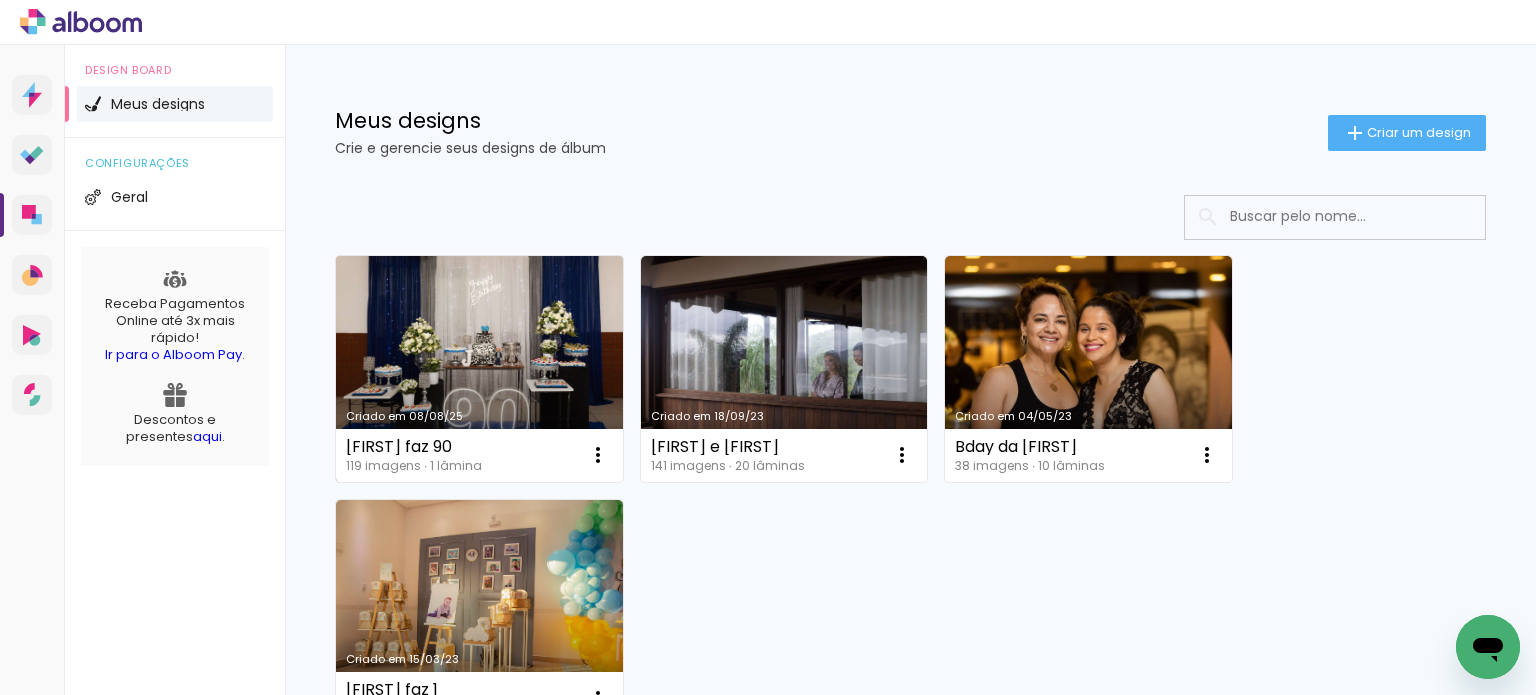 click on "Criado em 08/08/25" at bounding box center [479, 369] 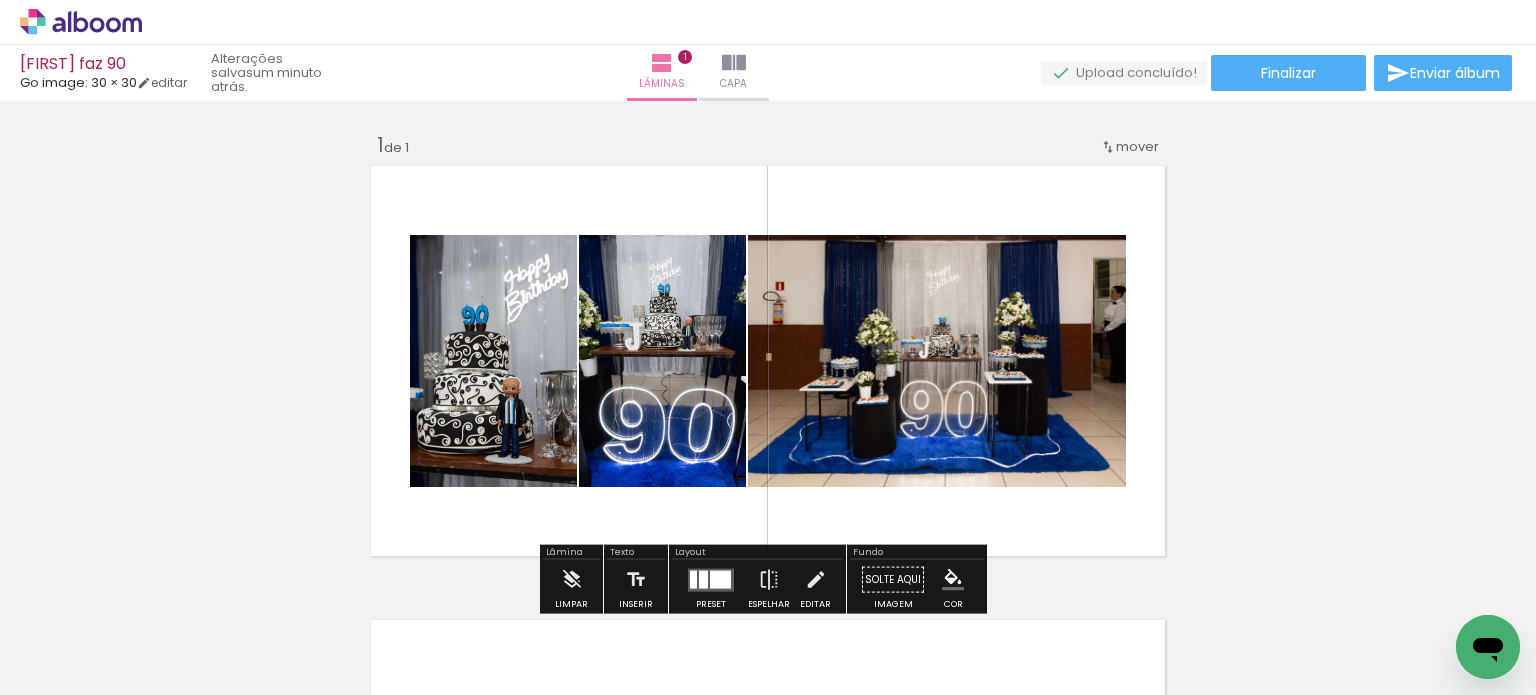 click 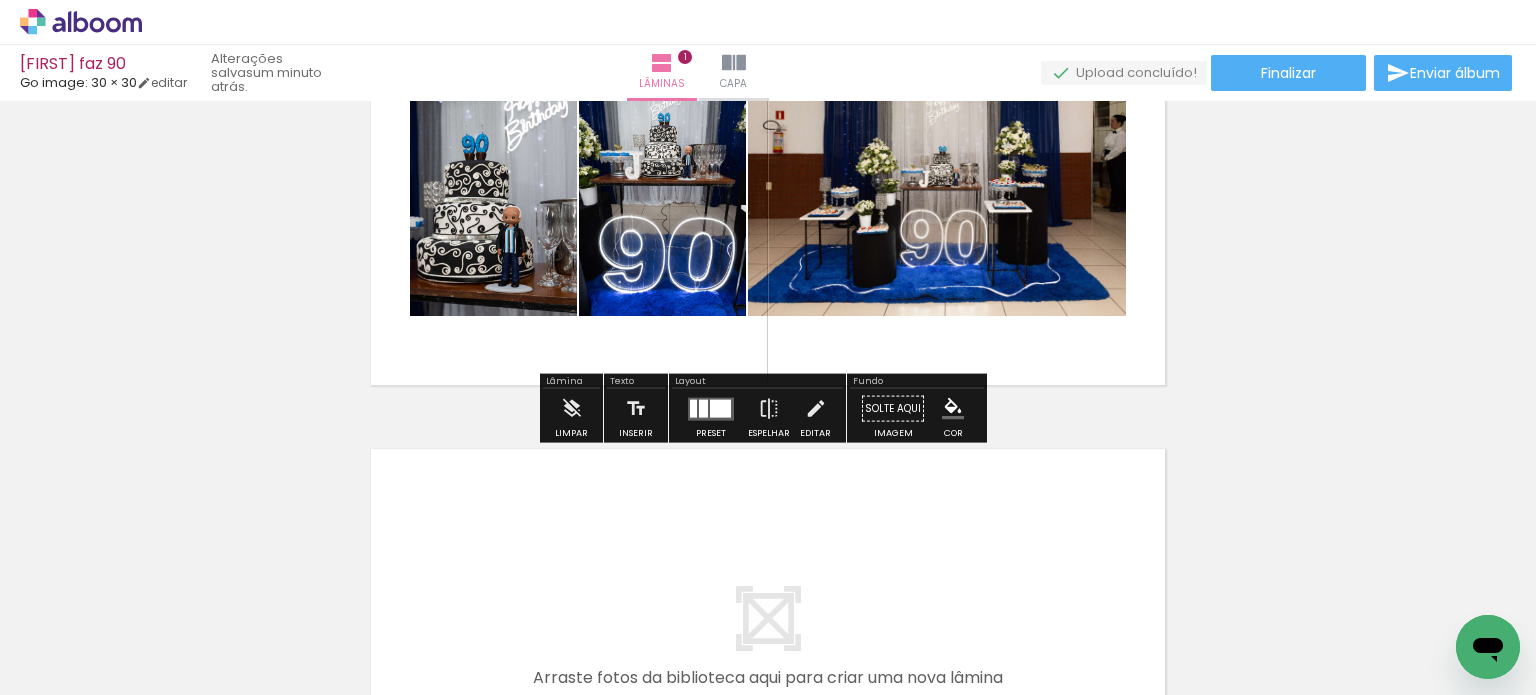 scroll, scrollTop: 200, scrollLeft: 0, axis: vertical 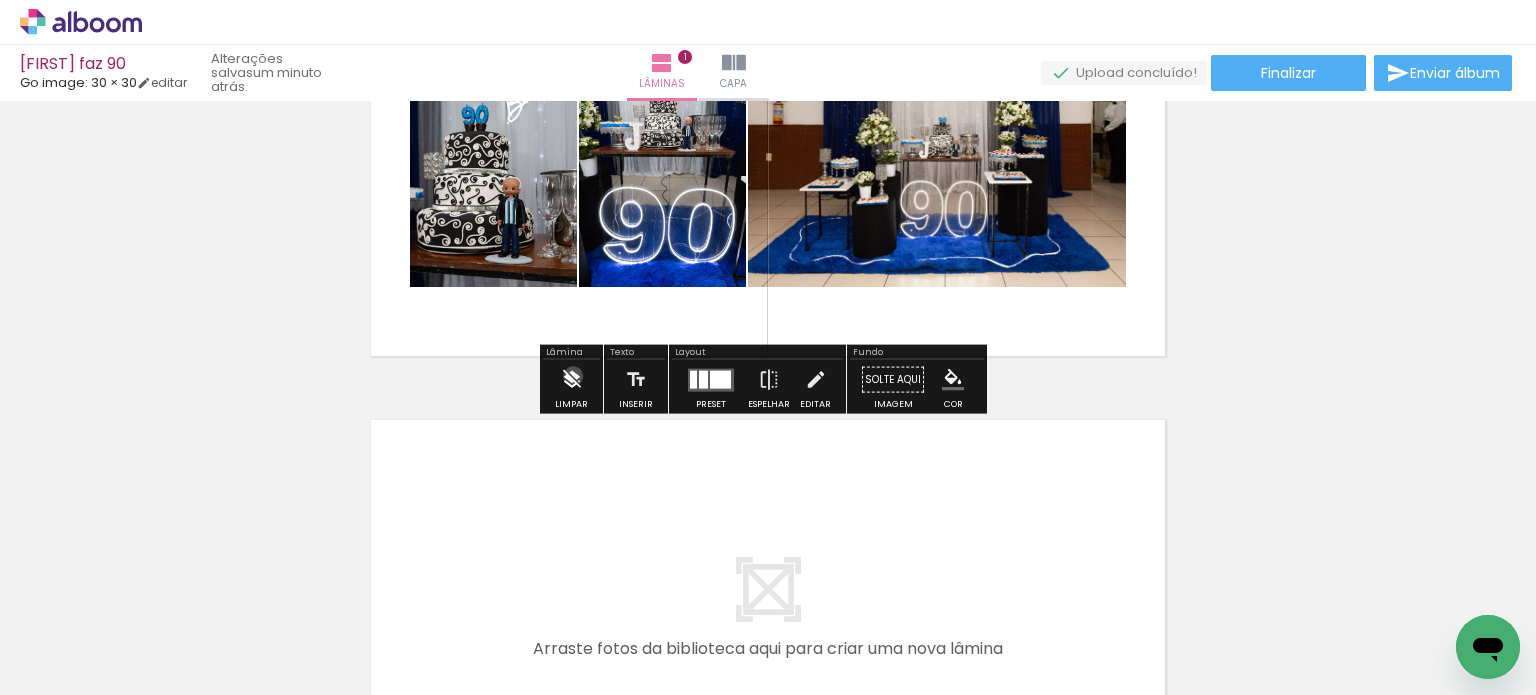 click at bounding box center (572, 380) 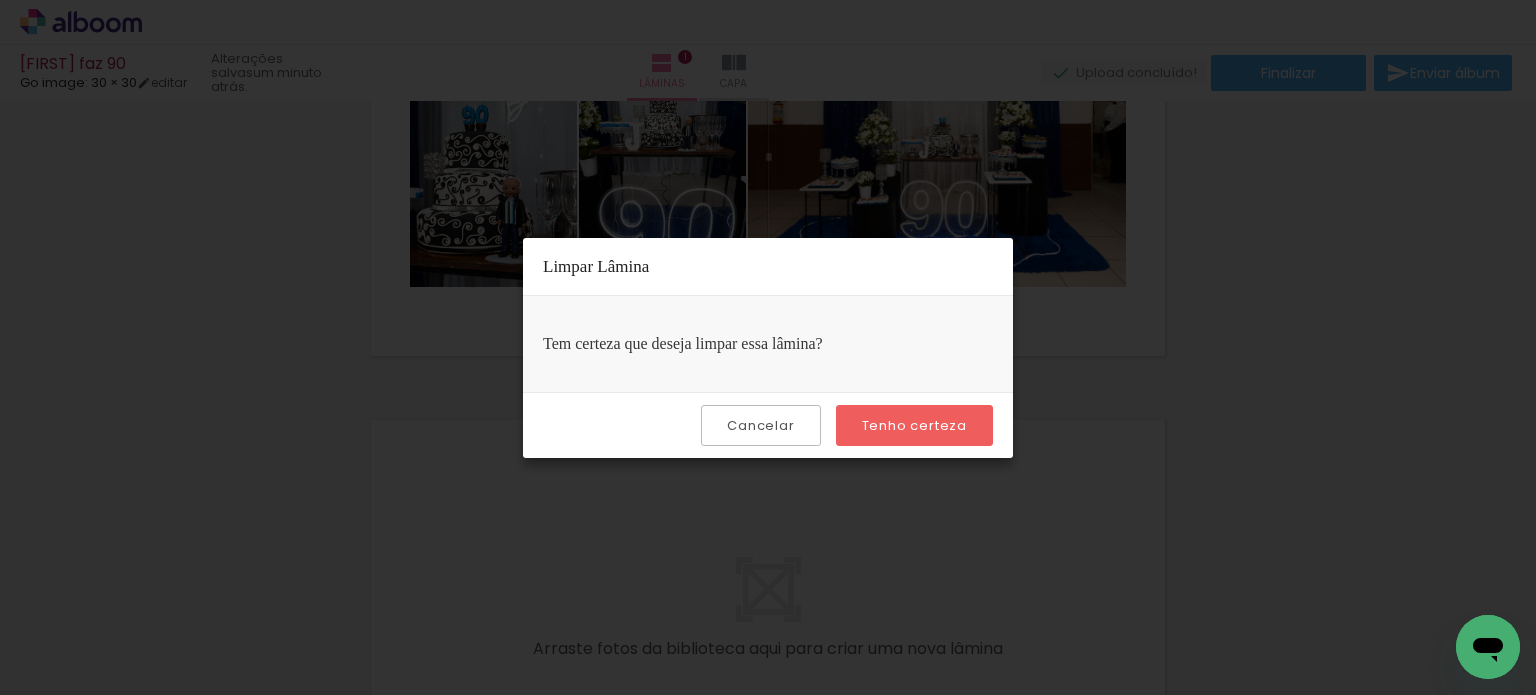 click on "Tenho certeza" at bounding box center [0, 0] 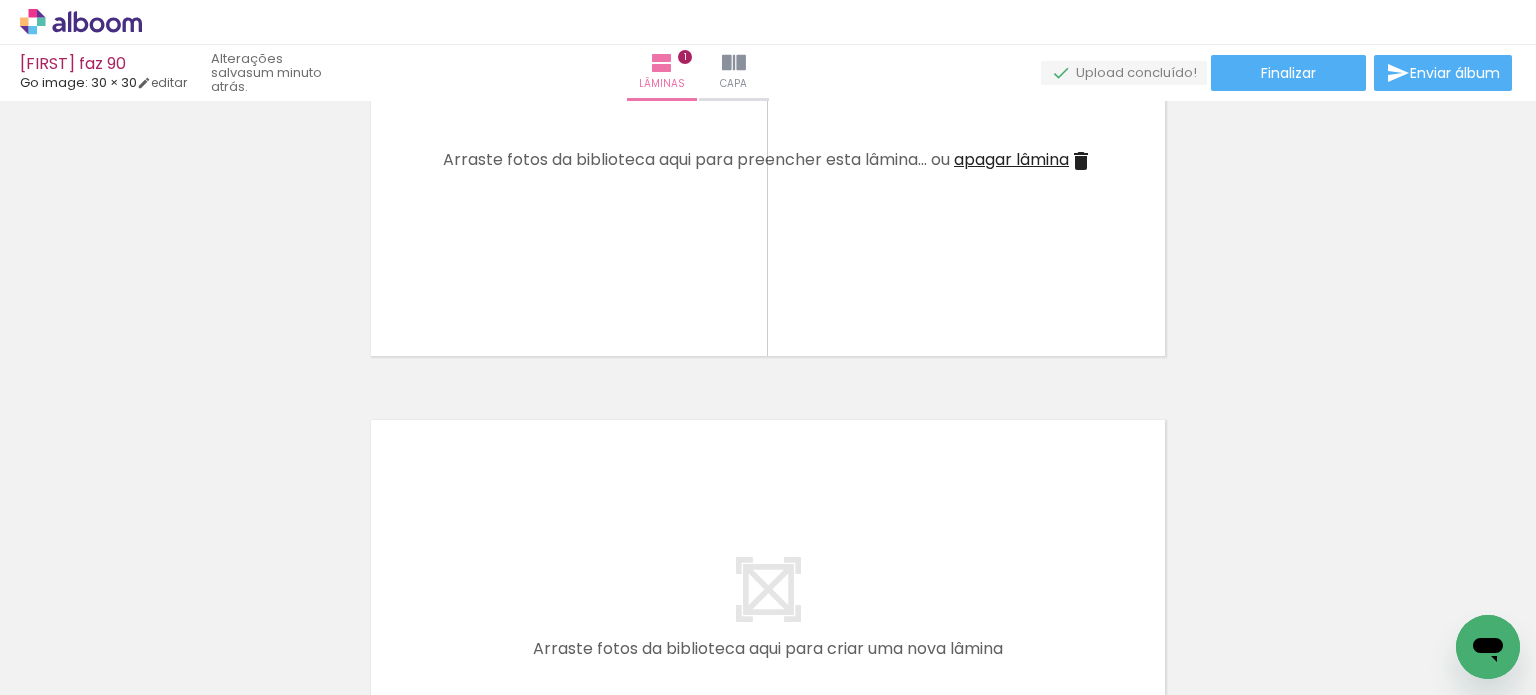 click at bounding box center (156, 587) 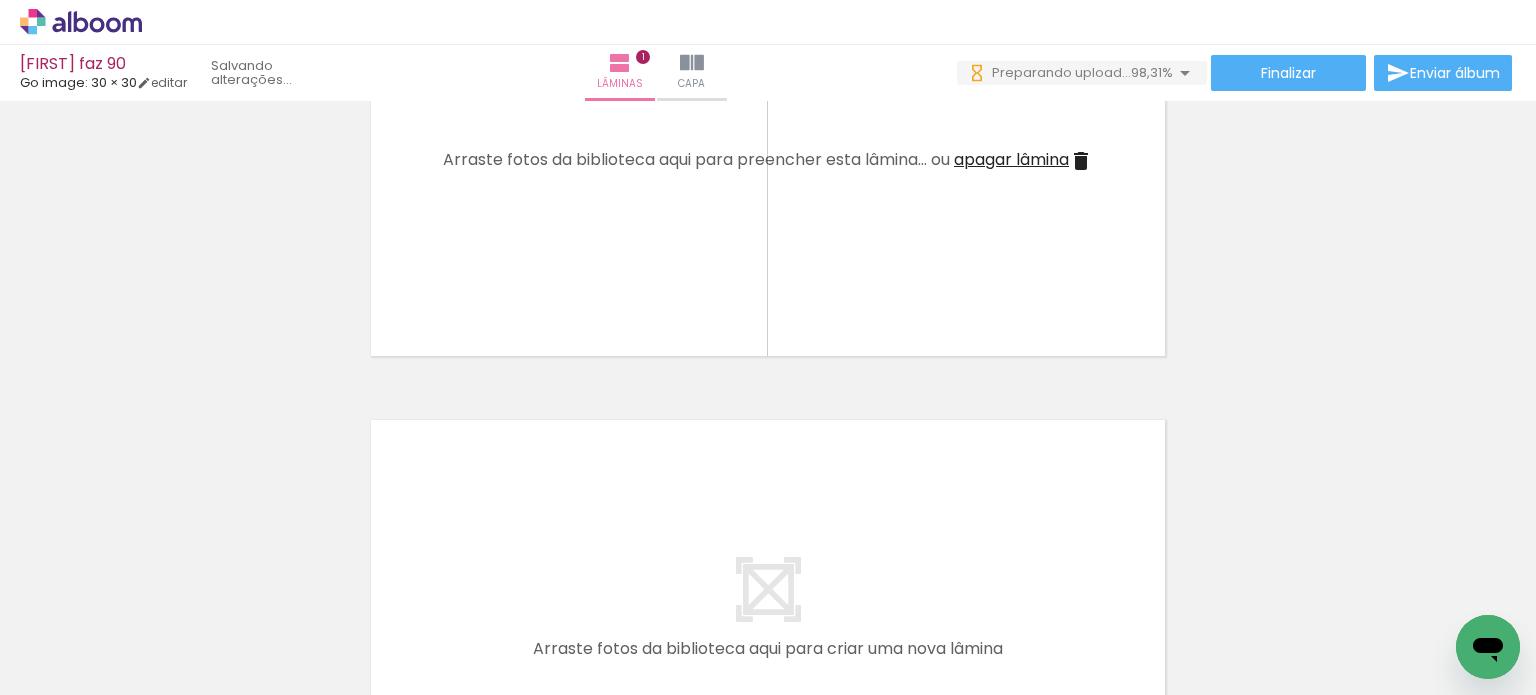 scroll, scrollTop: 0, scrollLeft: 0, axis: both 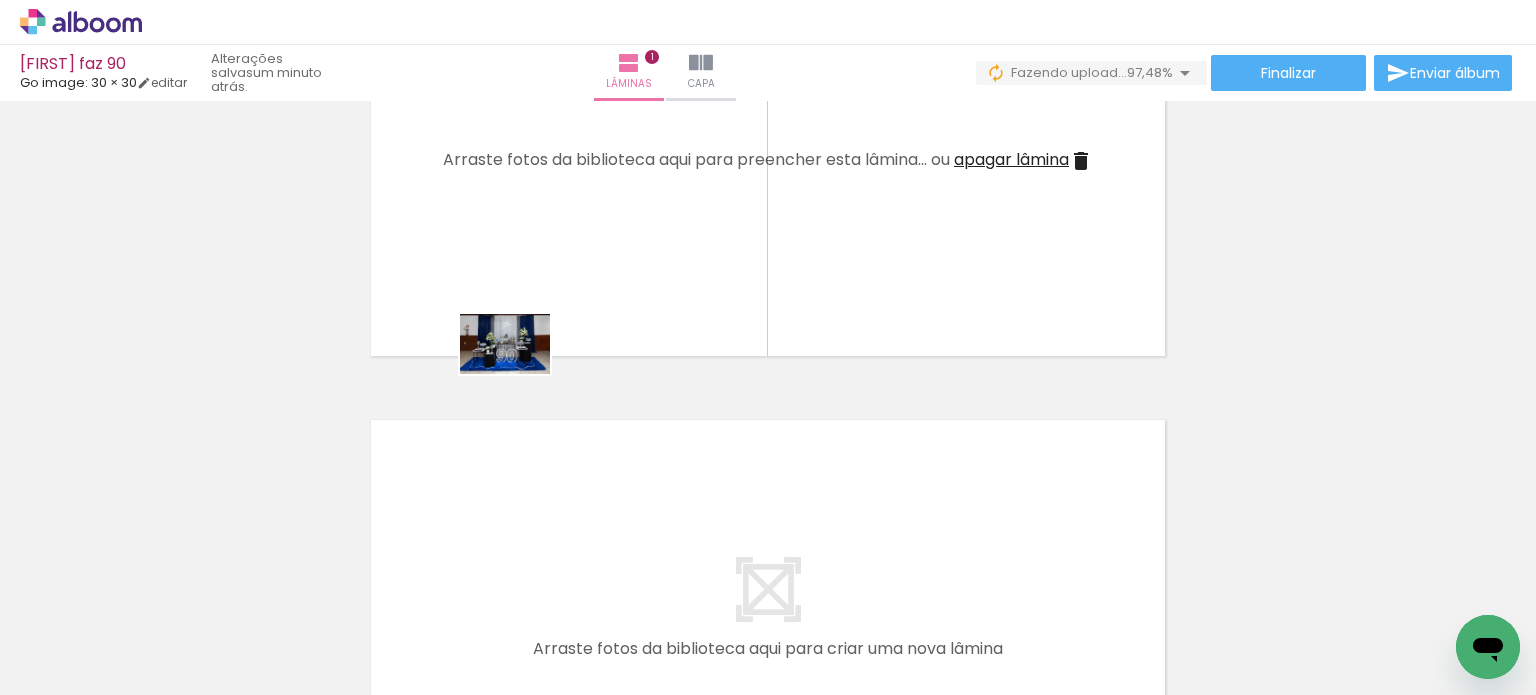 drag, startPoint x: 233, startPoint y: 629, endPoint x: 536, endPoint y: 321, distance: 432.0567 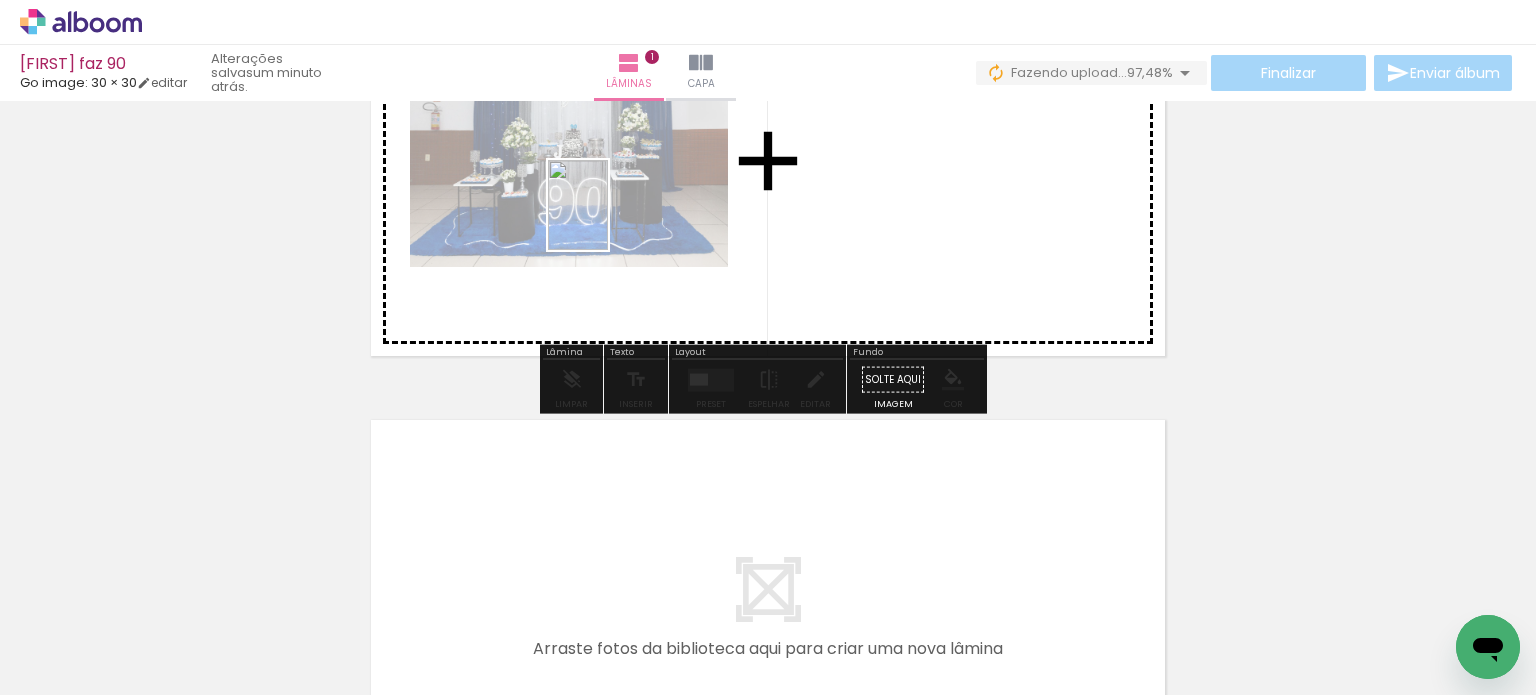 drag, startPoint x: 333, startPoint y: 583, endPoint x: 621, endPoint y: 219, distance: 464.15515 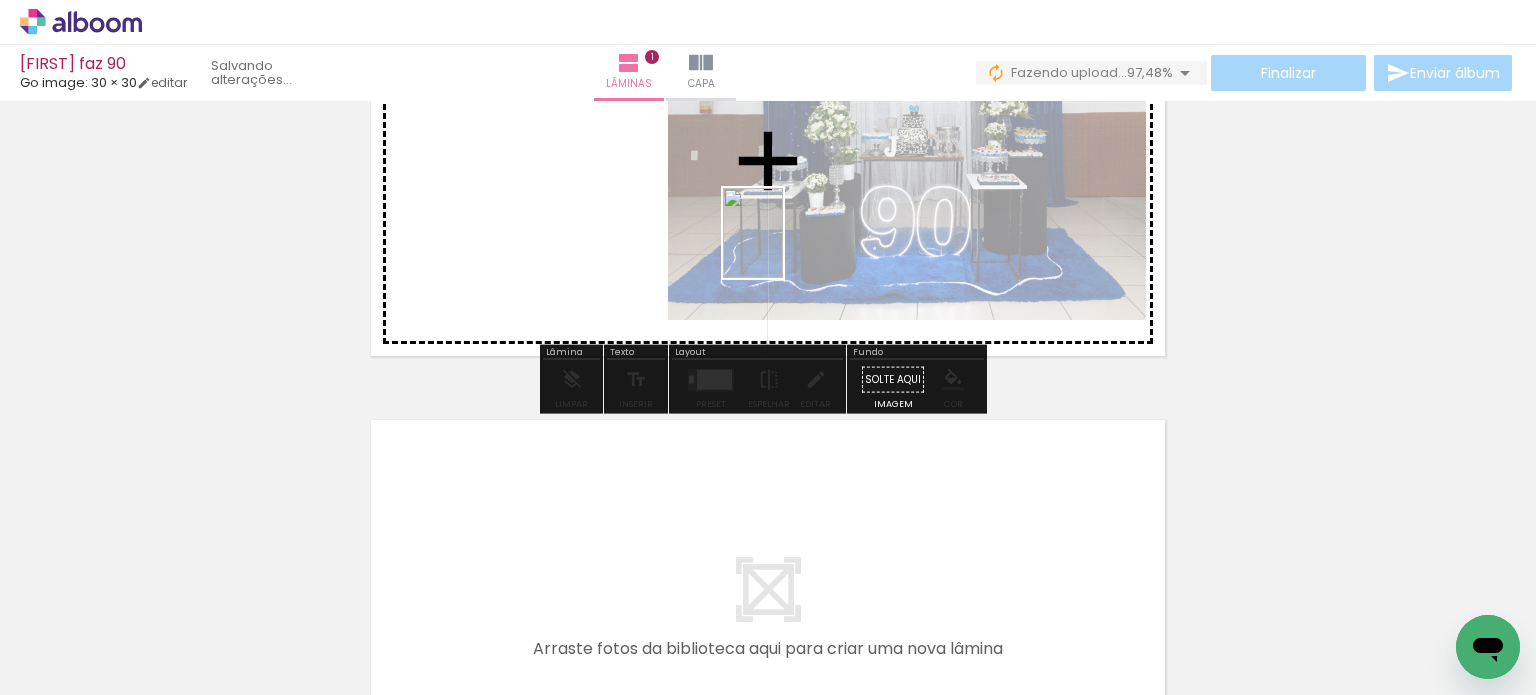 drag, startPoint x: 427, startPoint y: 640, endPoint x: 783, endPoint y: 248, distance: 529.5281 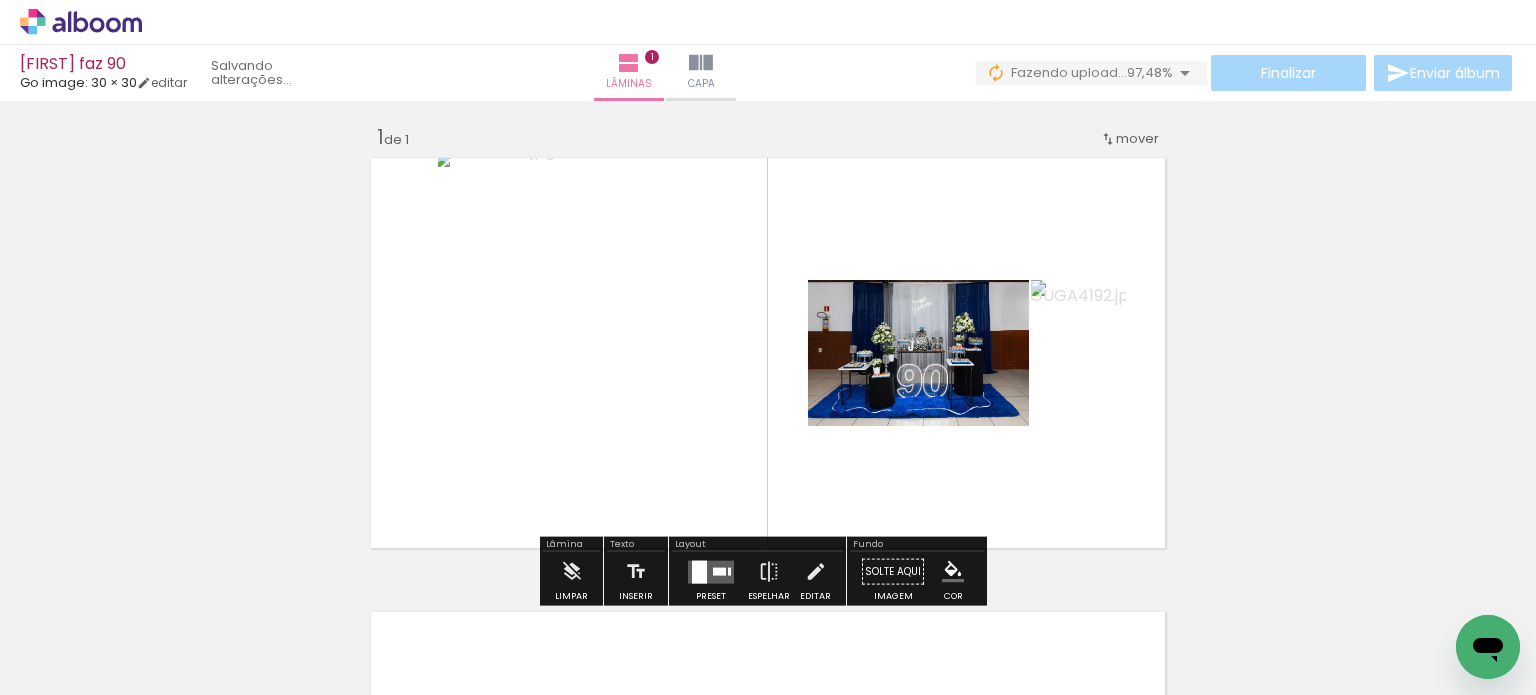 scroll, scrollTop: 0, scrollLeft: 0, axis: both 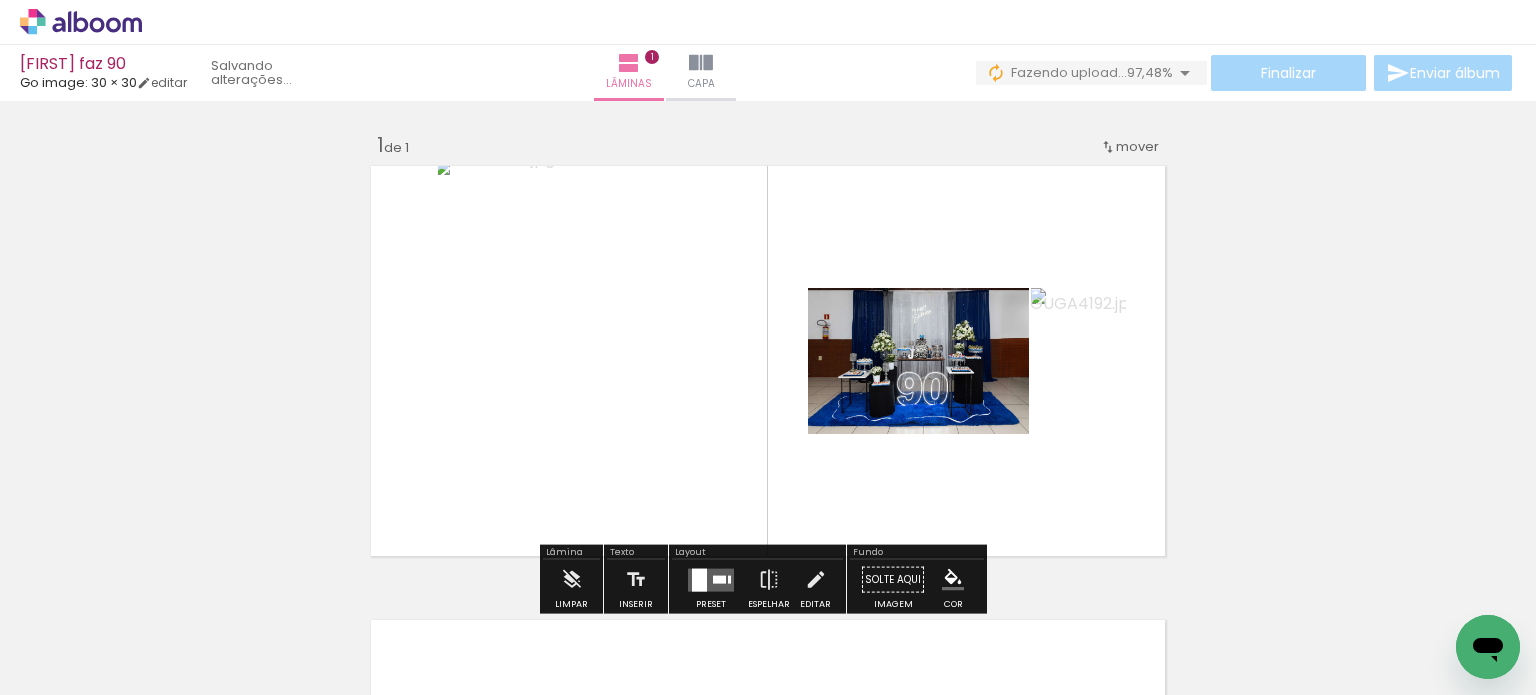 click at bounding box center [768, 361] 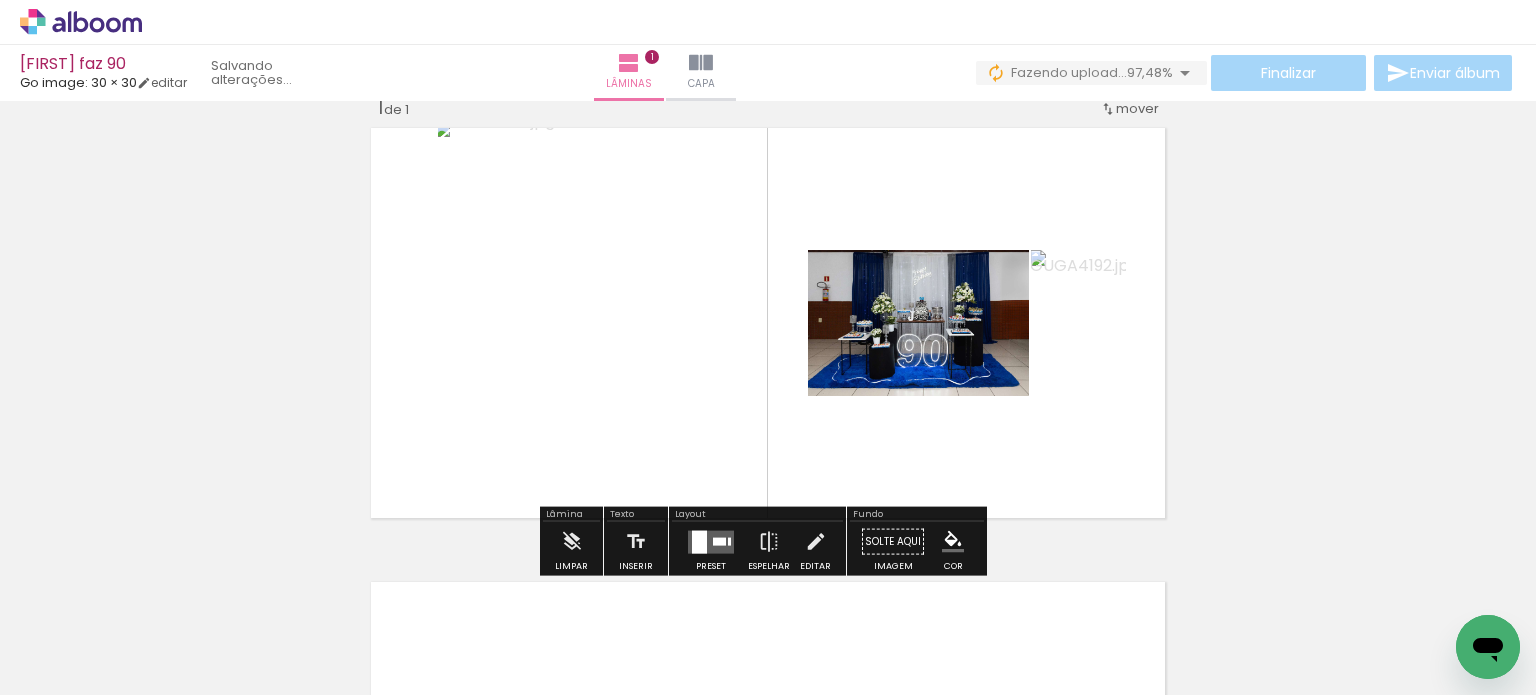 scroll, scrollTop: 100, scrollLeft: 0, axis: vertical 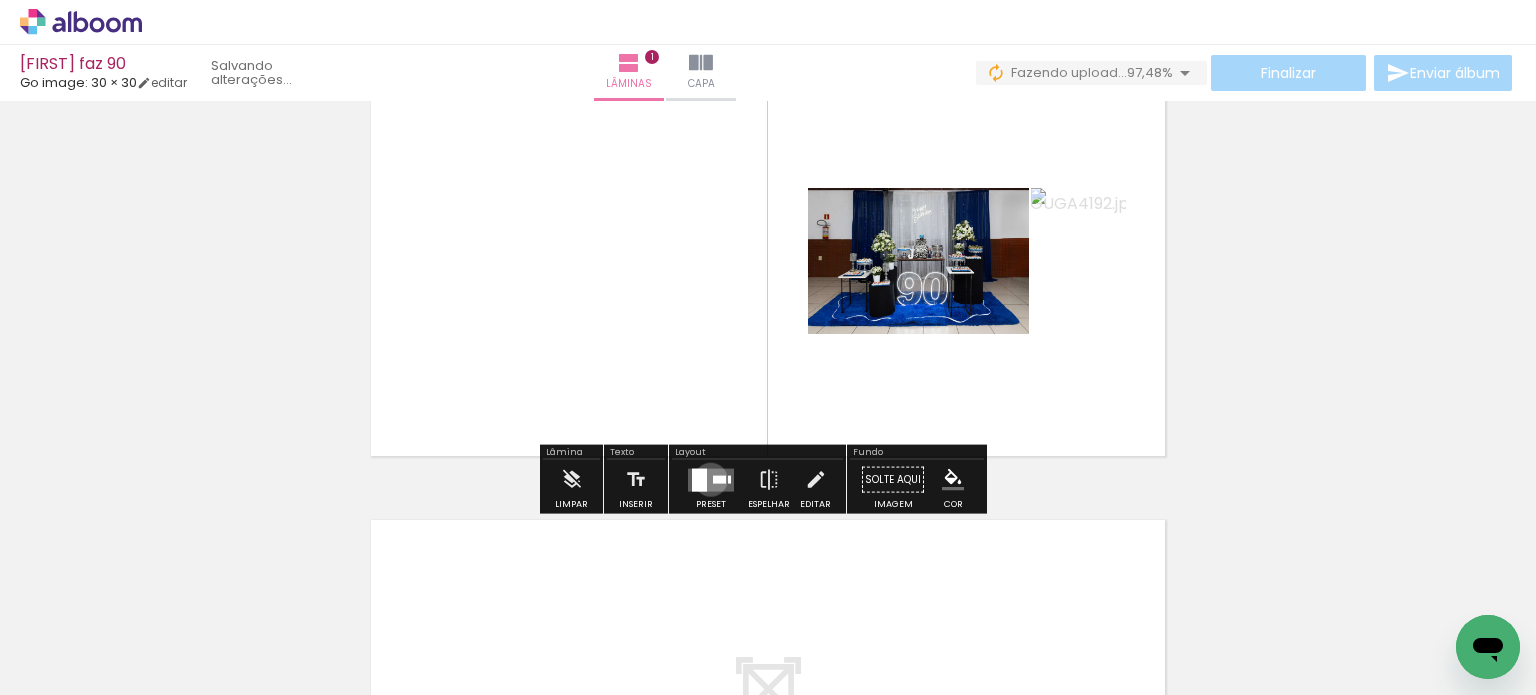 click at bounding box center [711, 479] 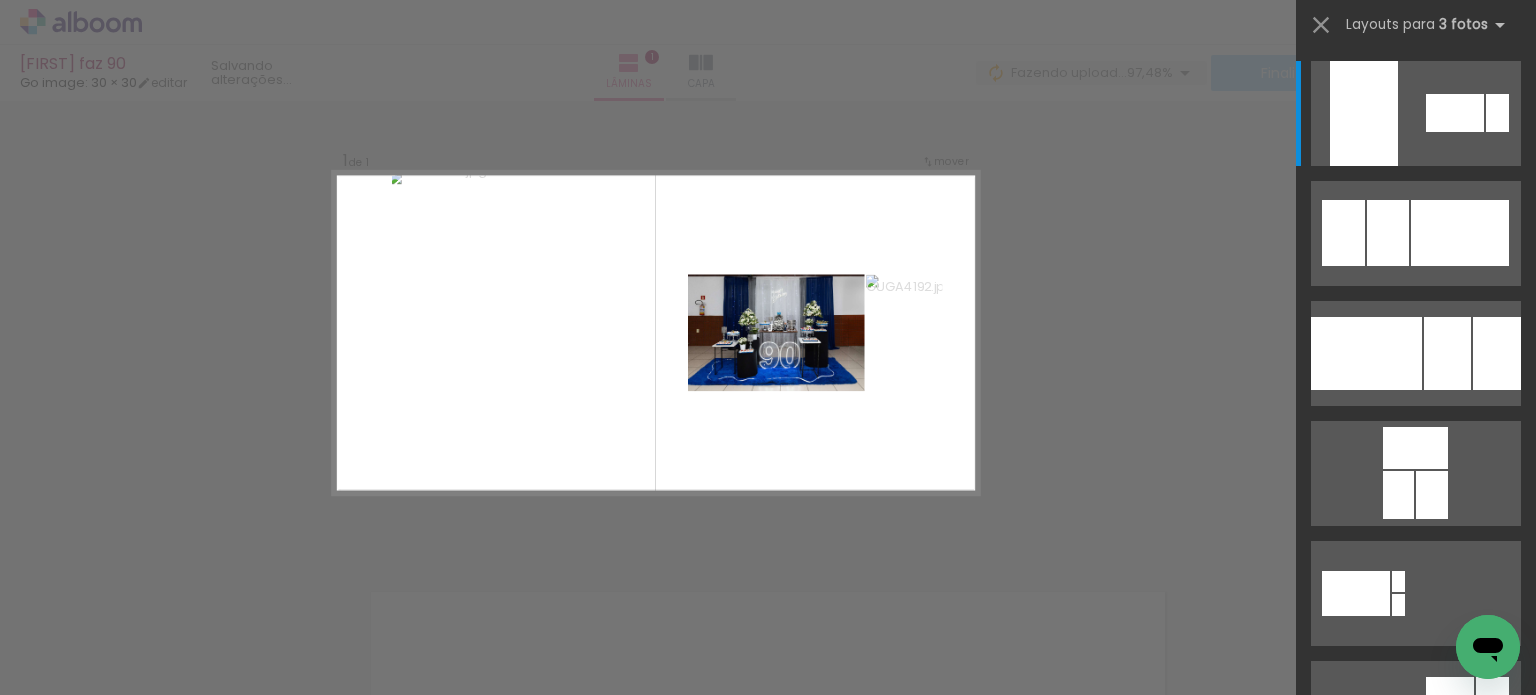 scroll, scrollTop: 25, scrollLeft: 0, axis: vertical 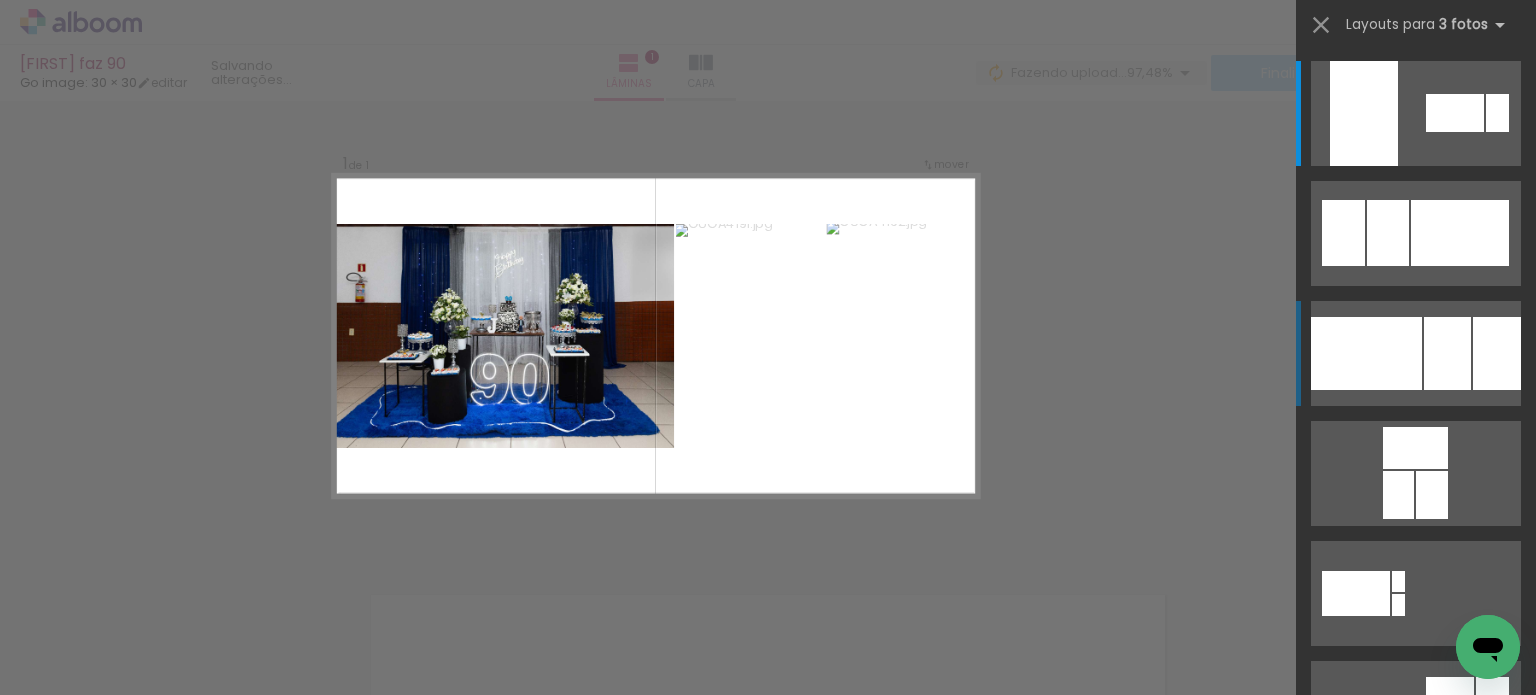 click at bounding box center [1366, 353] 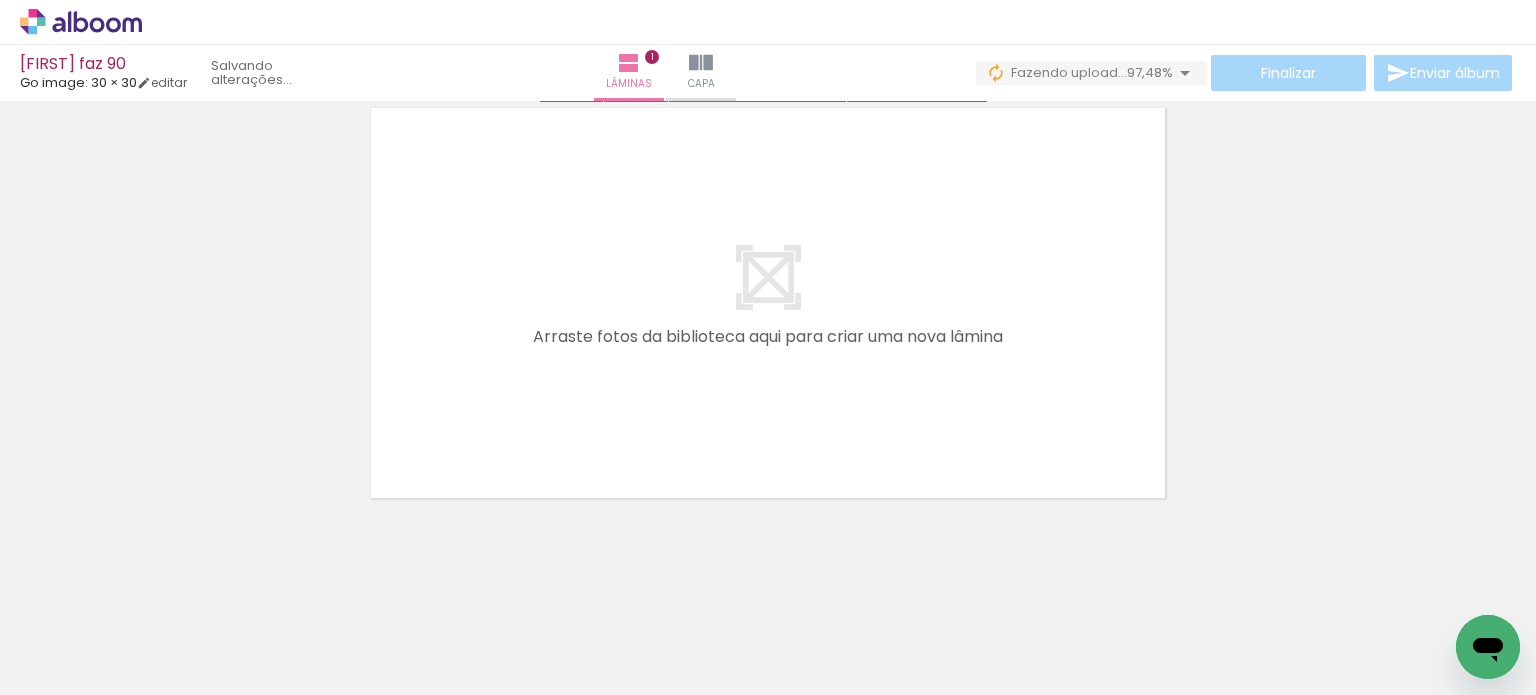 scroll, scrollTop: 516, scrollLeft: 0, axis: vertical 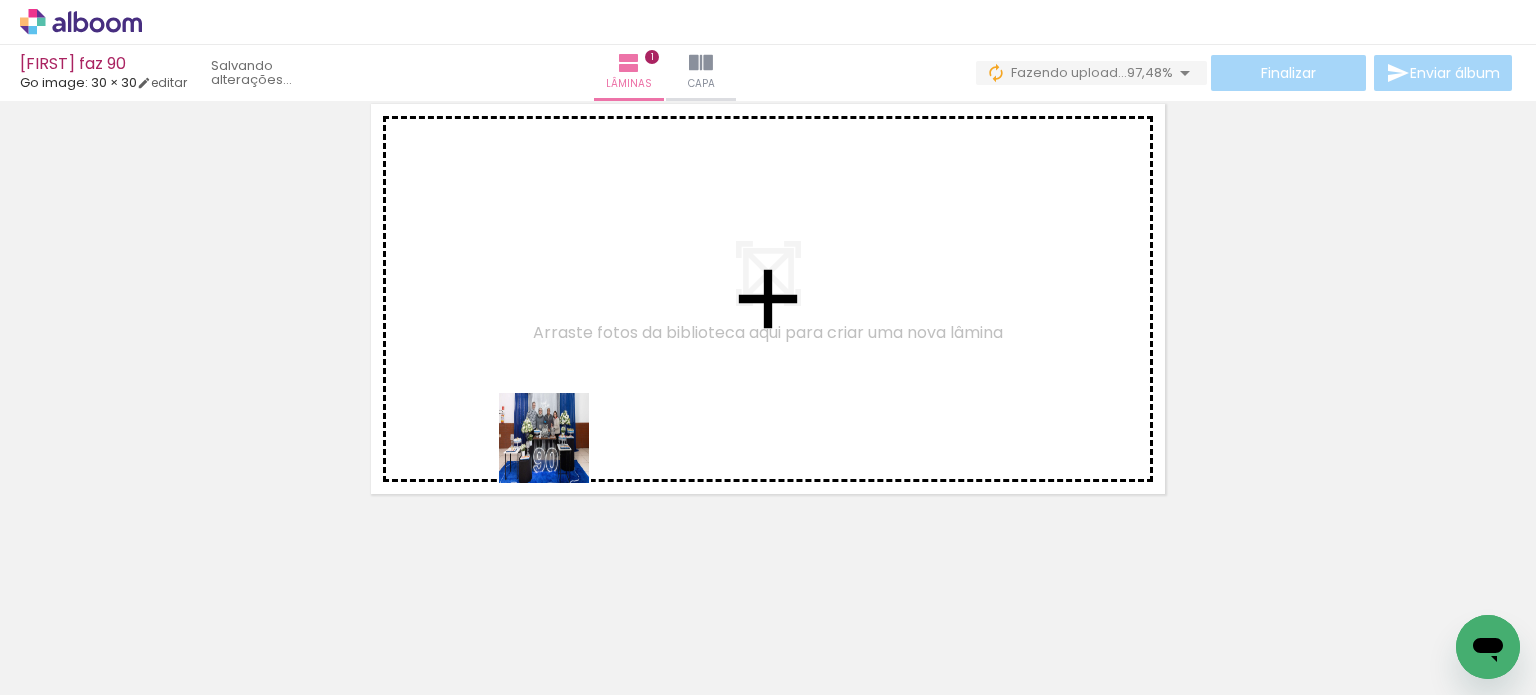 drag, startPoint x: 560, startPoint y: 635, endPoint x: 561, endPoint y: 415, distance: 220.00227 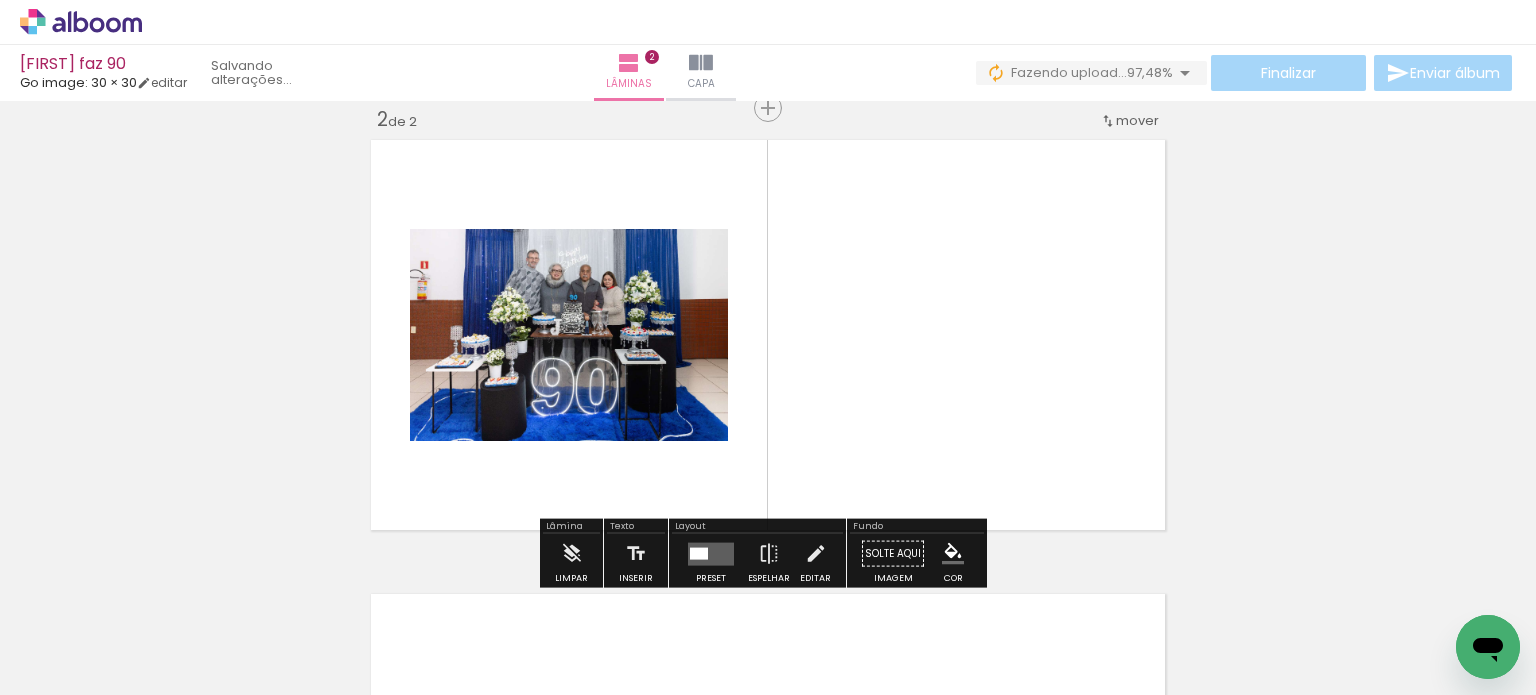 scroll, scrollTop: 479, scrollLeft: 0, axis: vertical 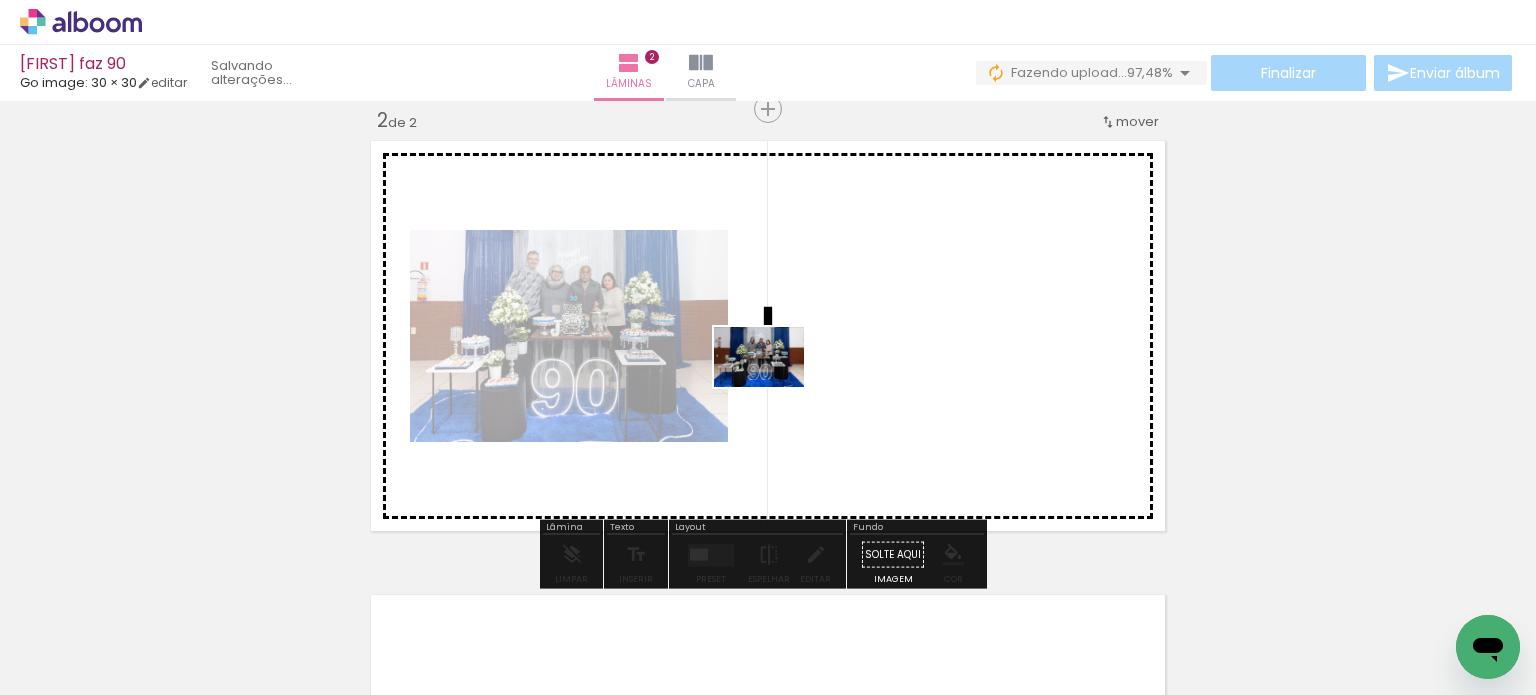 drag, startPoint x: 654, startPoint y: 627, endPoint x: 783, endPoint y: 378, distance: 280.43182 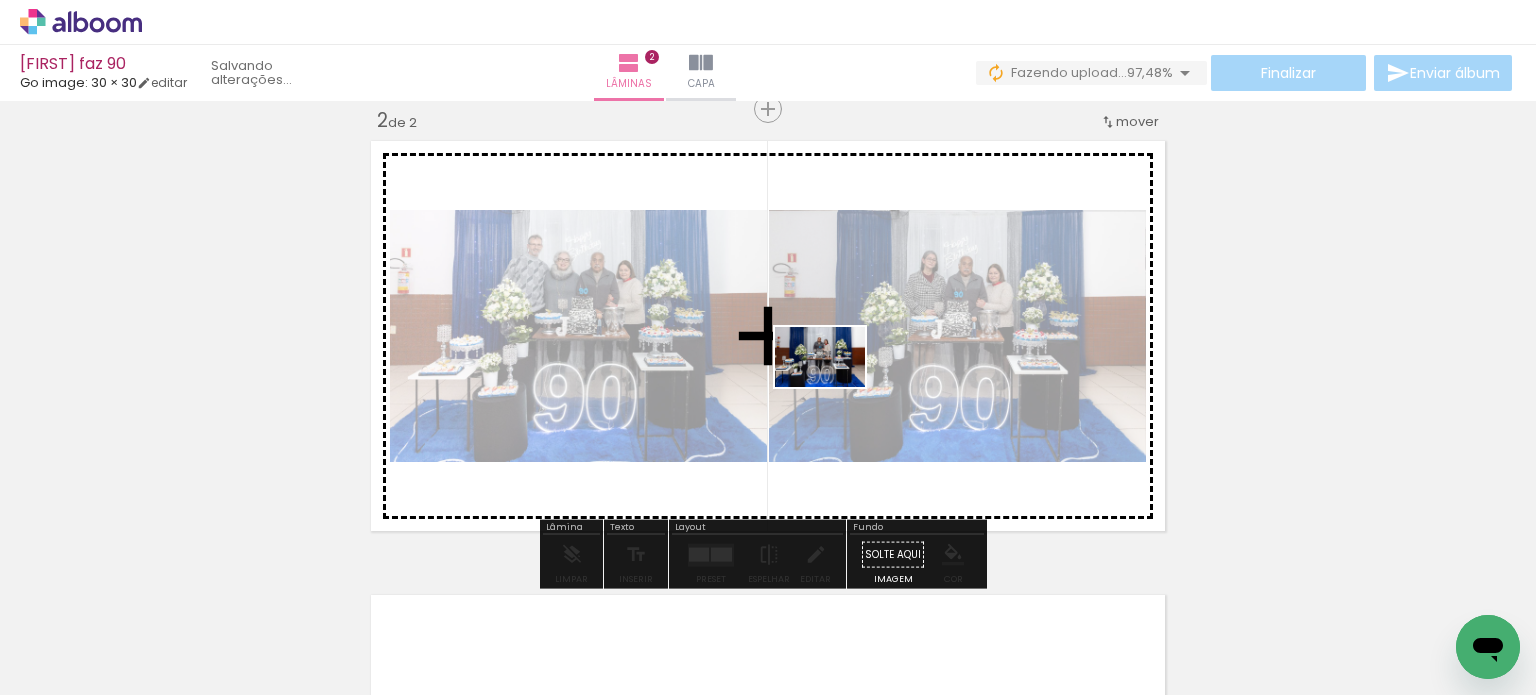 drag, startPoint x: 789, startPoint y: 627, endPoint x: 838, endPoint y: 365, distance: 266.5427 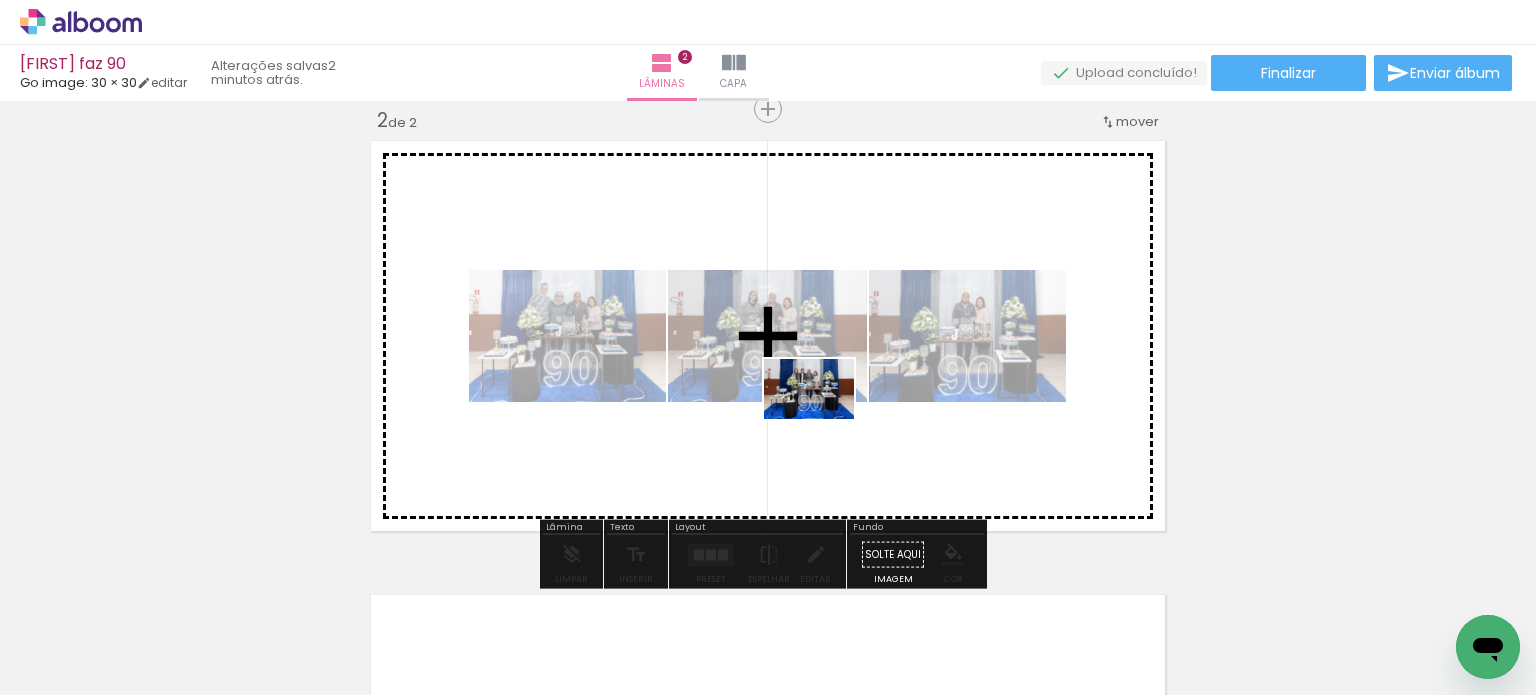 drag, startPoint x: 857, startPoint y: 619, endPoint x: 824, endPoint y: 414, distance: 207.63911 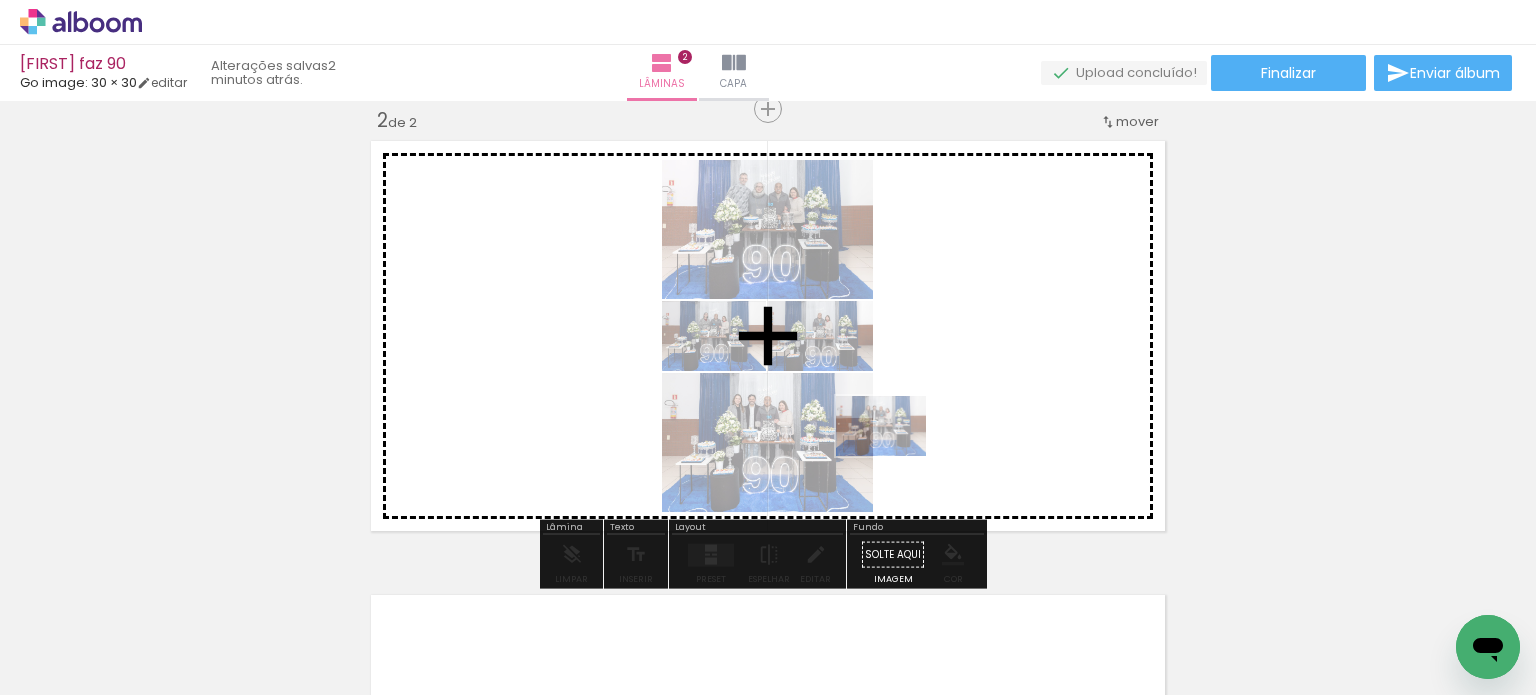 drag, startPoint x: 902, startPoint y: 645, endPoint x: 896, endPoint y: 428, distance: 217.08293 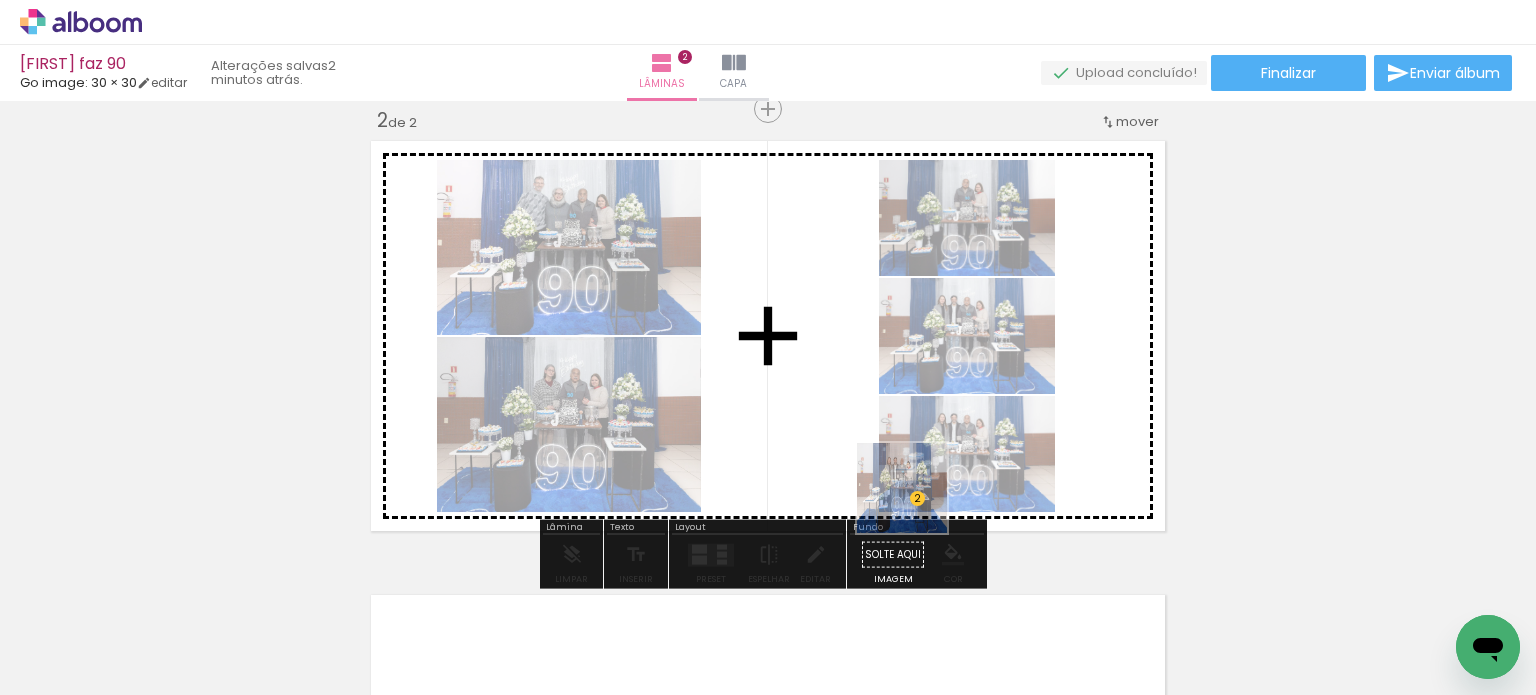 drag, startPoint x: 900, startPoint y: 628, endPoint x: 922, endPoint y: 443, distance: 186.30351 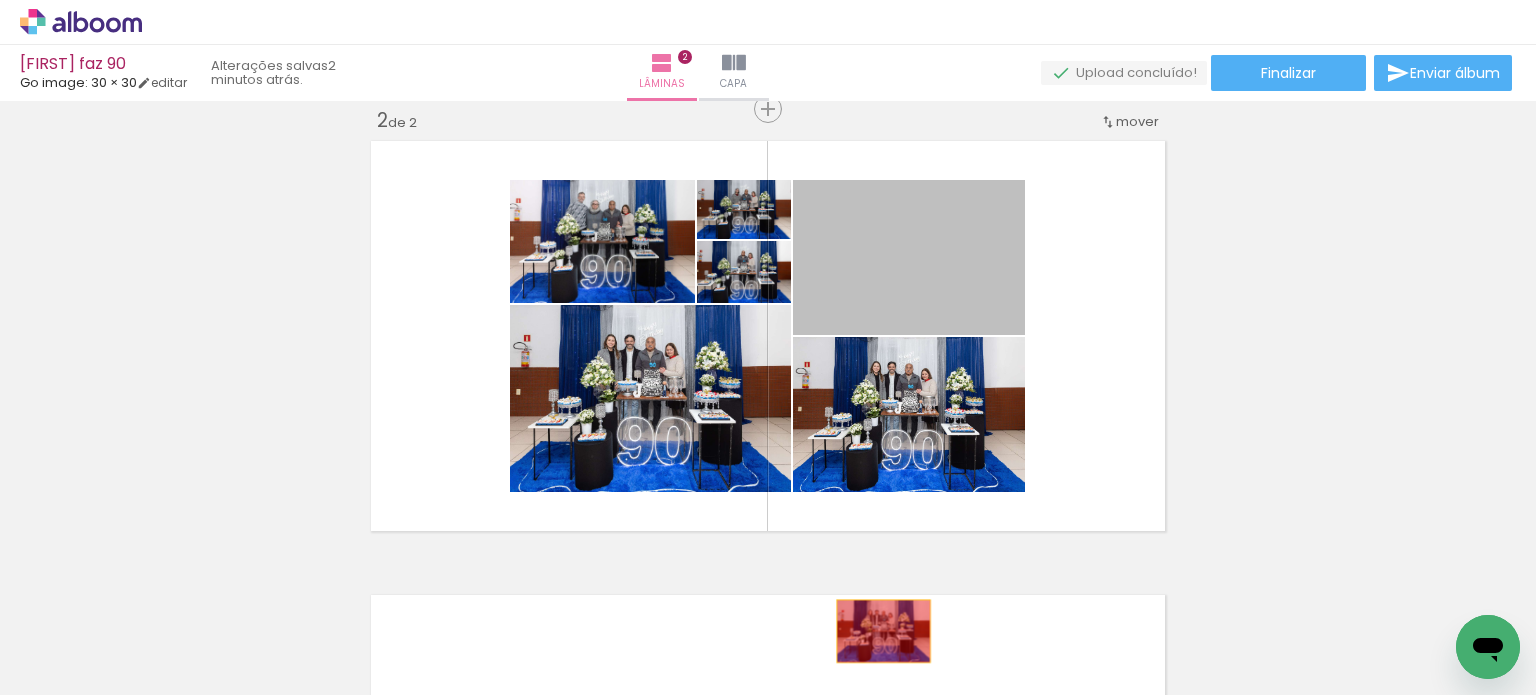 drag, startPoint x: 916, startPoint y: 263, endPoint x: 876, endPoint y: 631, distance: 370.16754 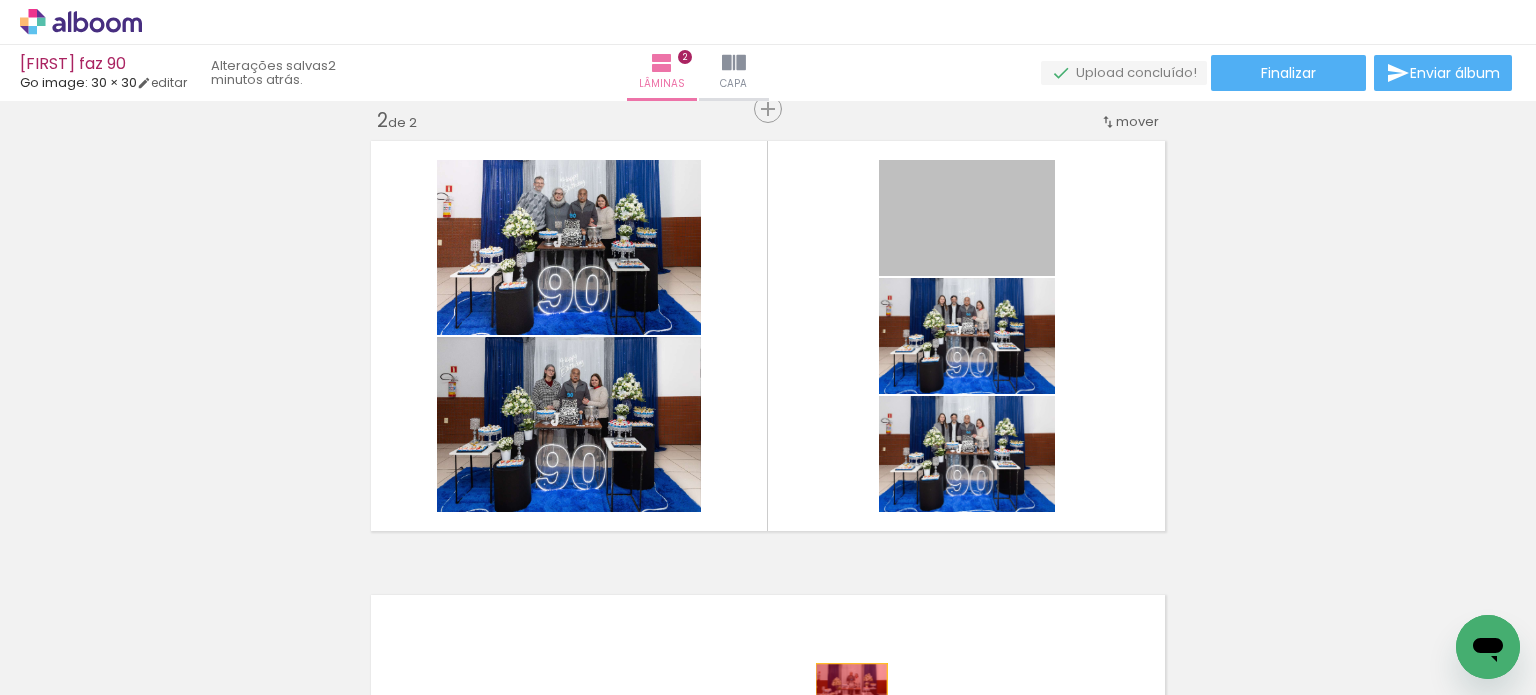 drag, startPoint x: 960, startPoint y: 241, endPoint x: 845, endPoint y: 687, distance: 460.58768 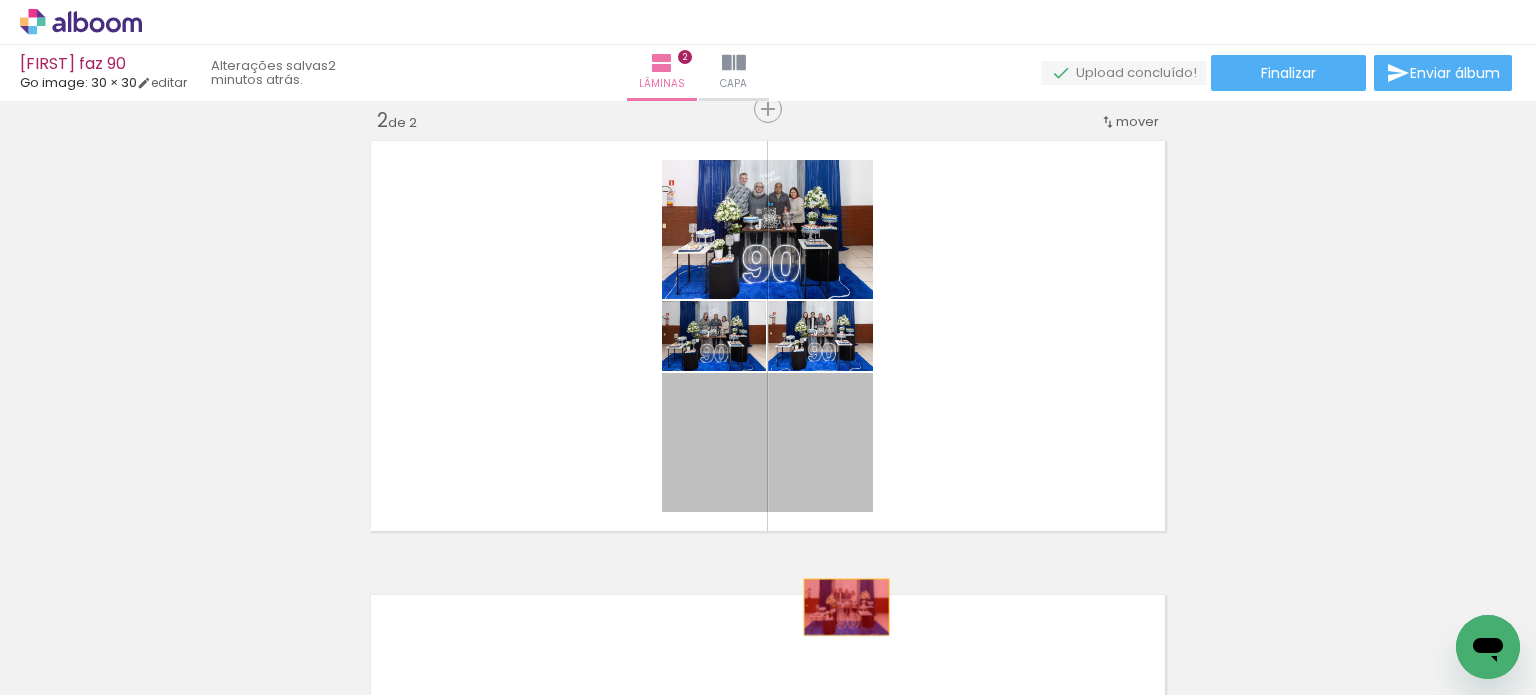drag, startPoint x: 807, startPoint y: 444, endPoint x: 840, endPoint y: 614, distance: 173.17332 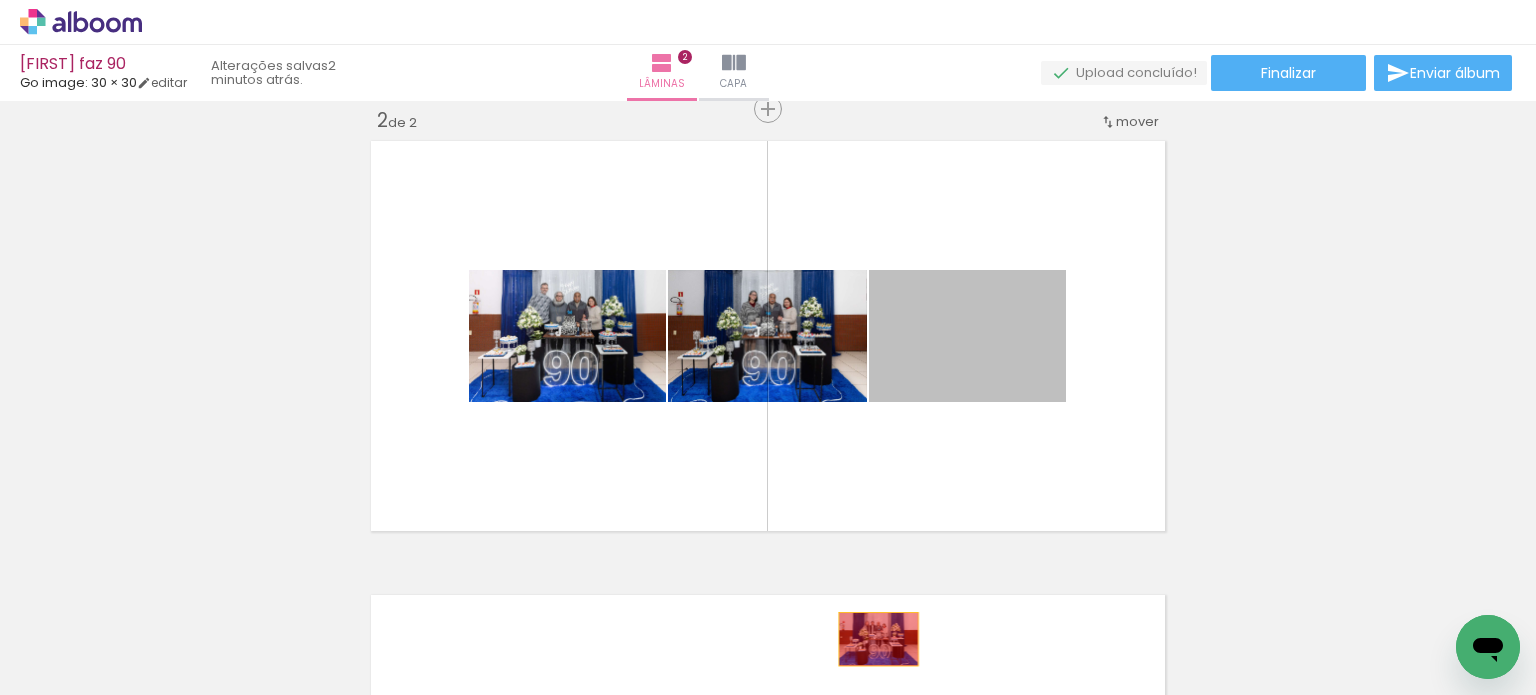 drag, startPoint x: 941, startPoint y: 382, endPoint x: 871, endPoint y: 641, distance: 268.29276 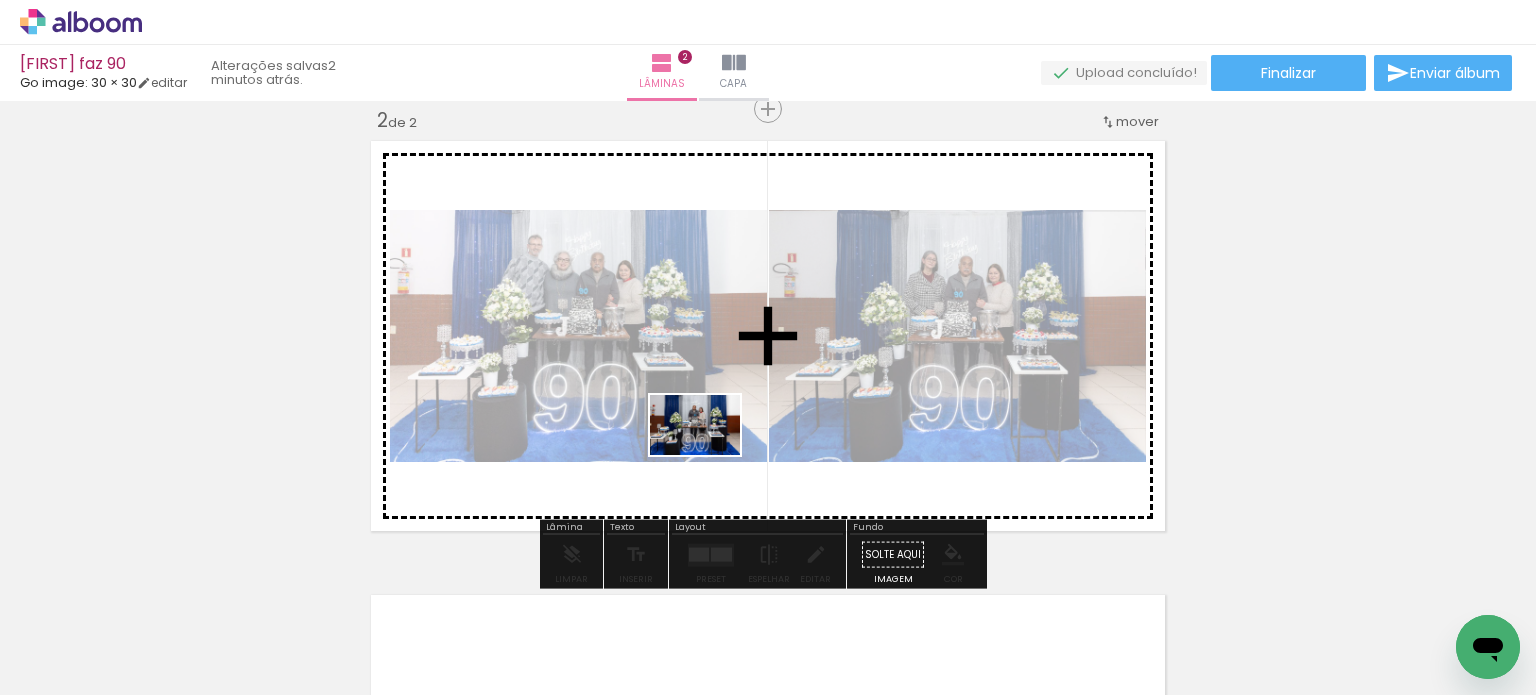 drag, startPoint x: 764, startPoint y: 626, endPoint x: 708, endPoint y: 454, distance: 180.8867 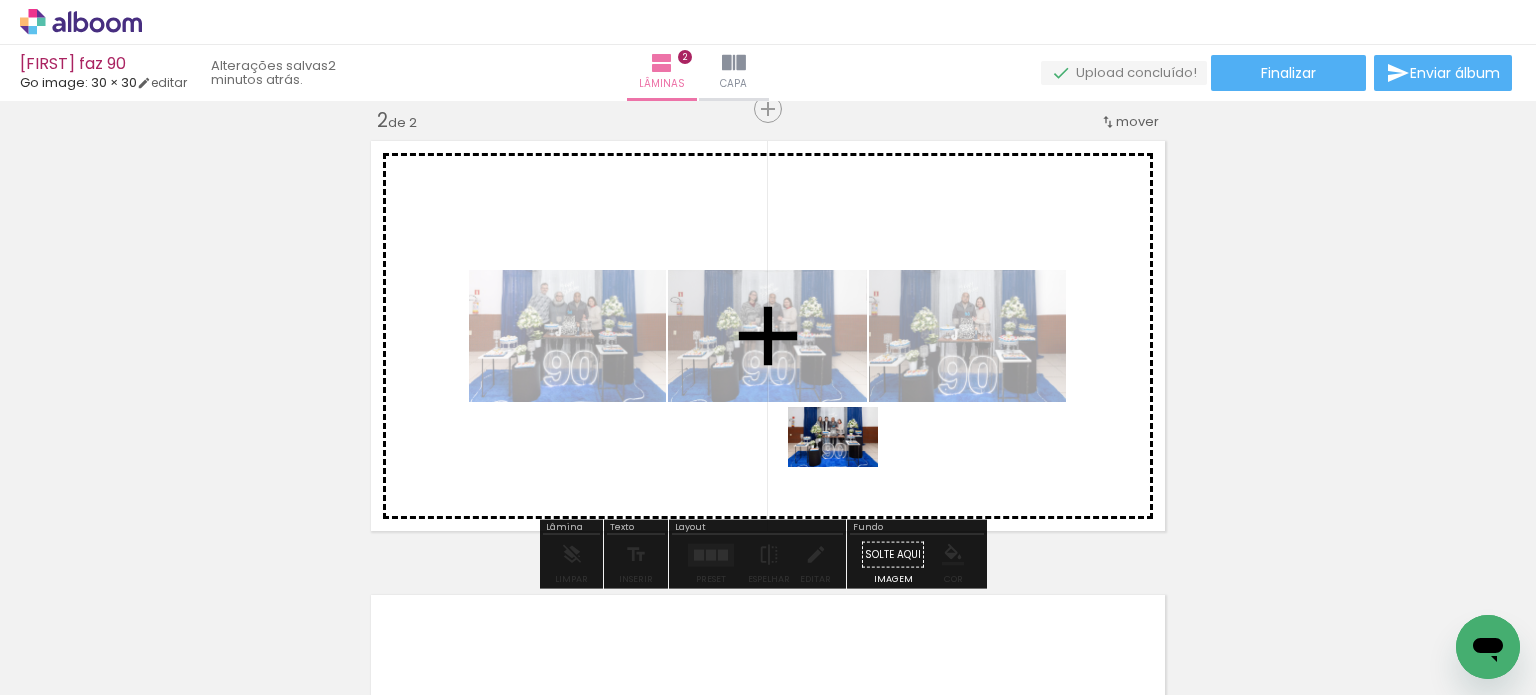 drag, startPoint x: 868, startPoint y: 640, endPoint x: 848, endPoint y: 463, distance: 178.12636 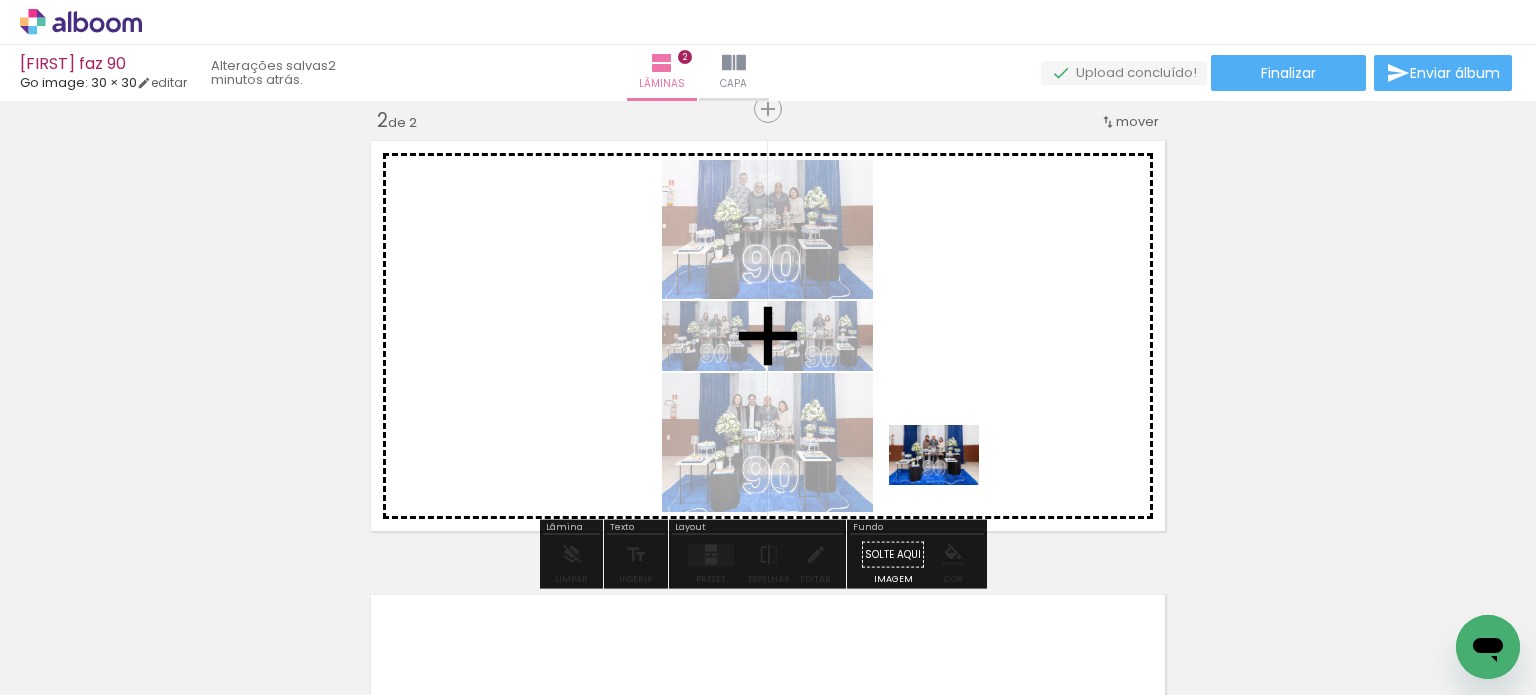 drag, startPoint x: 970, startPoint y: 639, endPoint x: 949, endPoint y: 467, distance: 173.27724 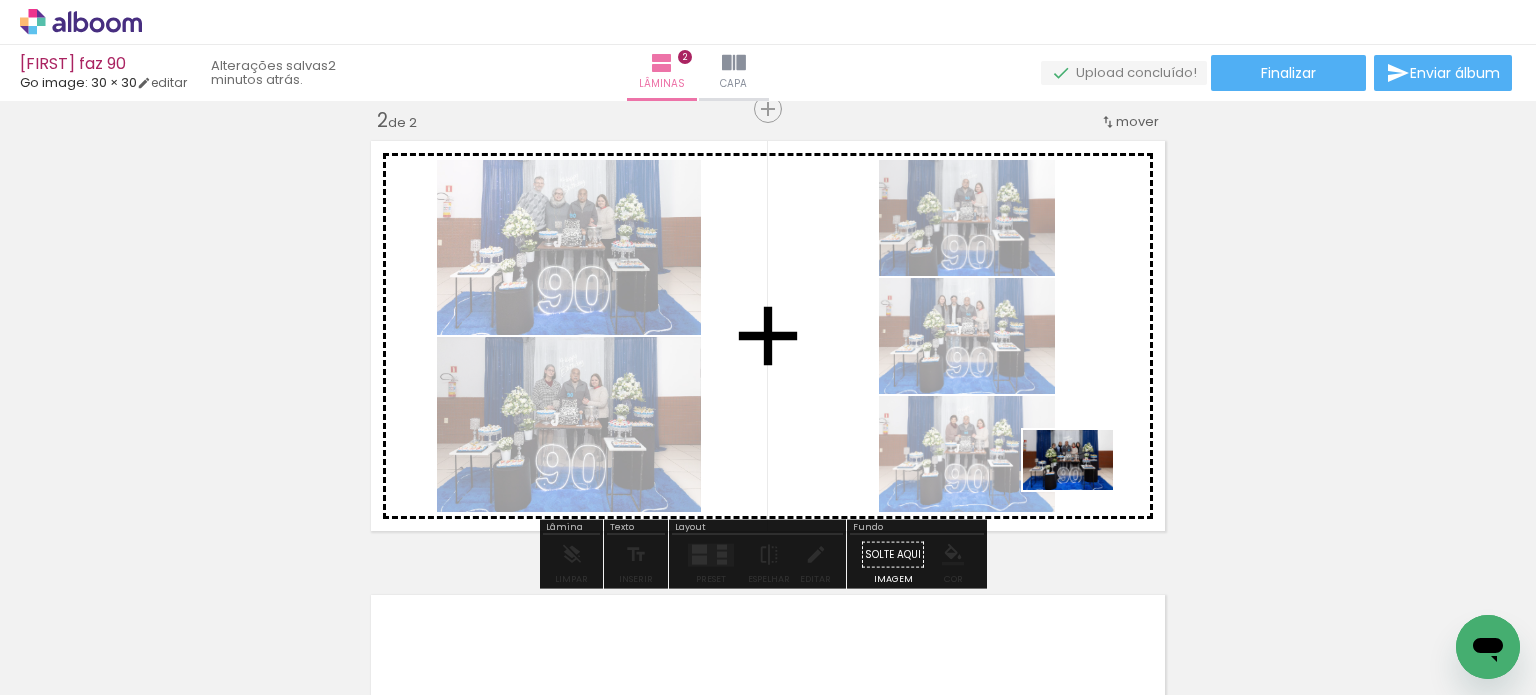 drag, startPoint x: 1100, startPoint y: 634, endPoint x: 1078, endPoint y: 463, distance: 172.4094 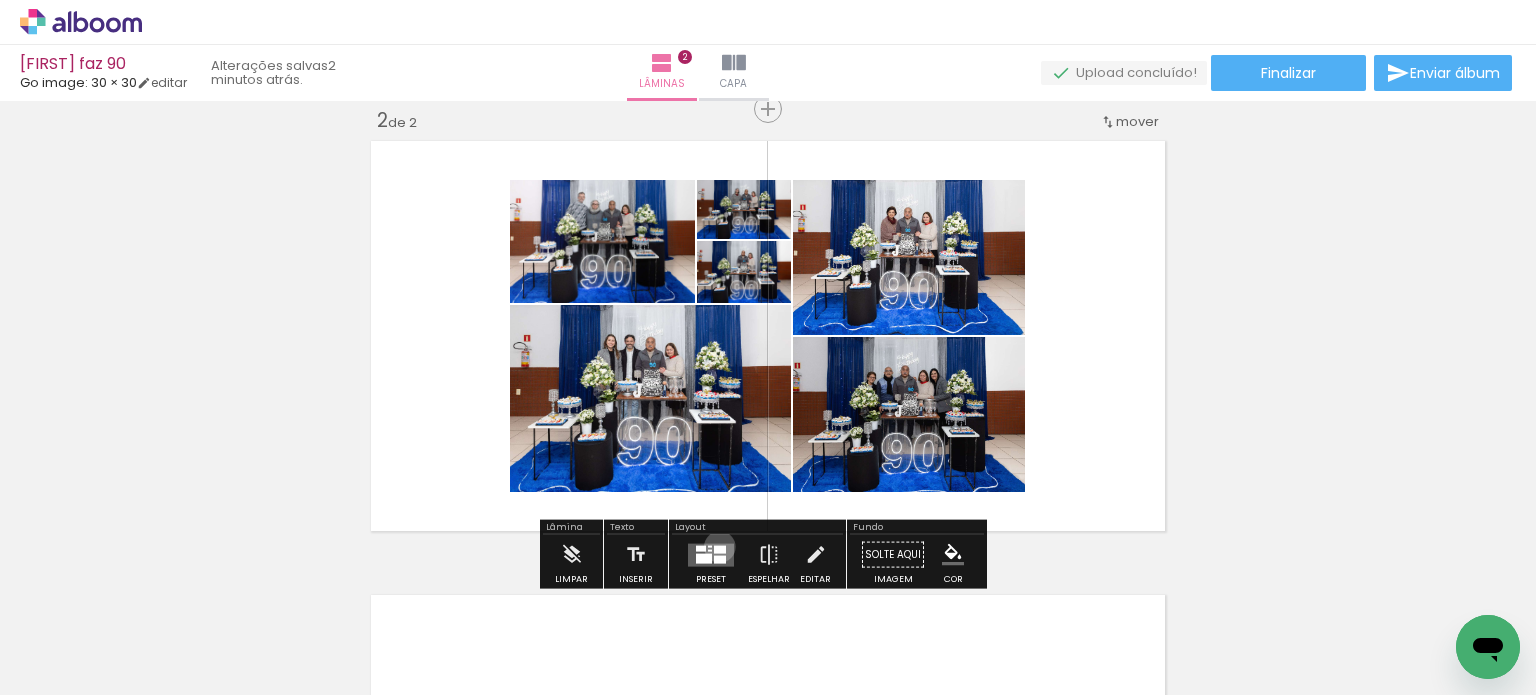 click at bounding box center (720, 549) 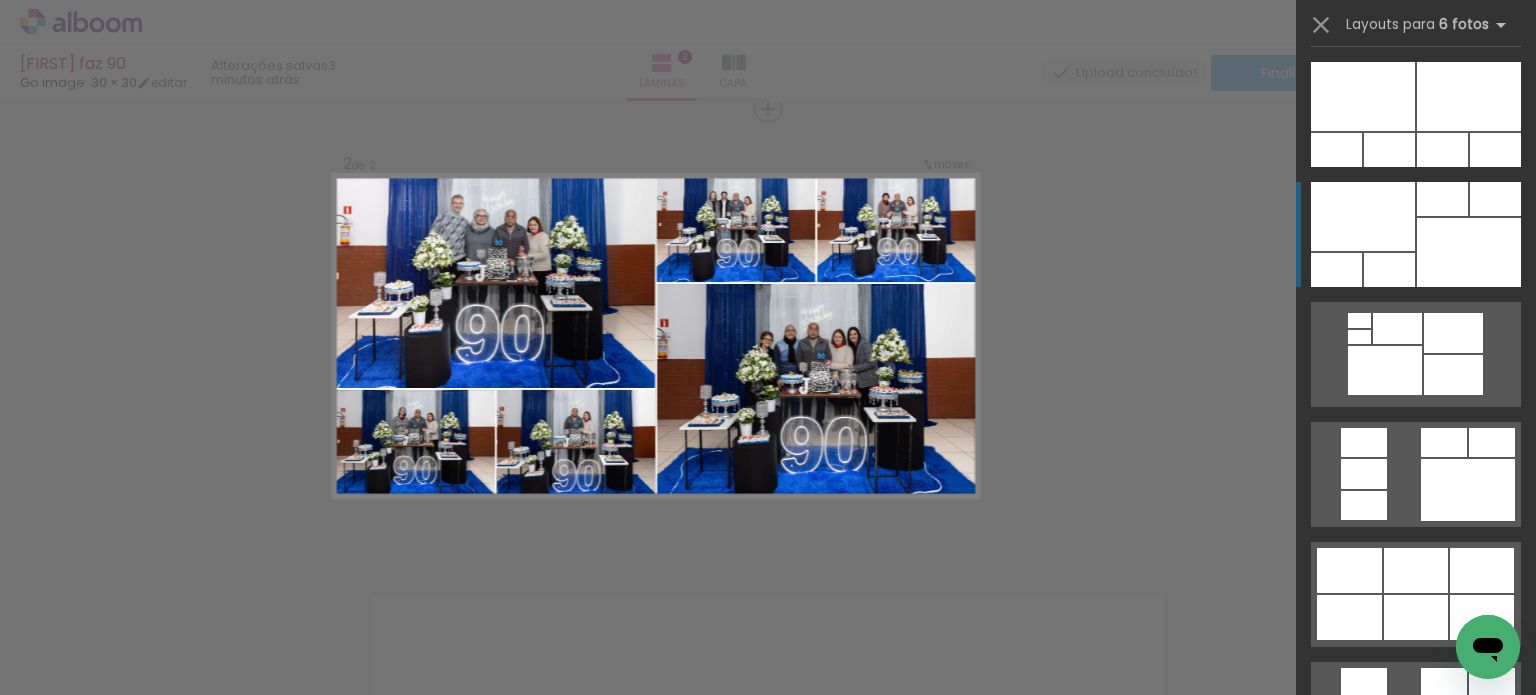 scroll, scrollTop: 1500, scrollLeft: 0, axis: vertical 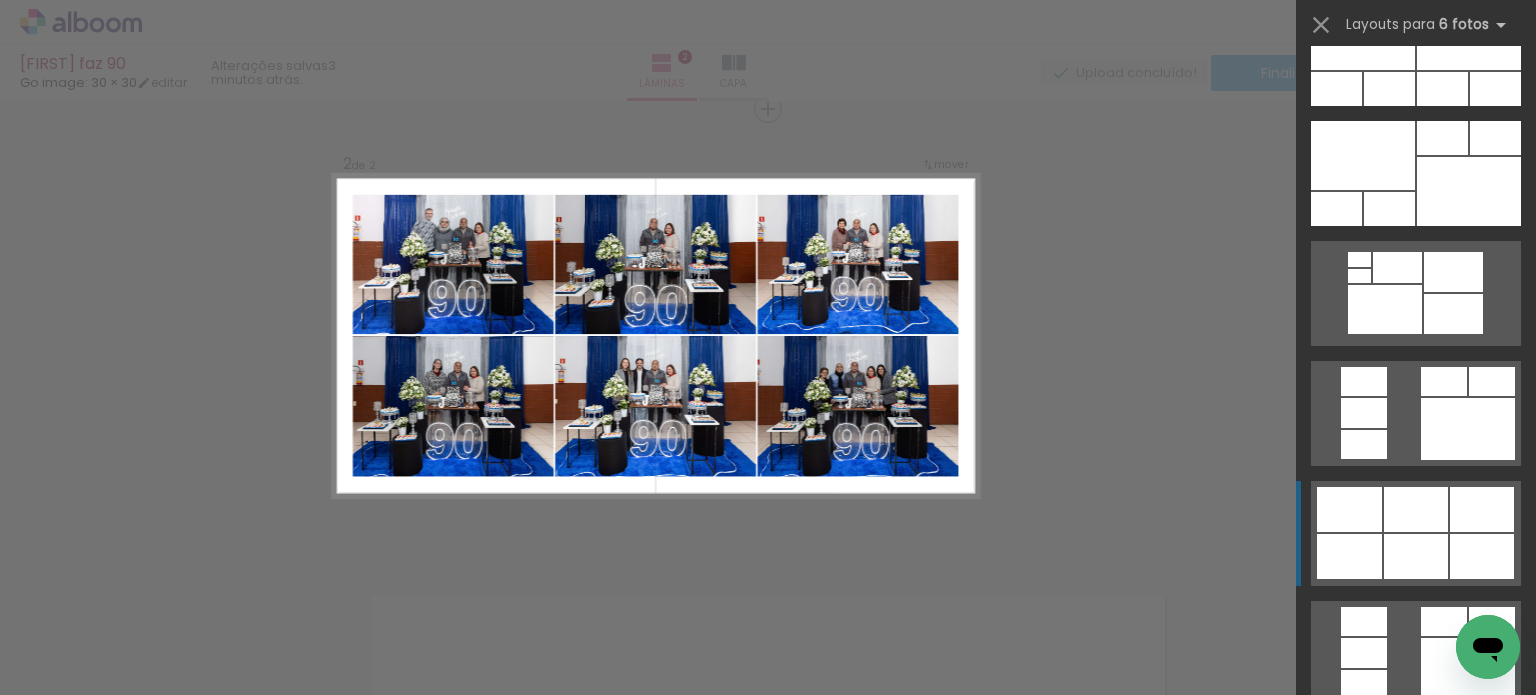 click at bounding box center (1409, -11404) 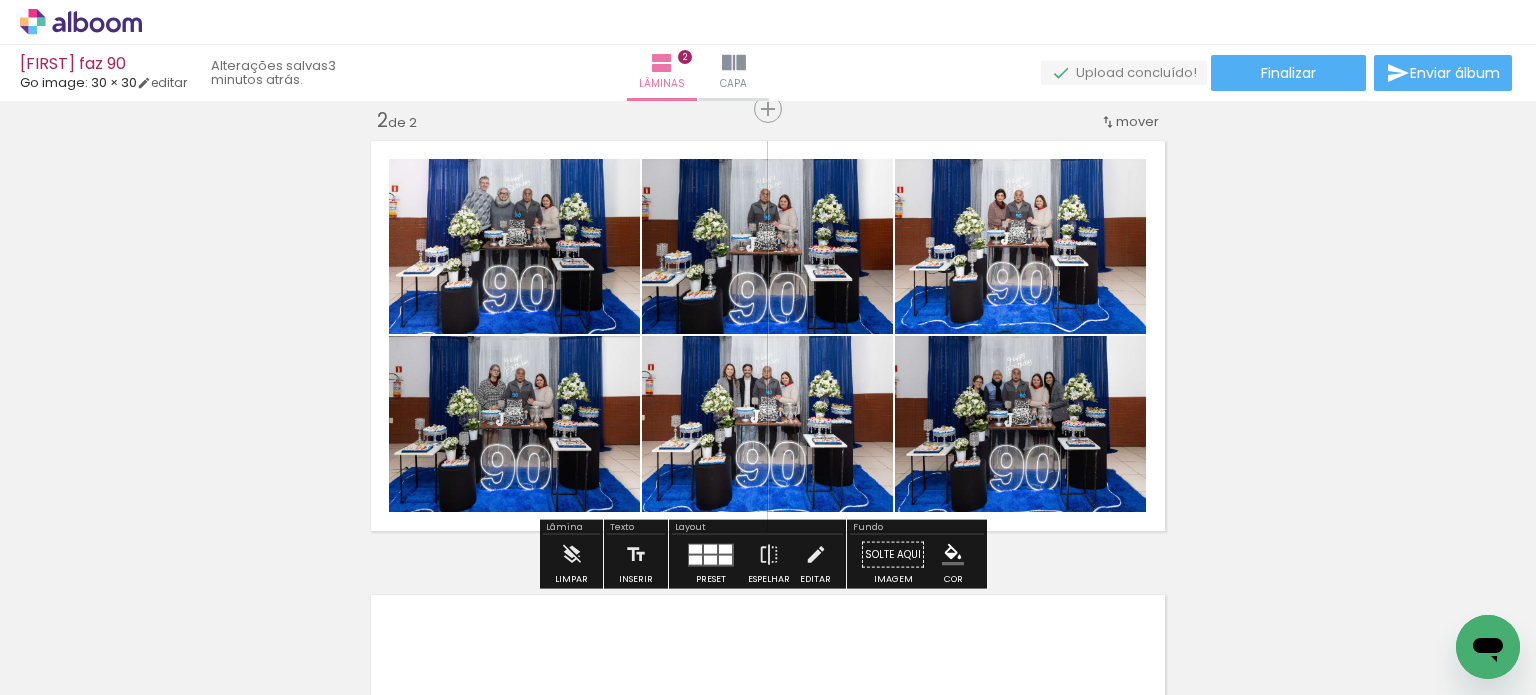 click 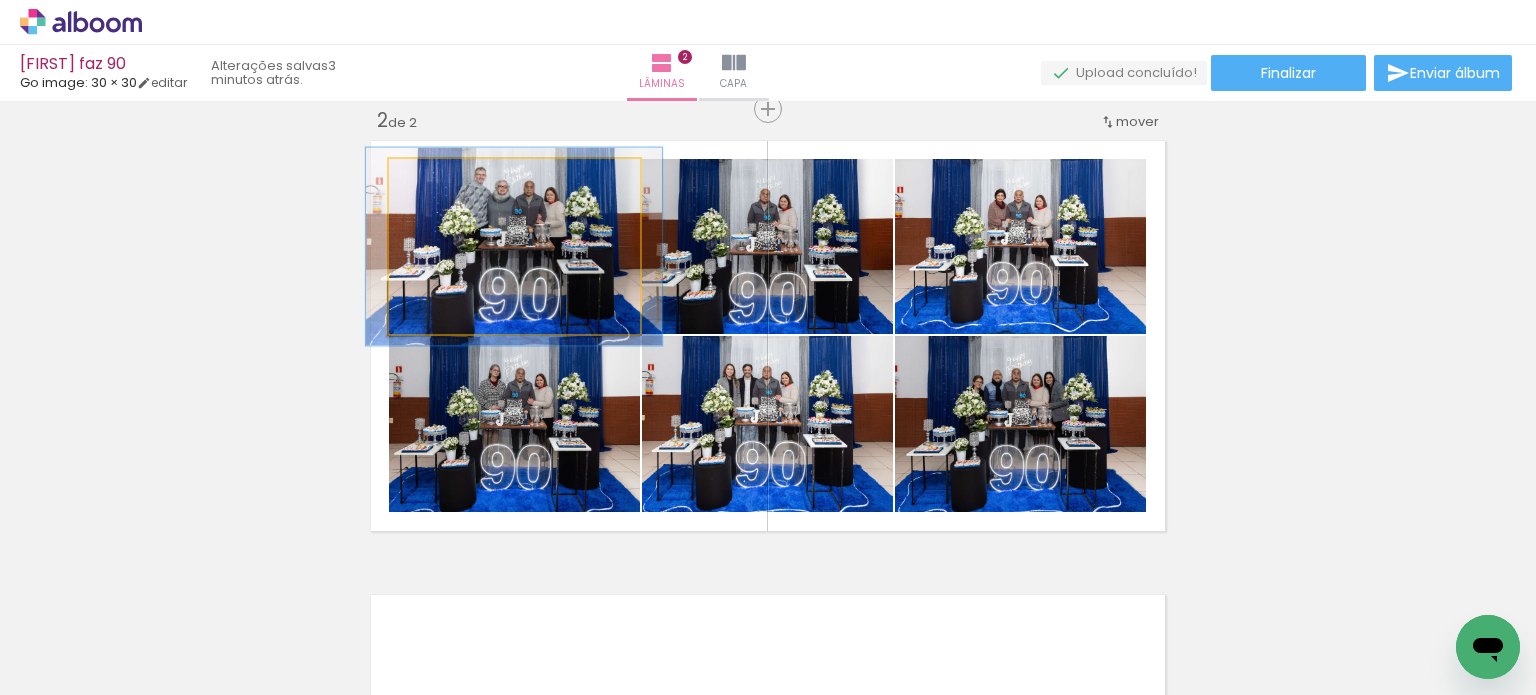 type on "113" 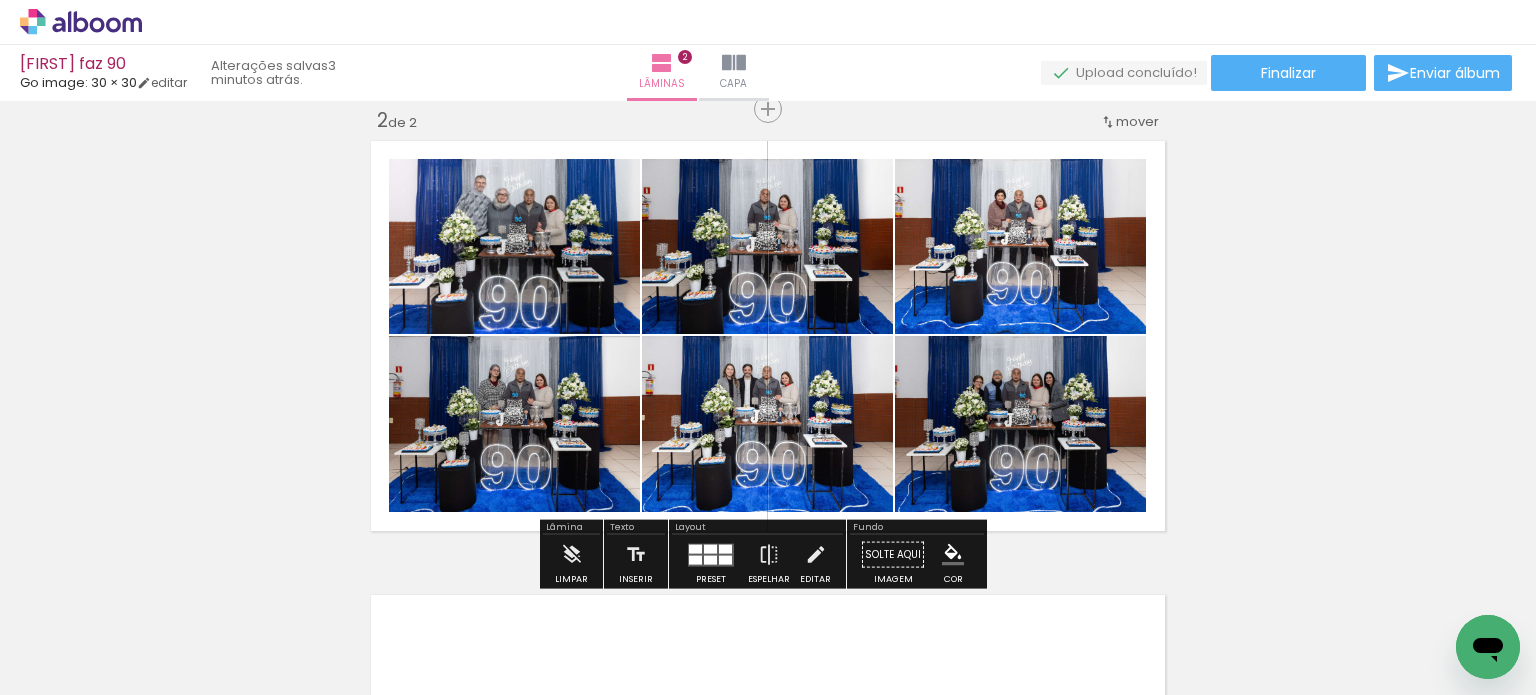click 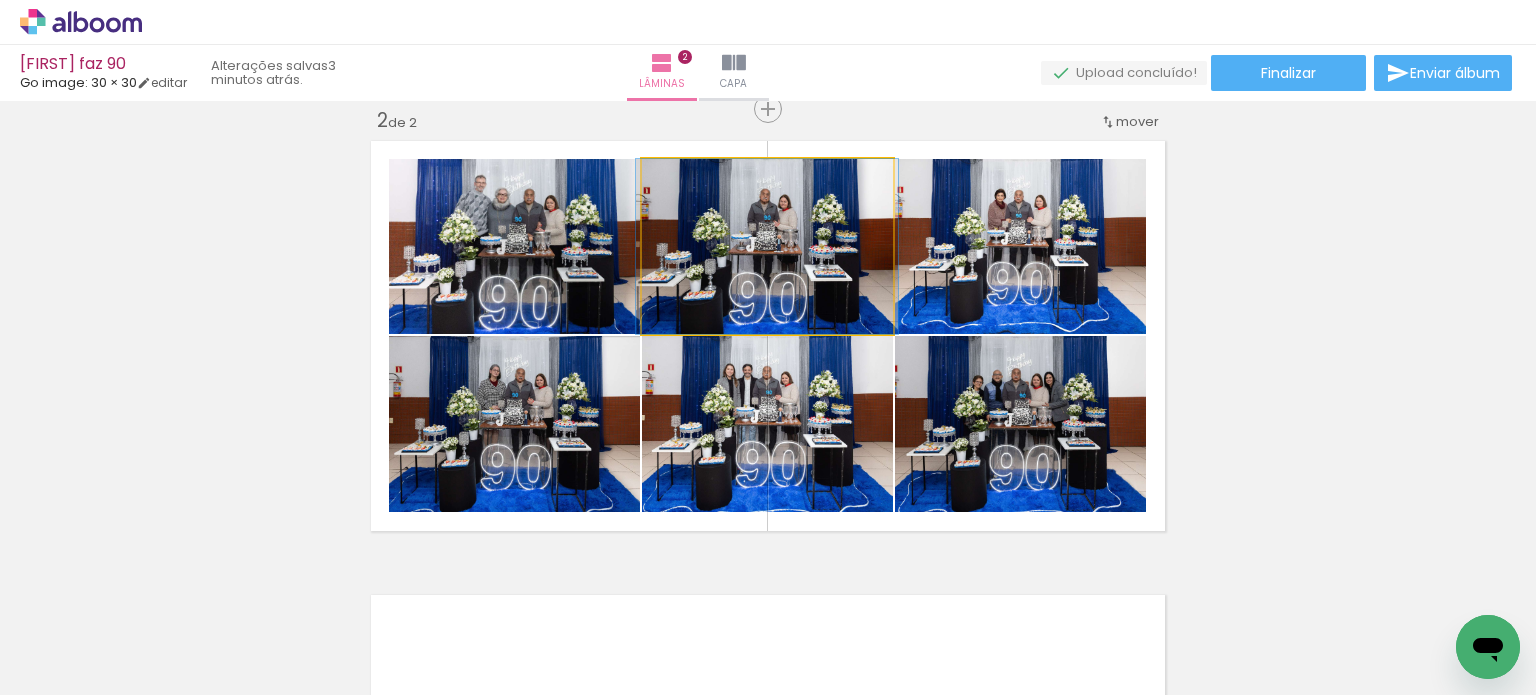 type on "100" 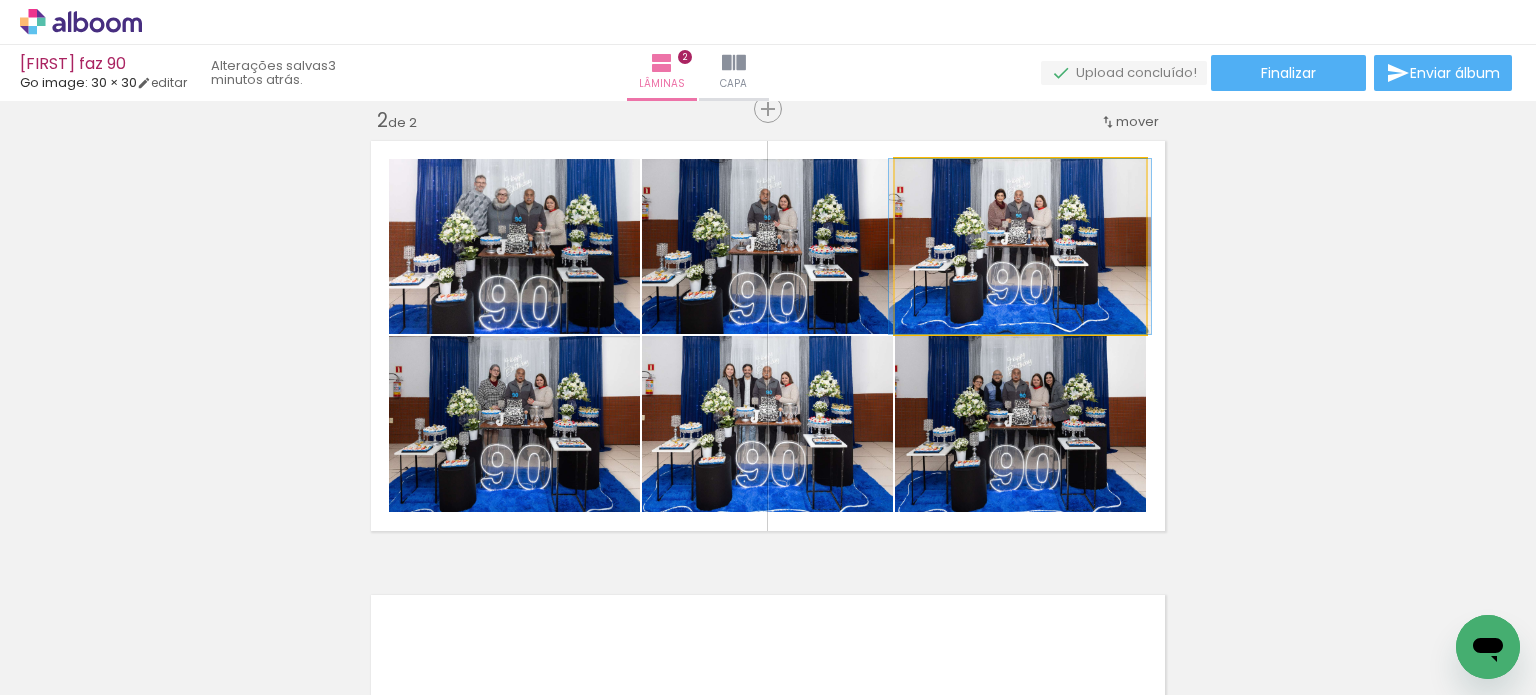 click 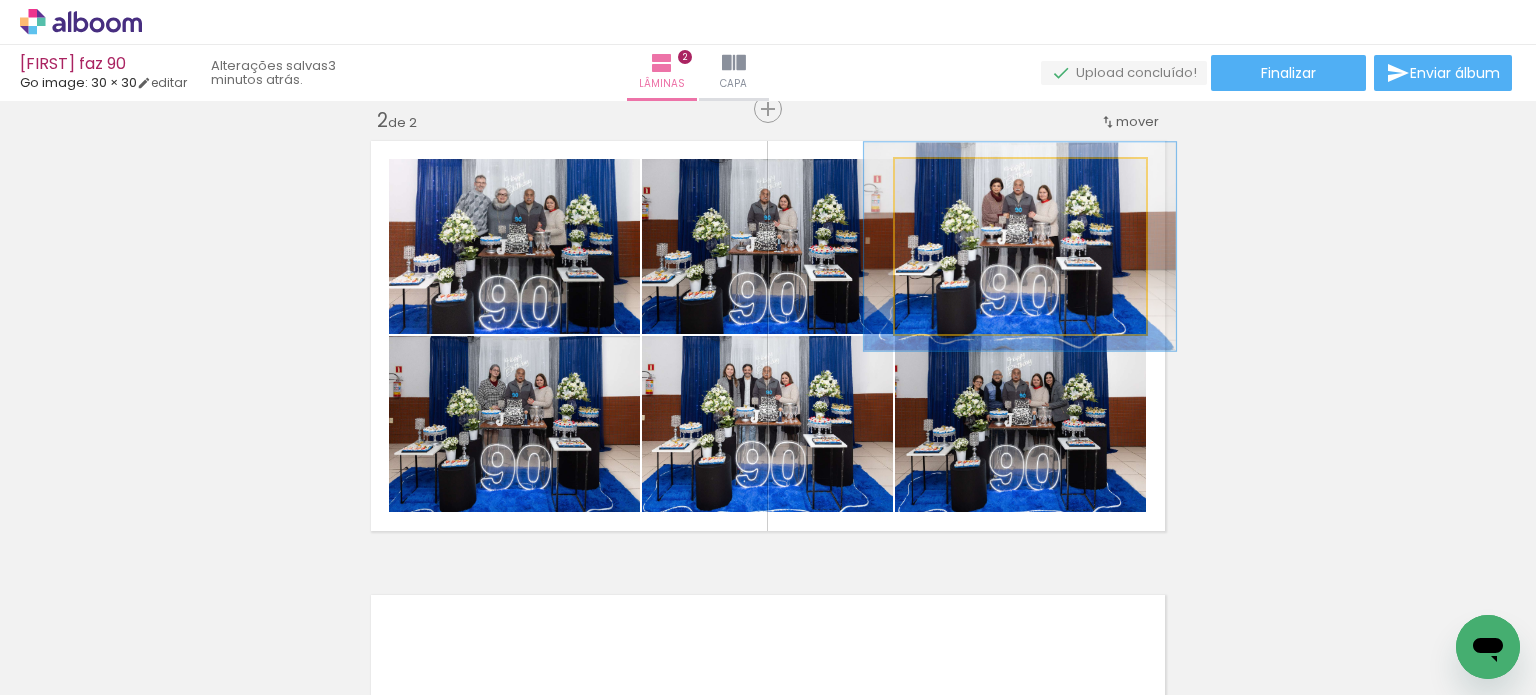 drag, startPoint x: 931, startPoint y: 181, endPoint x: 944, endPoint y: 178, distance: 13.341664 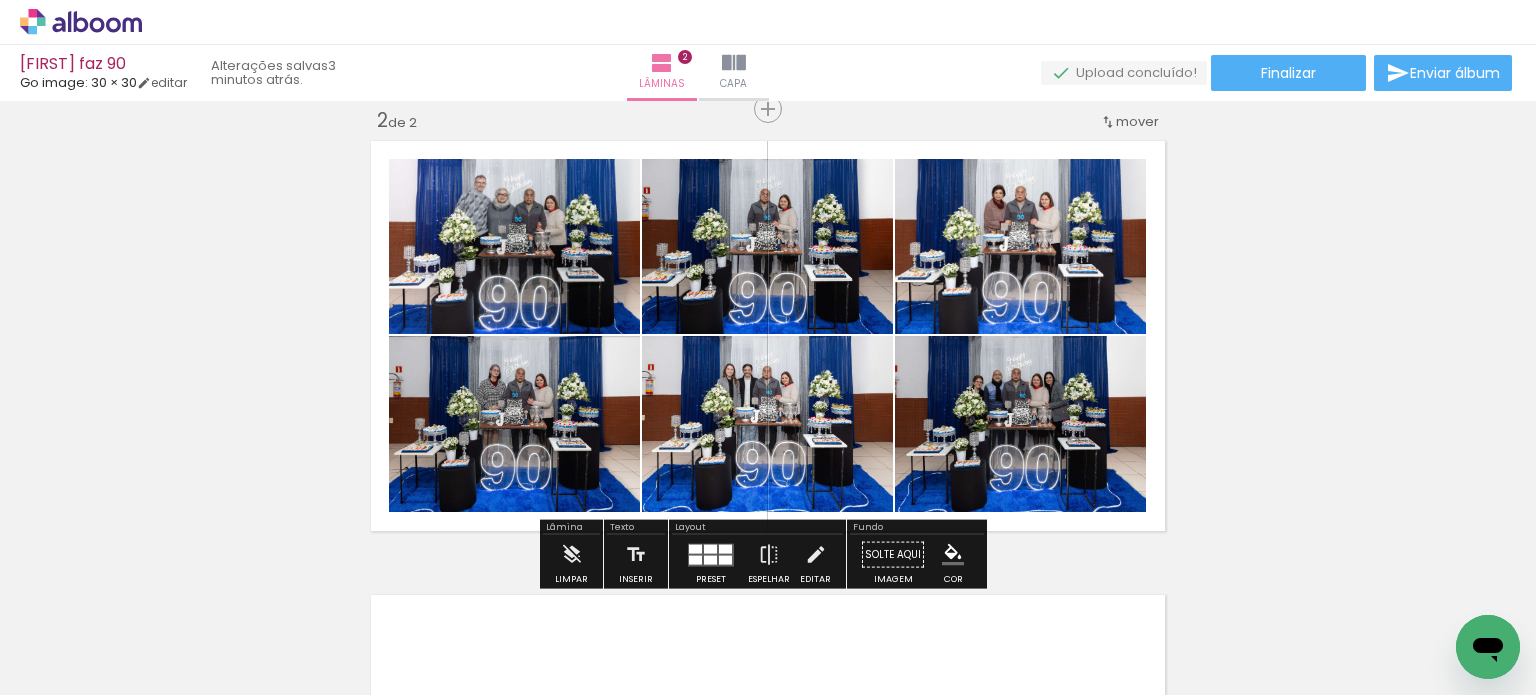 click 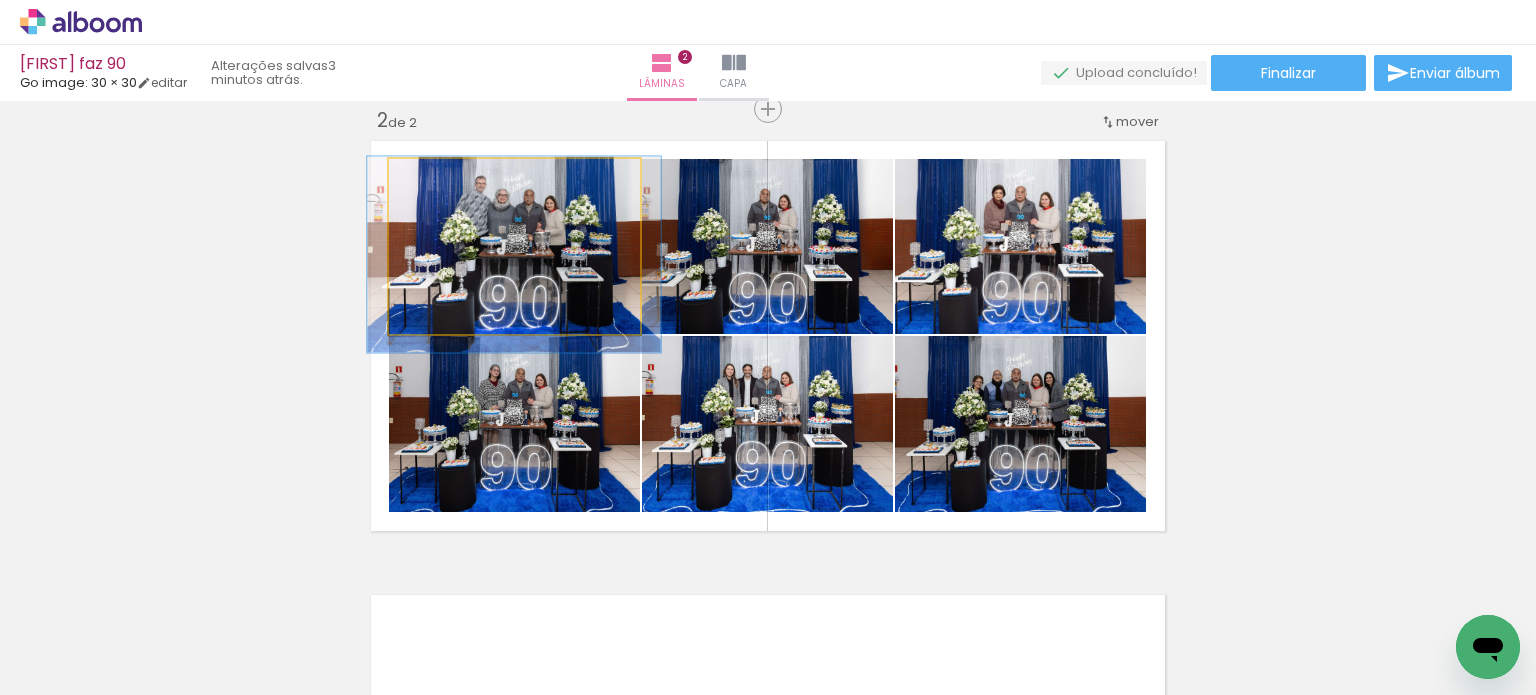 type on "112" 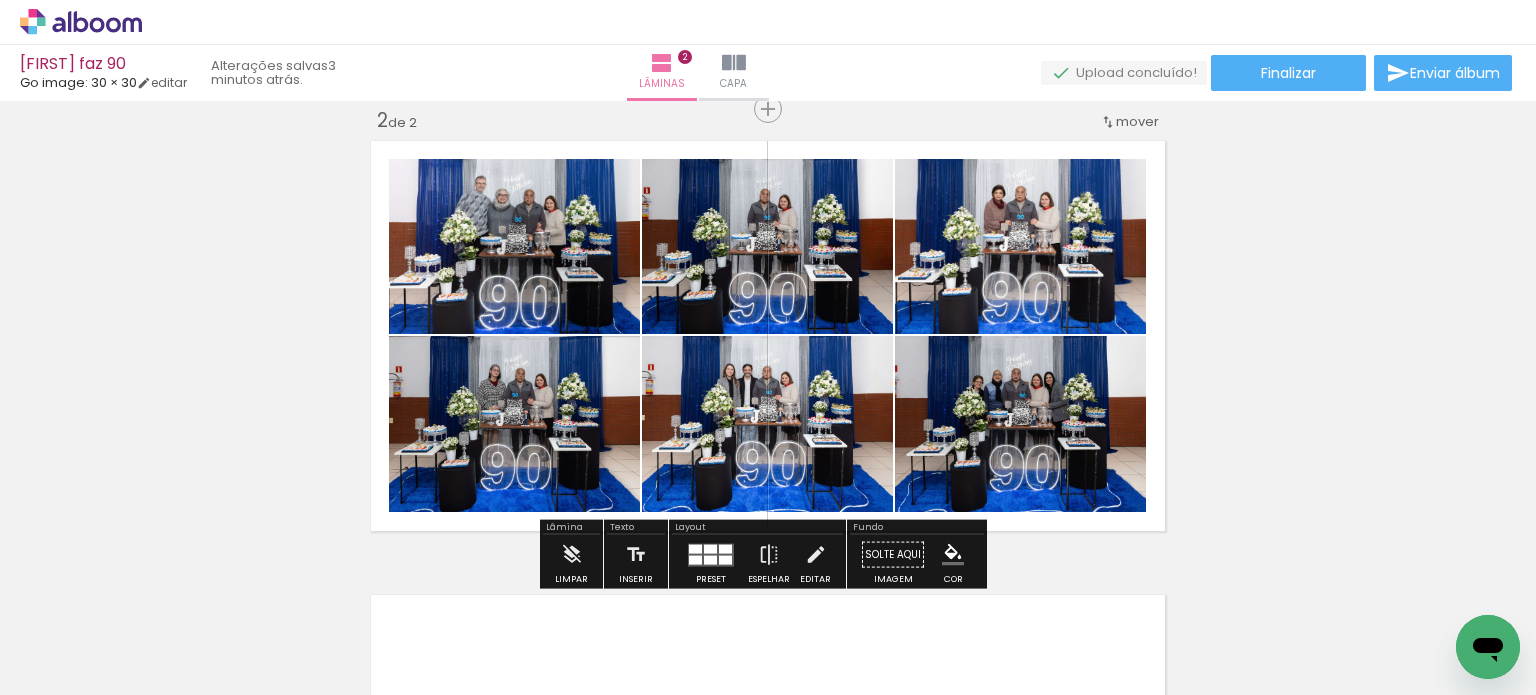 click 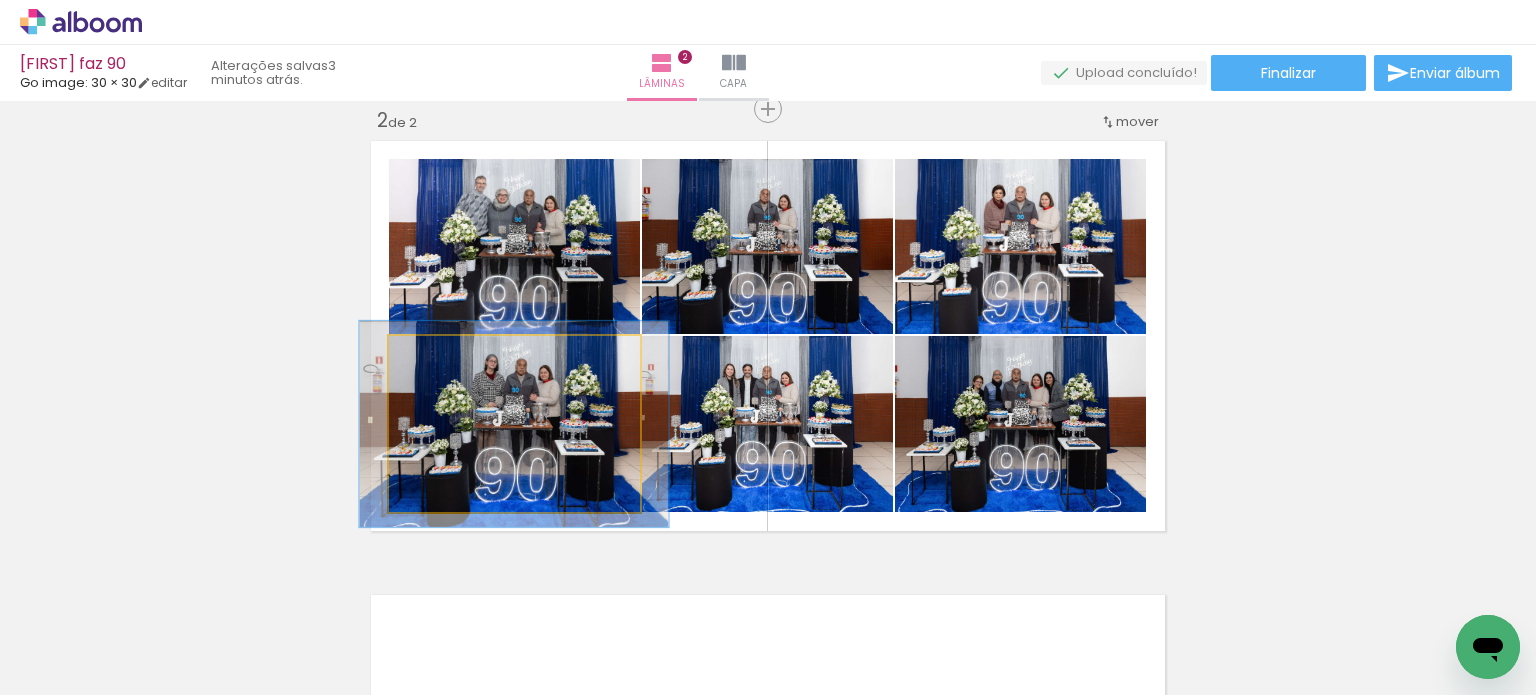 drag, startPoint x: 428, startPoint y: 358, endPoint x: 440, endPoint y: 358, distance: 12 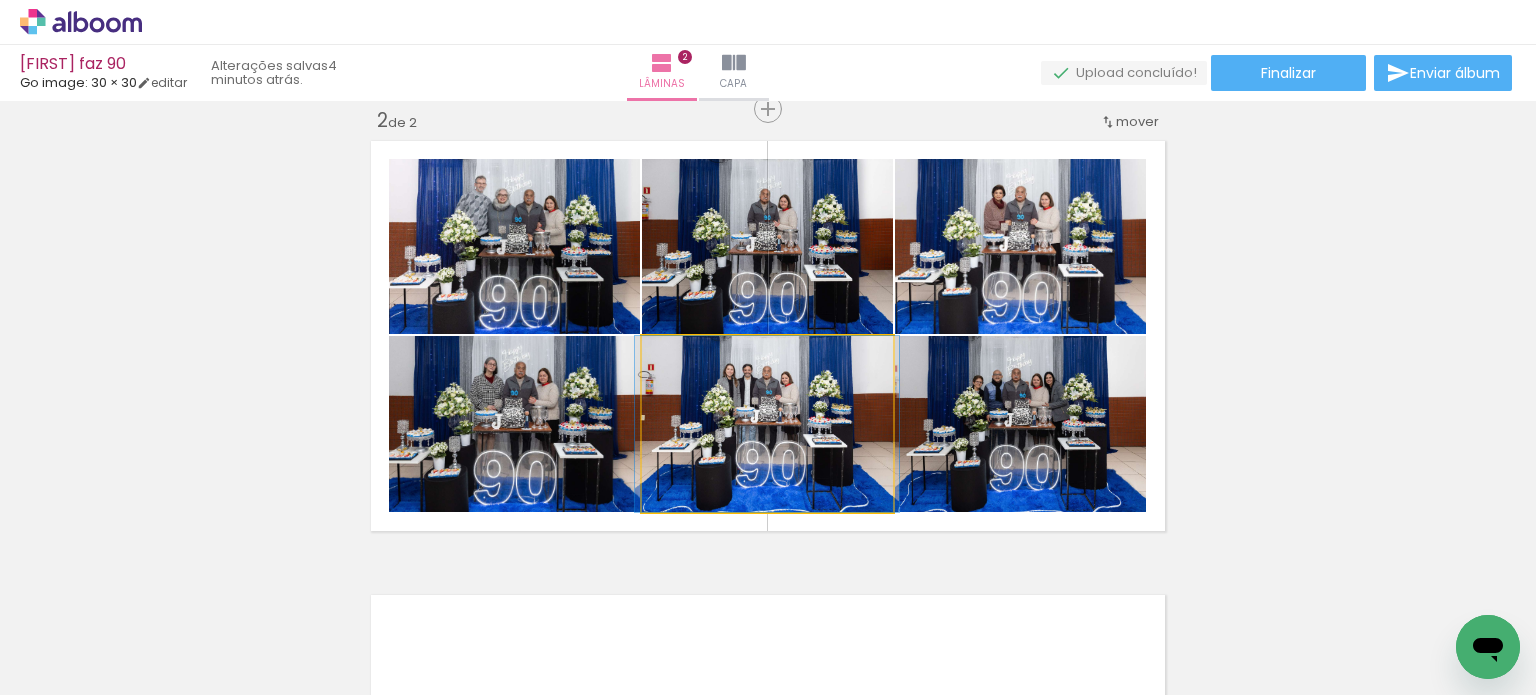 click 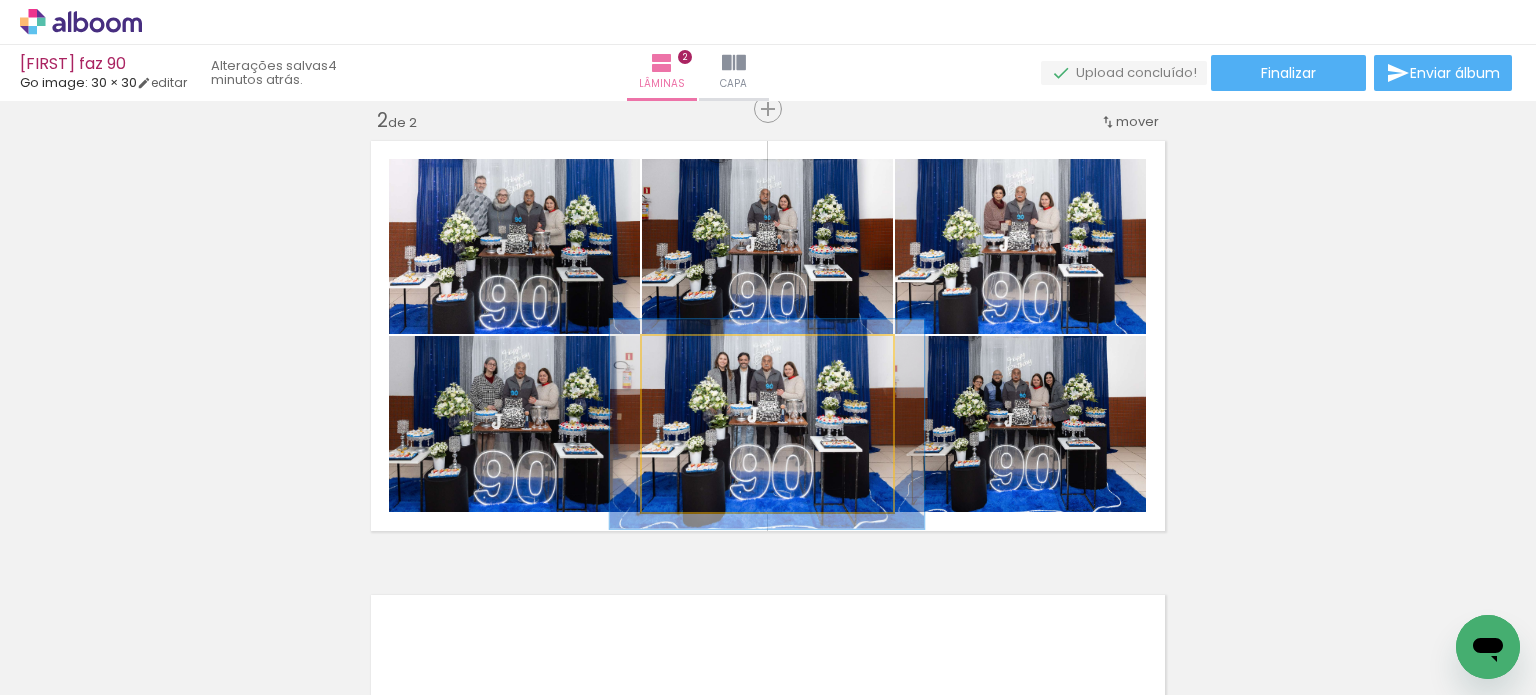 drag, startPoint x: 686, startPoint y: 359, endPoint x: 699, endPoint y: 359, distance: 13 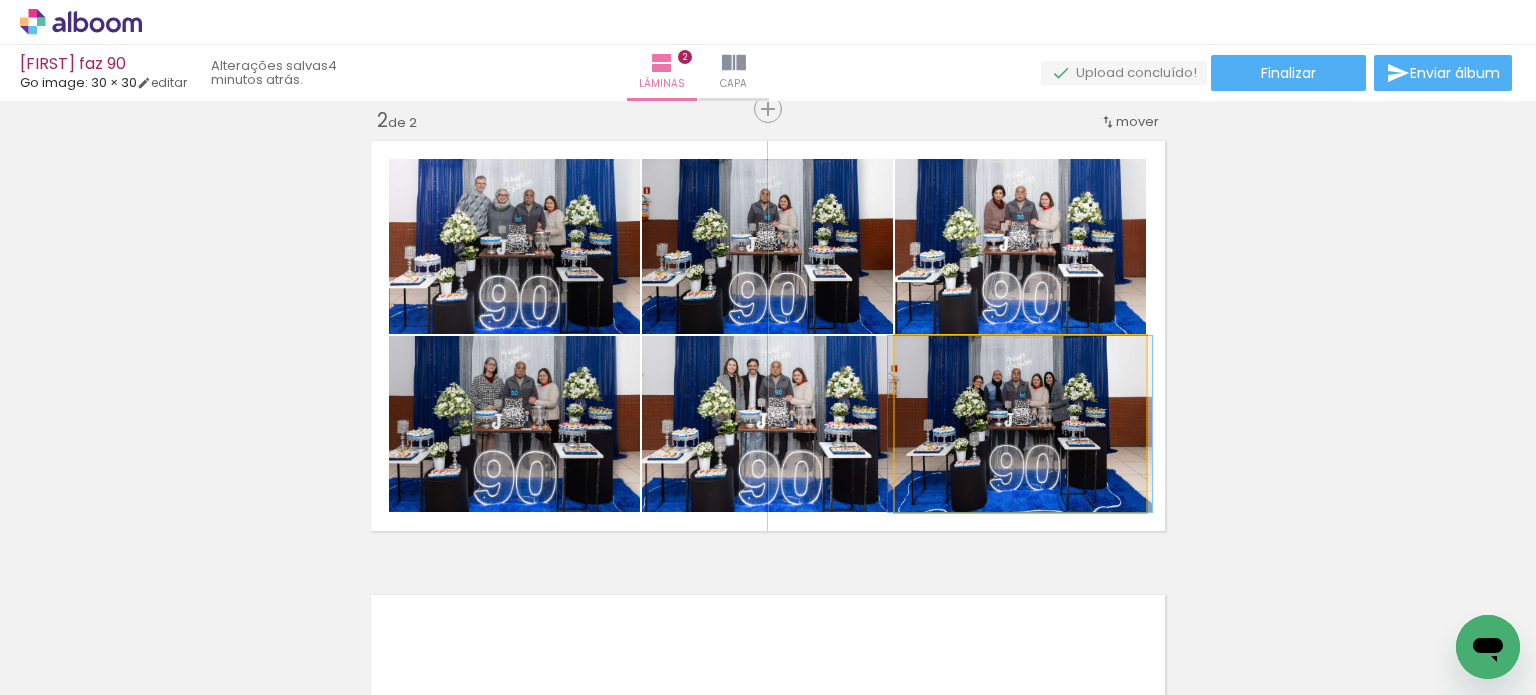 click 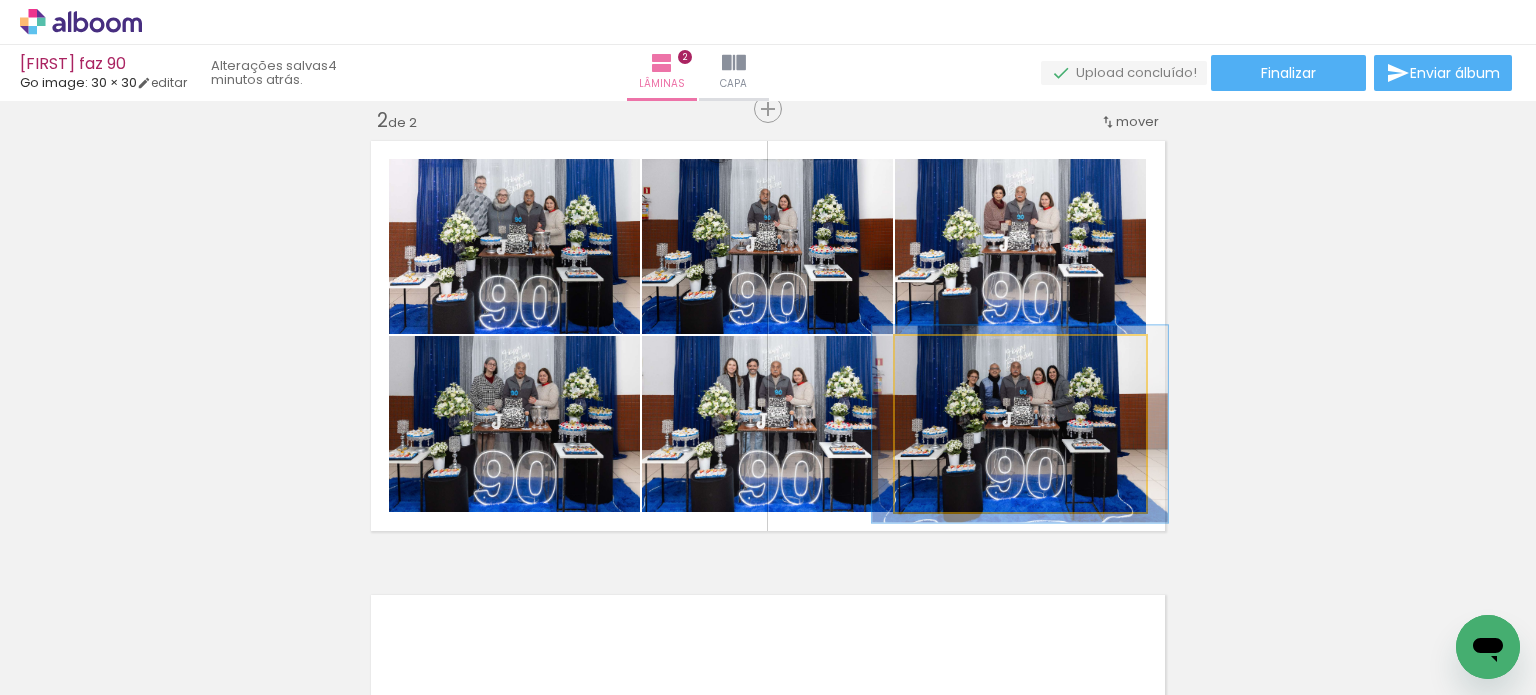 type on "112" 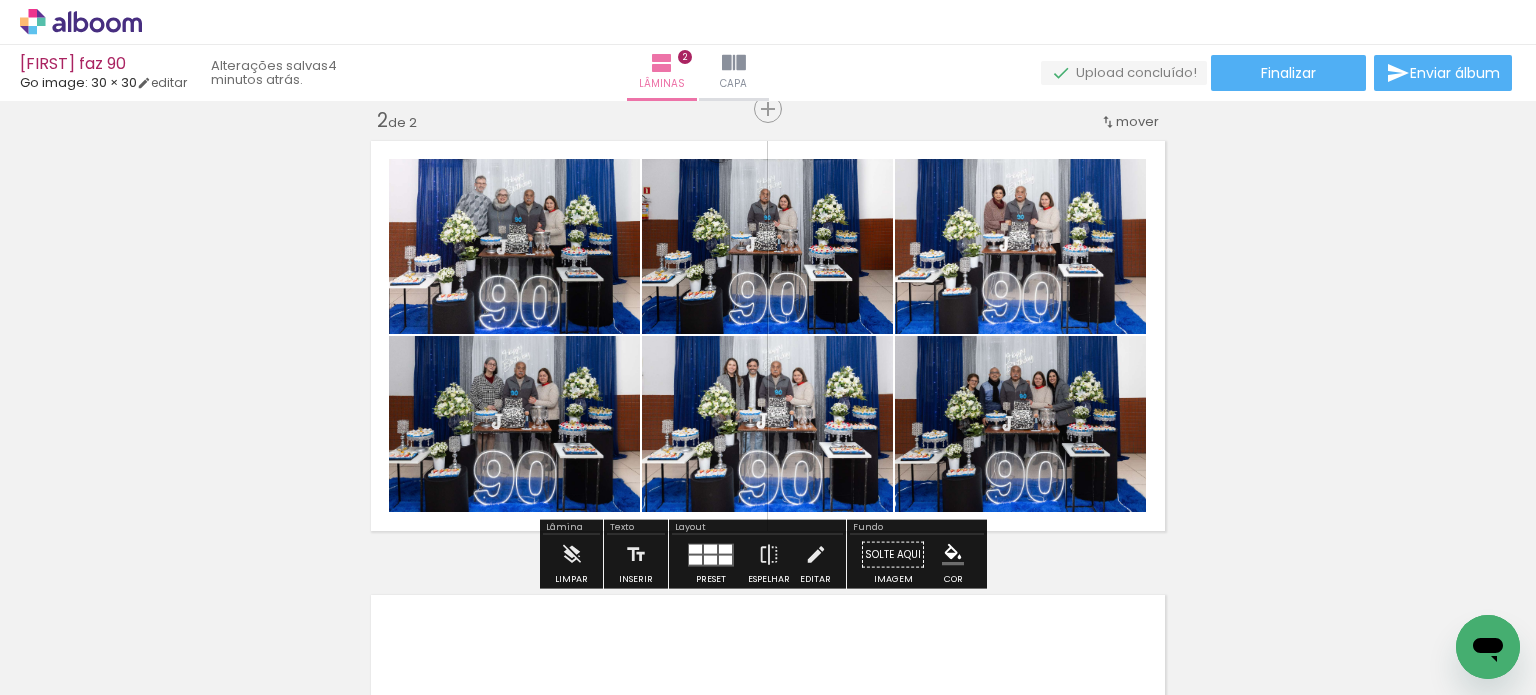 click on "Inserir lâmina 1  de 2  Inserir lâmina 2  de 2" at bounding box center (768, 310) 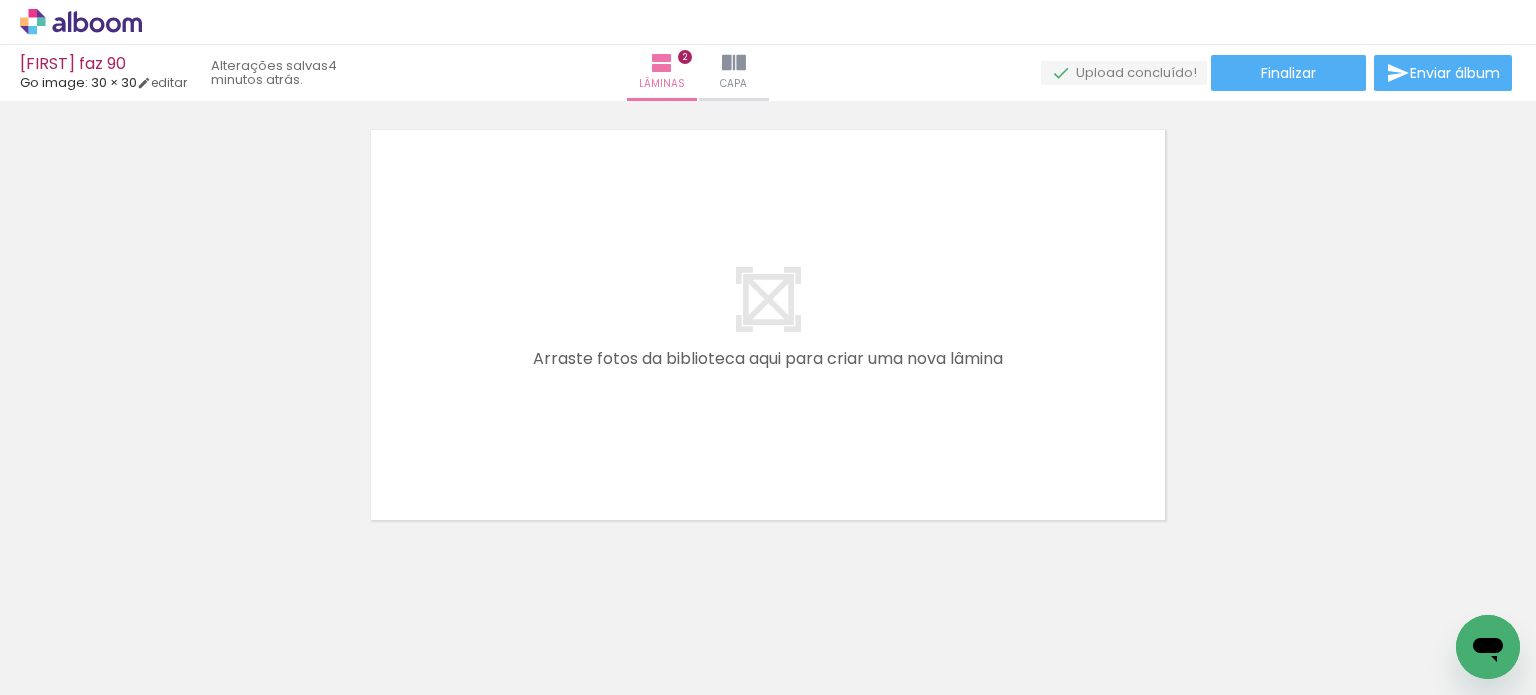 scroll, scrollTop: 970, scrollLeft: 0, axis: vertical 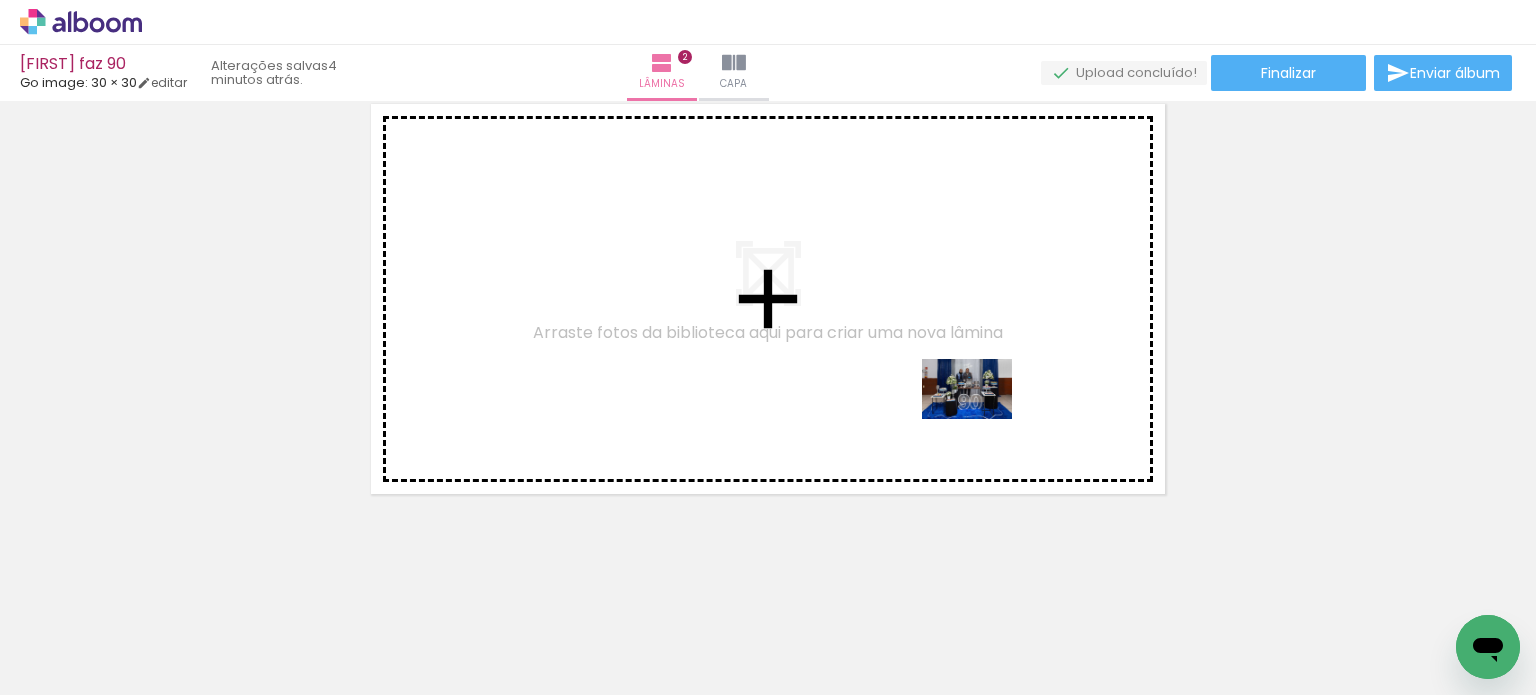 drag, startPoint x: 1235, startPoint y: 621, endPoint x: 982, endPoint y: 419, distance: 323.74835 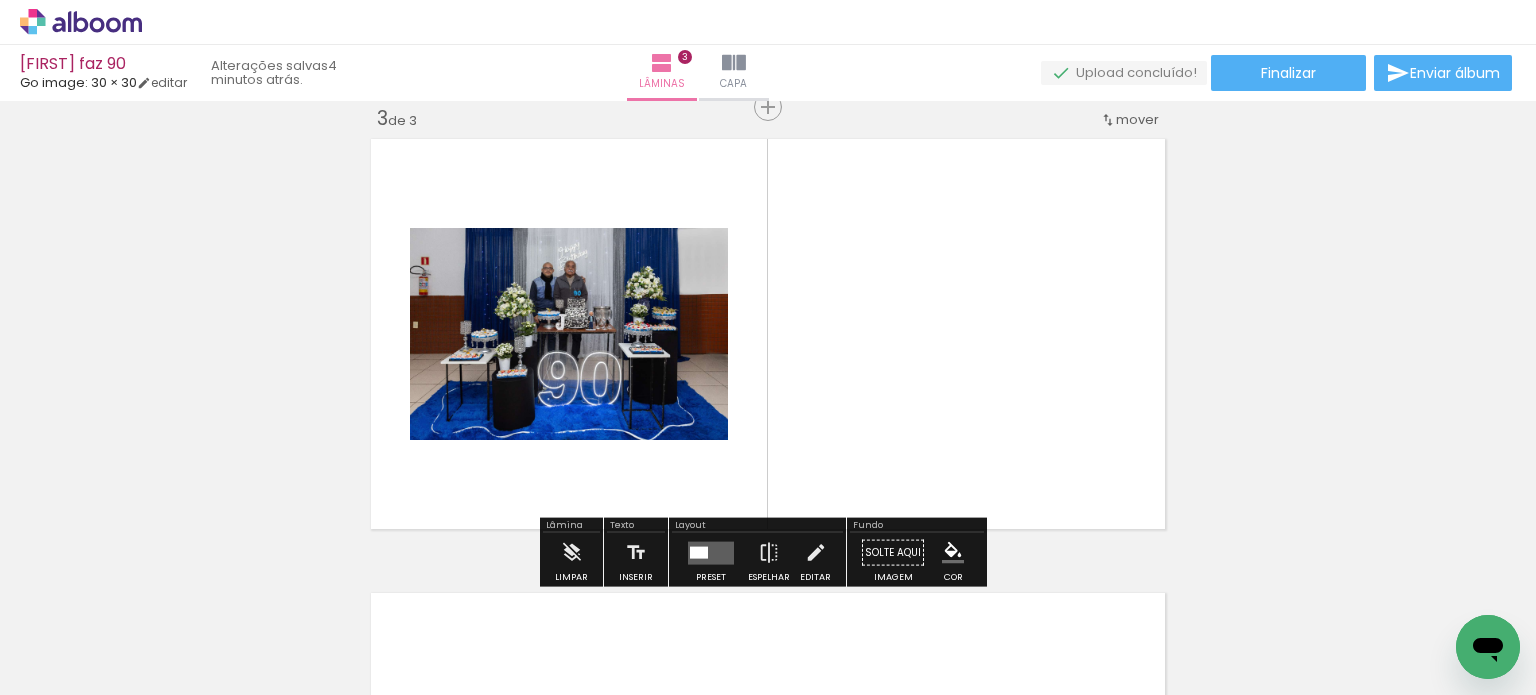 scroll, scrollTop: 933, scrollLeft: 0, axis: vertical 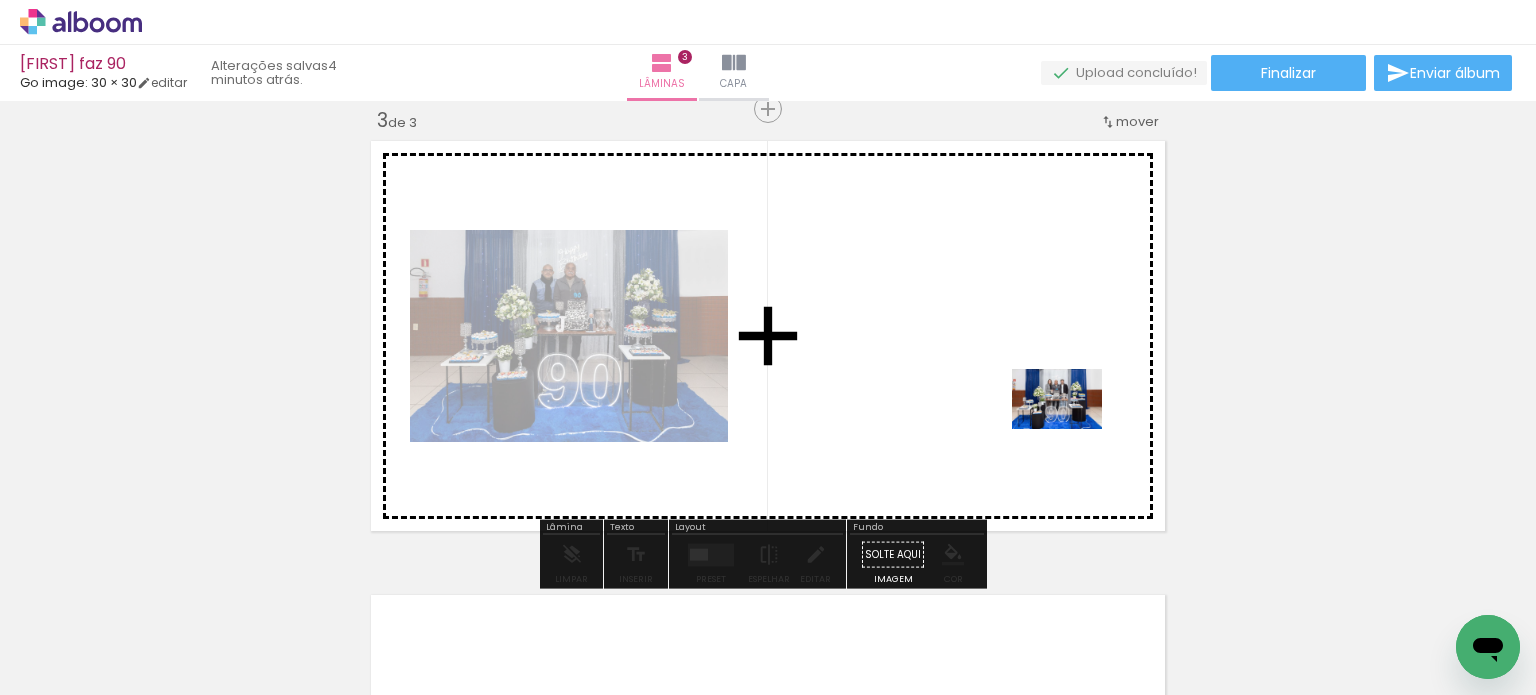 drag, startPoint x: 1320, startPoint y: 625, endPoint x: 1072, endPoint y: 429, distance: 316.10126 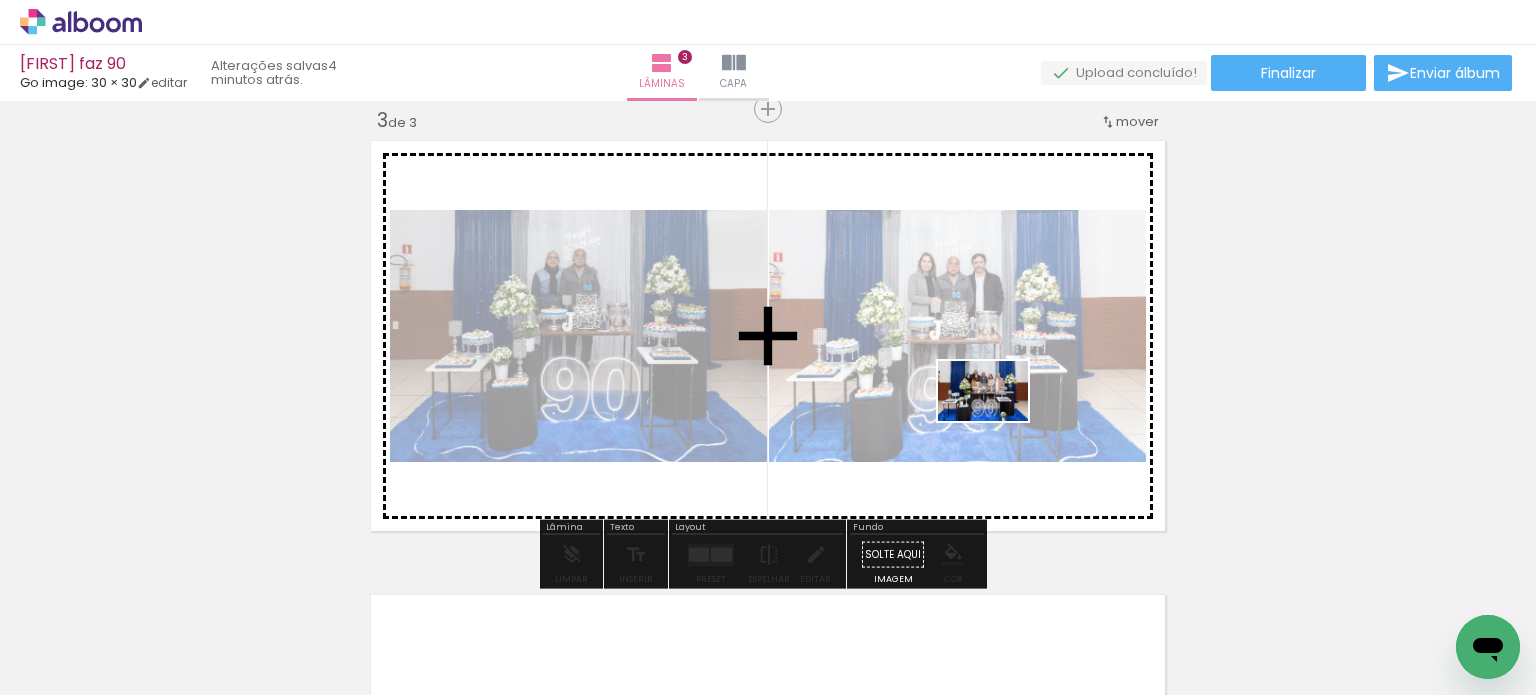 drag, startPoint x: 1412, startPoint y: 613, endPoint x: 995, endPoint y: 419, distance: 459.91846 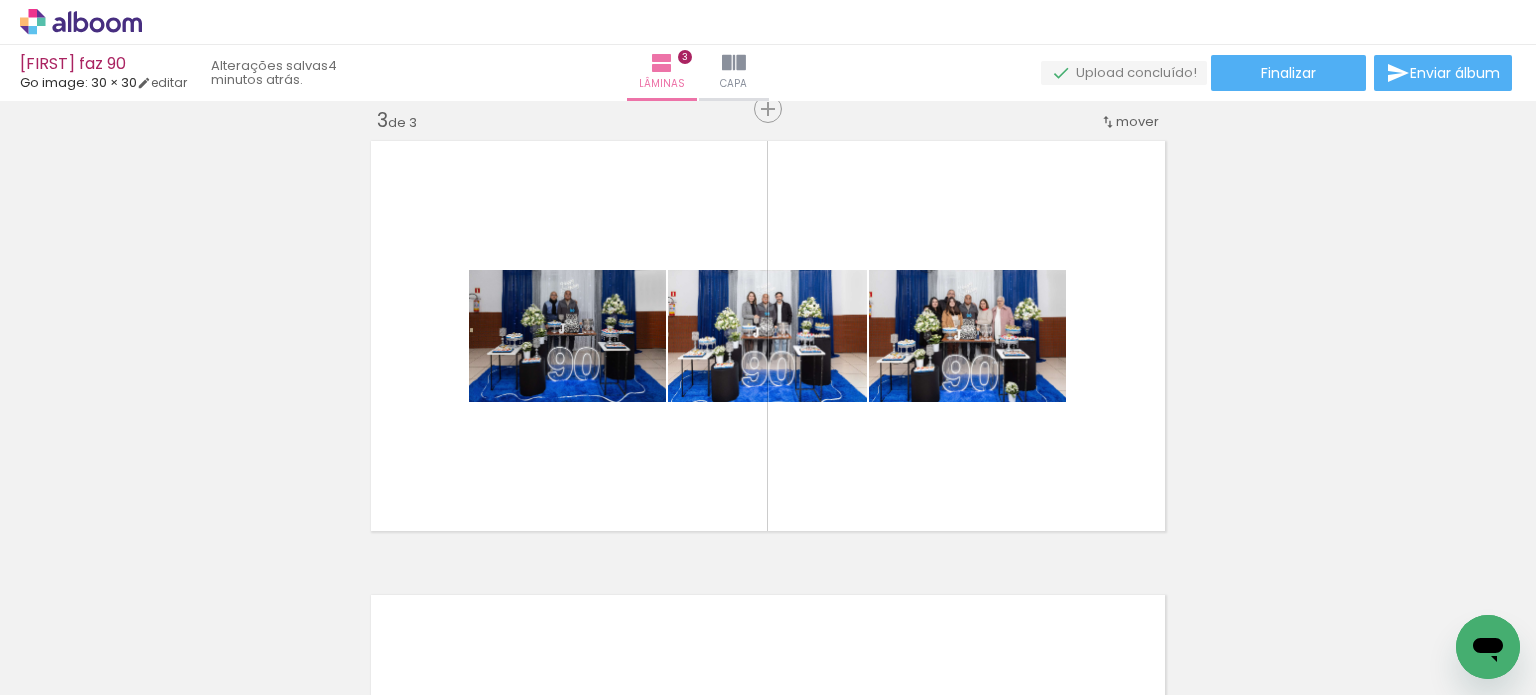 scroll, scrollTop: 0, scrollLeft: 1070, axis: horizontal 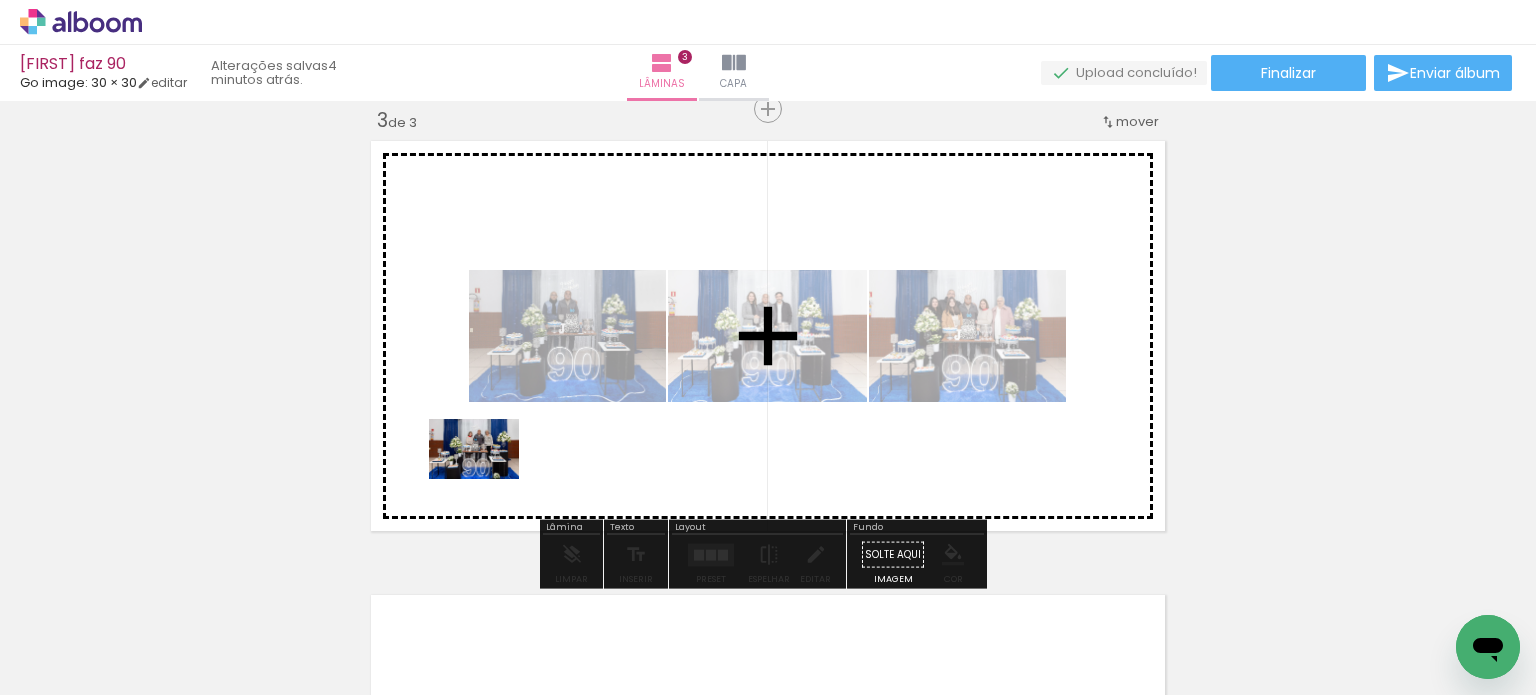 drag, startPoint x: 477, startPoint y: 633, endPoint x: 496, endPoint y: 459, distance: 175.03429 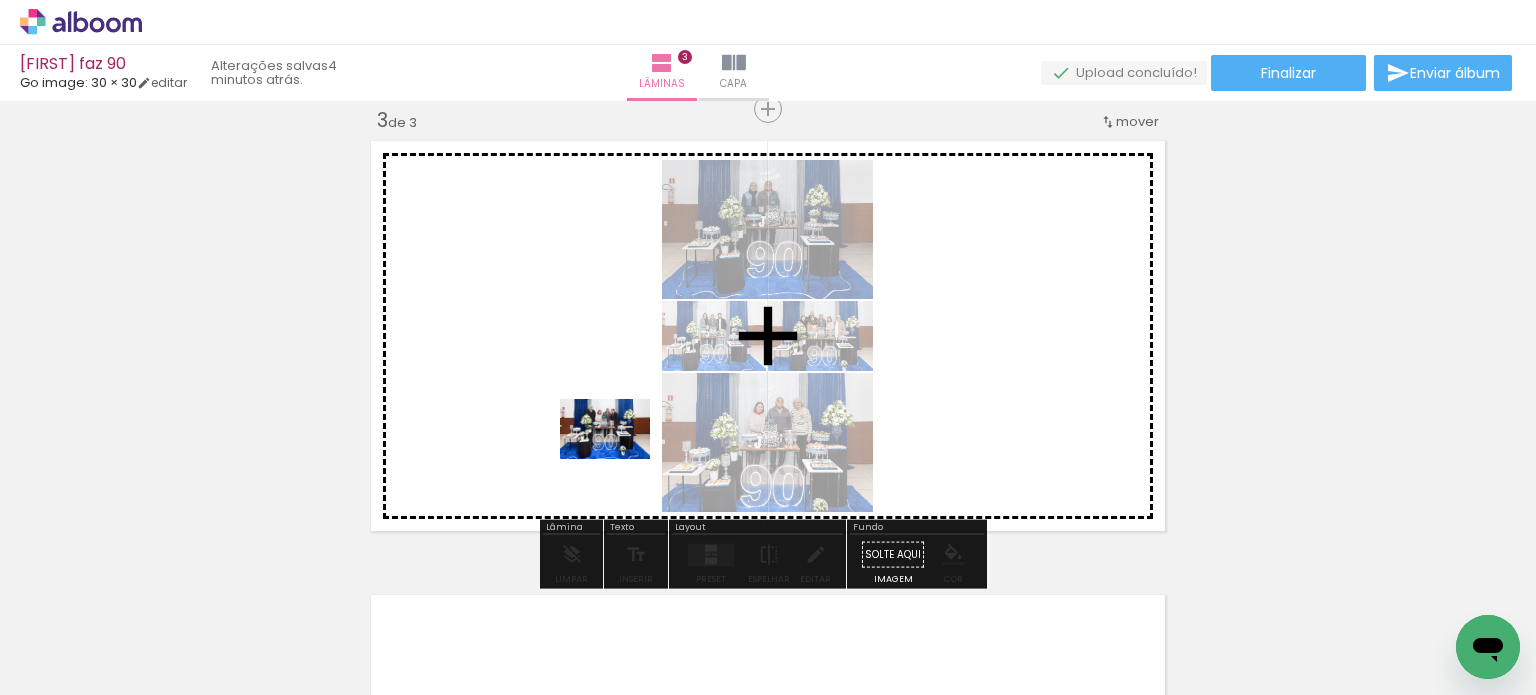 drag, startPoint x: 594, startPoint y: 627, endPoint x: 620, endPoint y: 457, distance: 171.97675 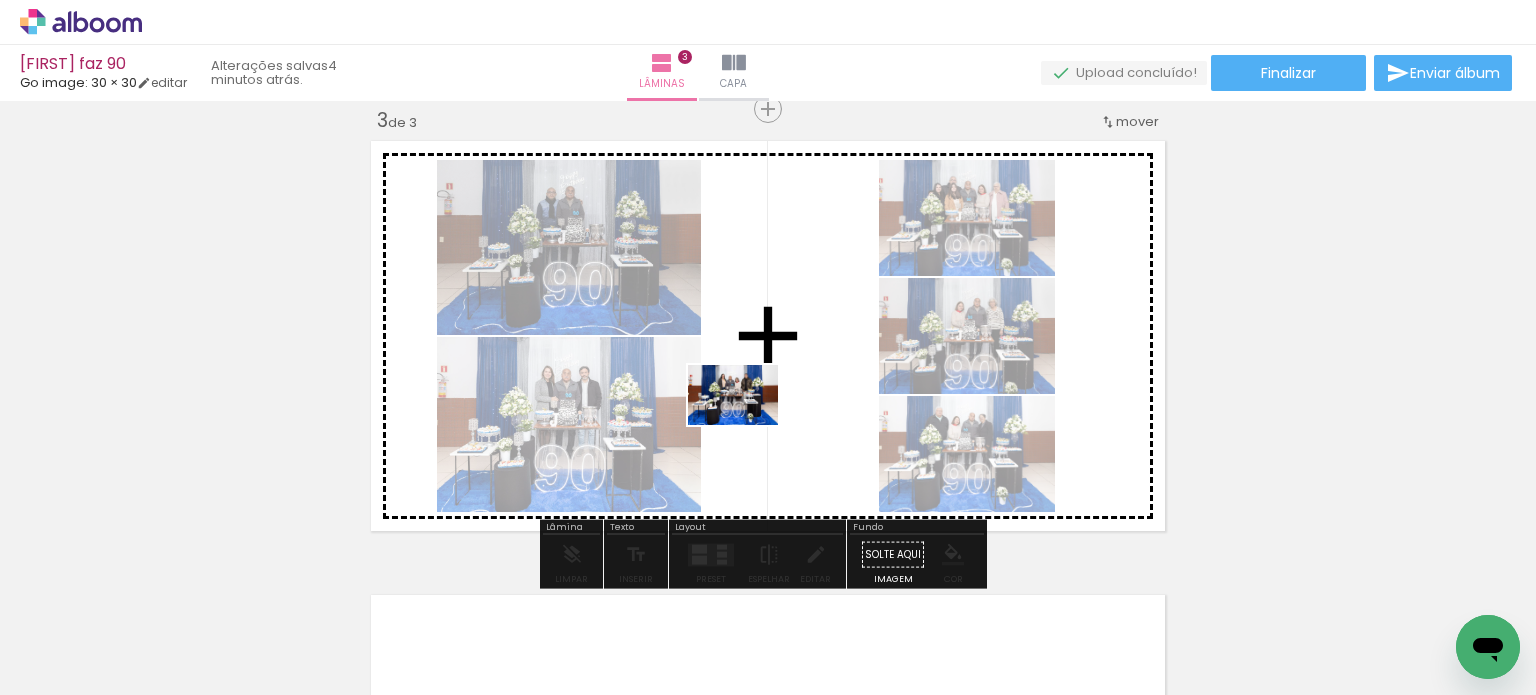 drag, startPoint x: 720, startPoint y: 635, endPoint x: 749, endPoint y: 421, distance: 215.95601 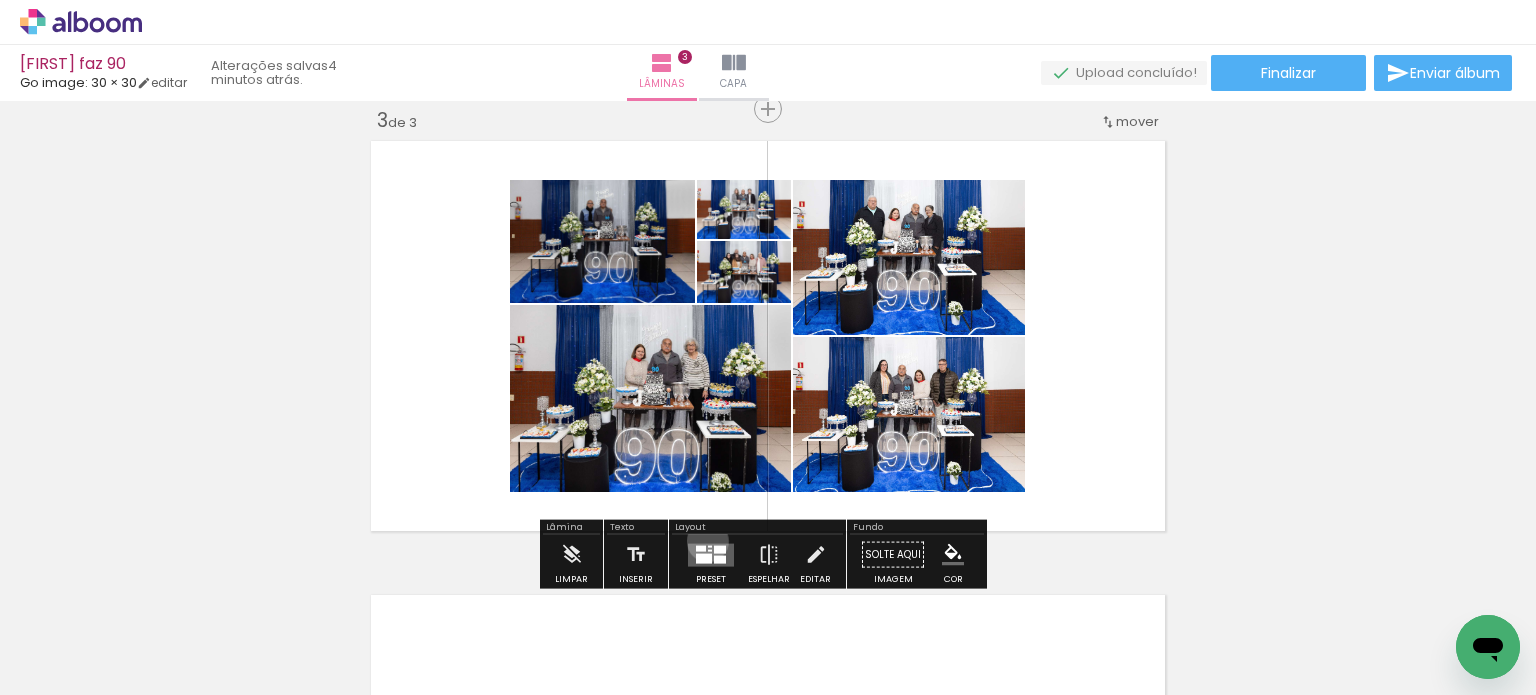 drag, startPoint x: 703, startPoint y: 540, endPoint x: 714, endPoint y: 539, distance: 11.045361 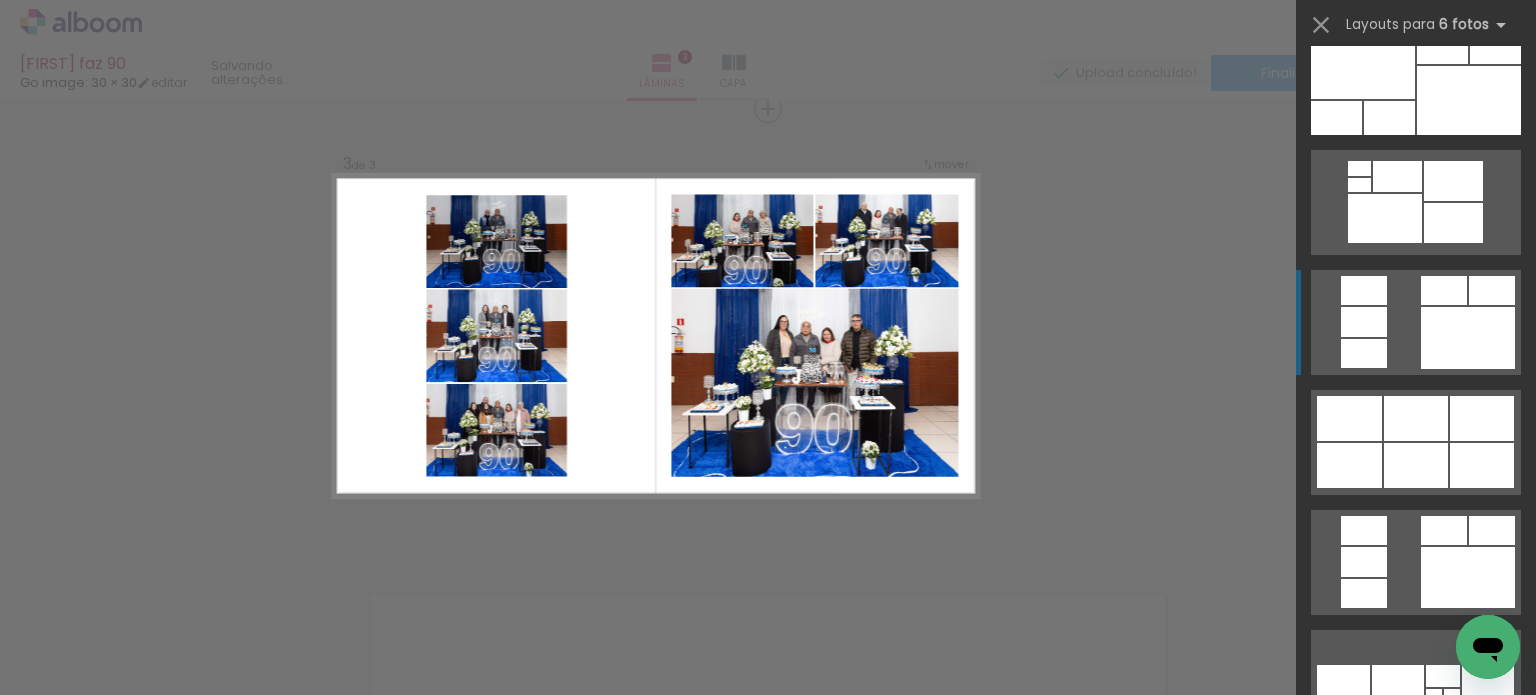 scroll, scrollTop: 1600, scrollLeft: 0, axis: vertical 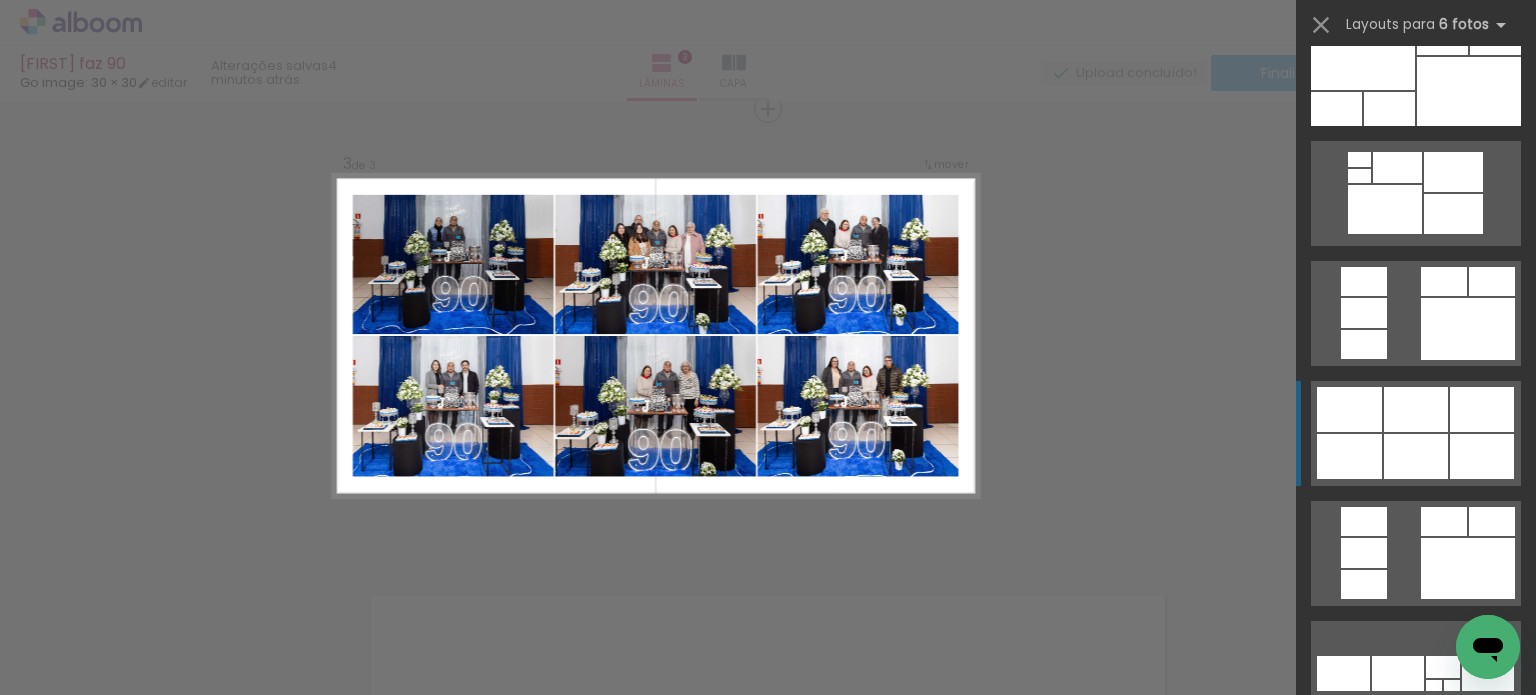 click at bounding box center [1416, 456] 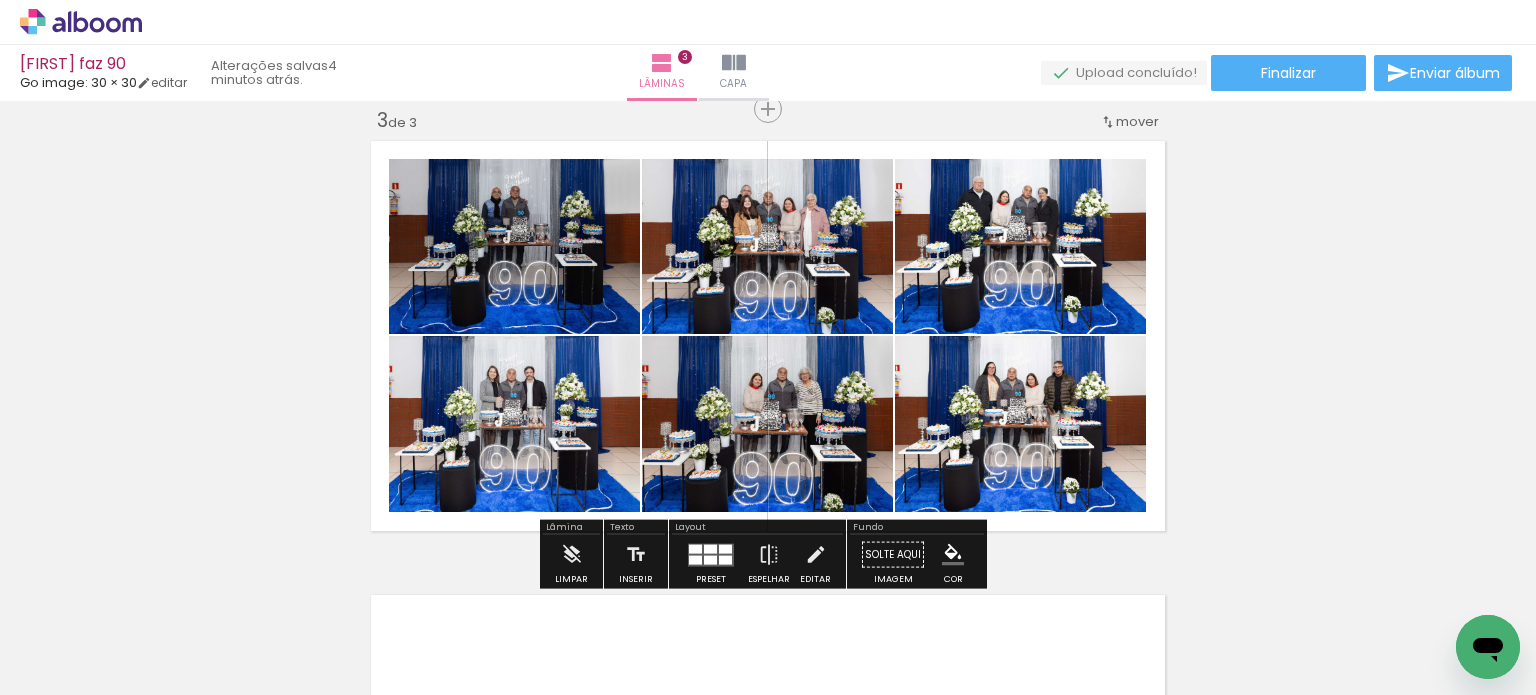 click 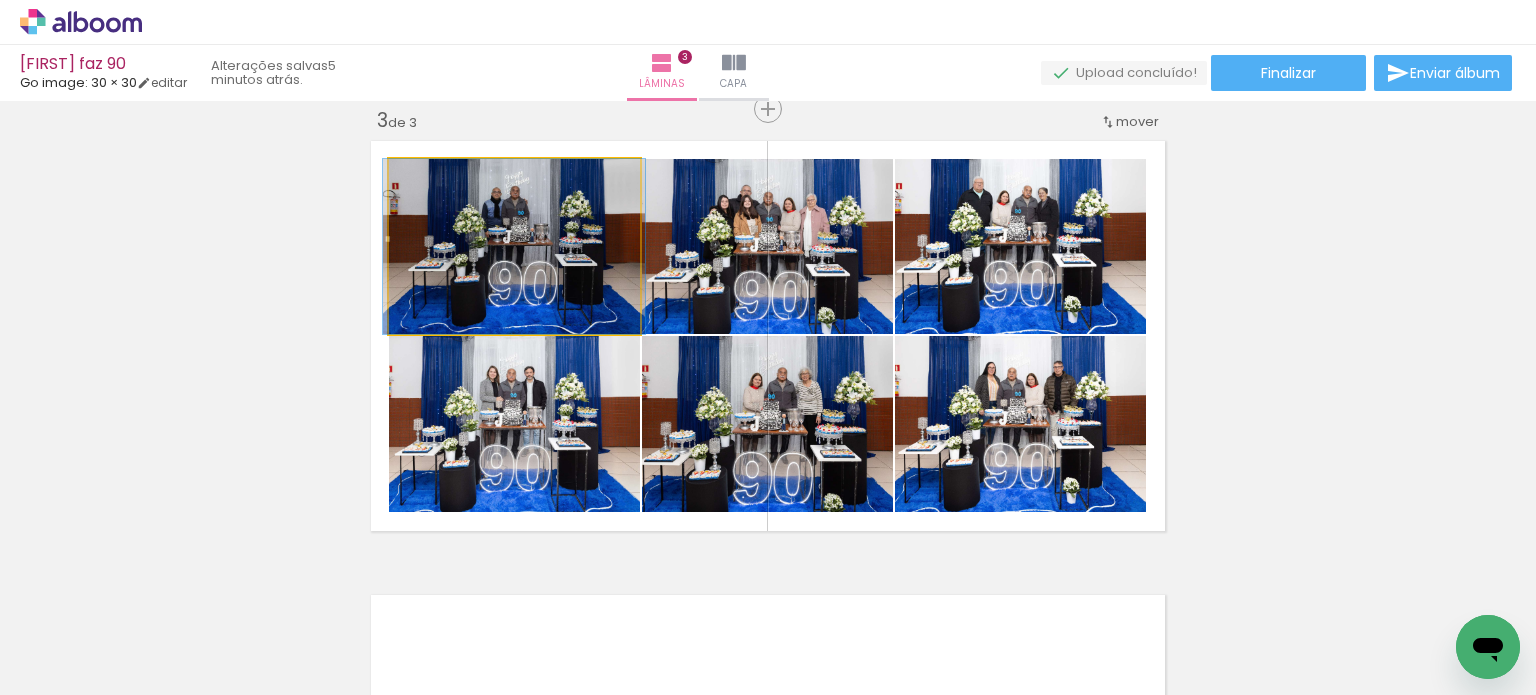 click at bounding box center (436, 180) 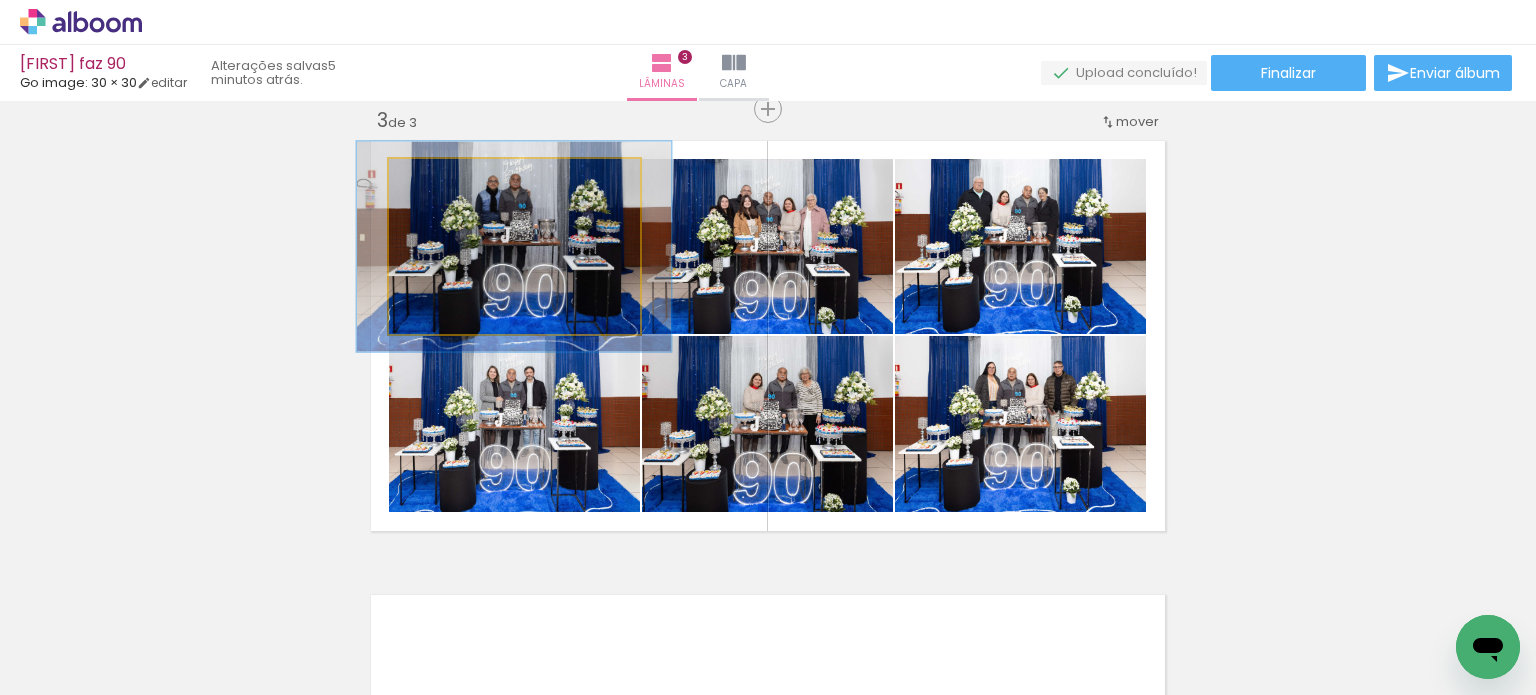 drag, startPoint x: 435, startPoint y: 178, endPoint x: 449, endPoint y: 178, distance: 14 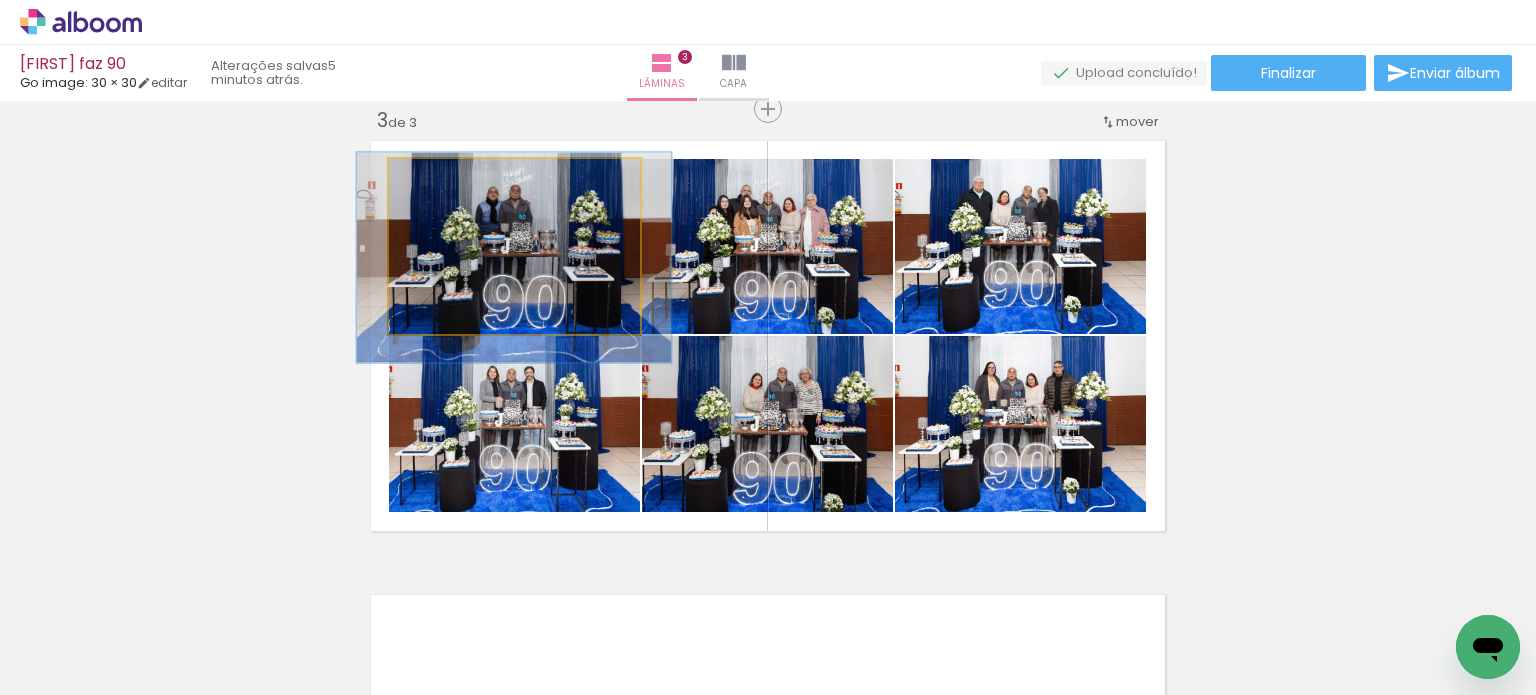 drag, startPoint x: 483, startPoint y: 223, endPoint x: 483, endPoint y: 234, distance: 11 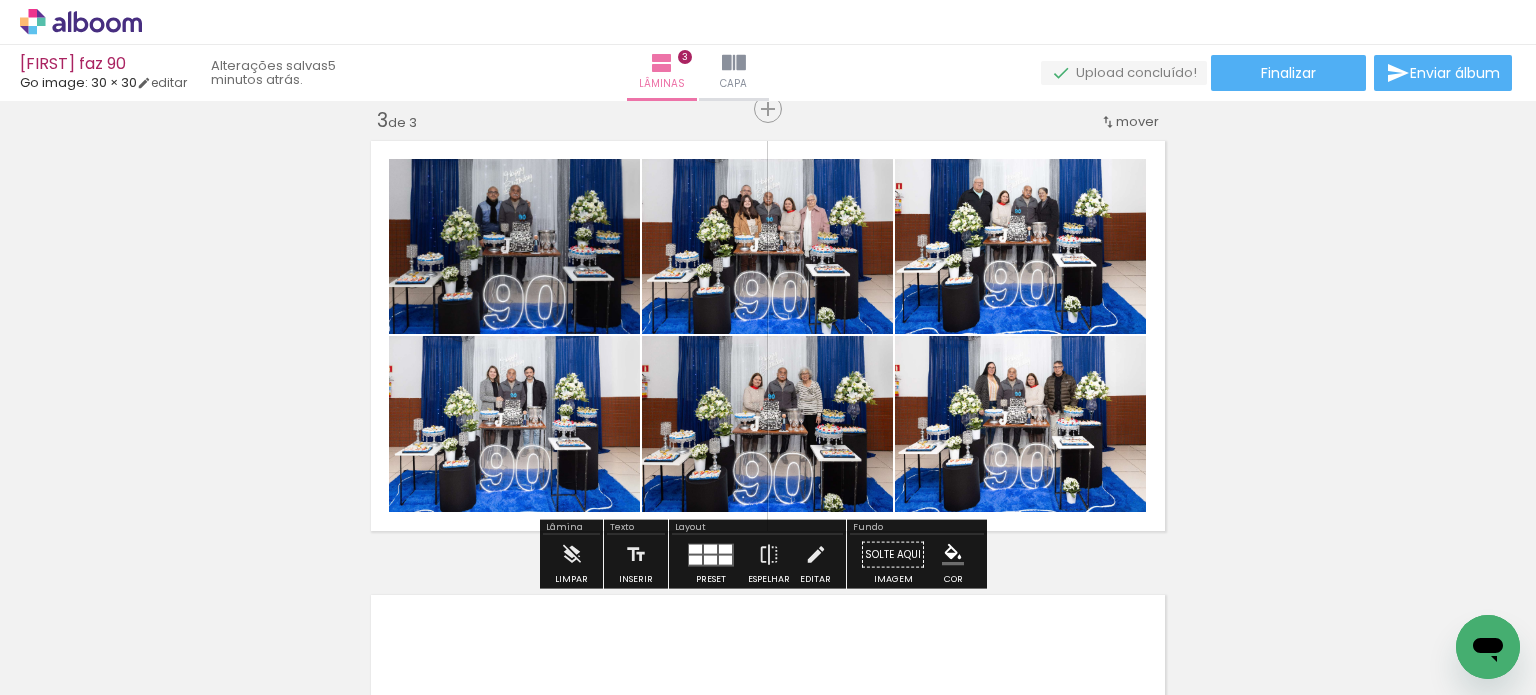 click 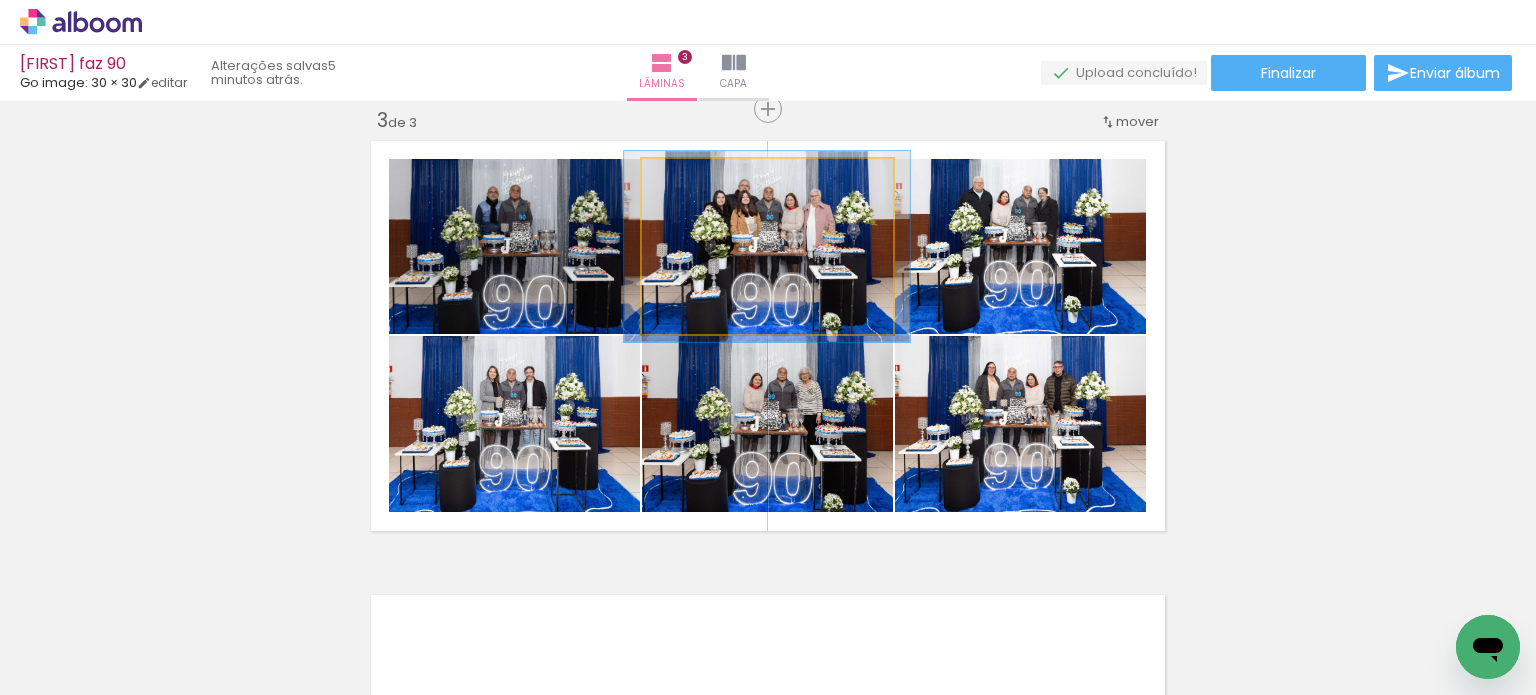 type on "109" 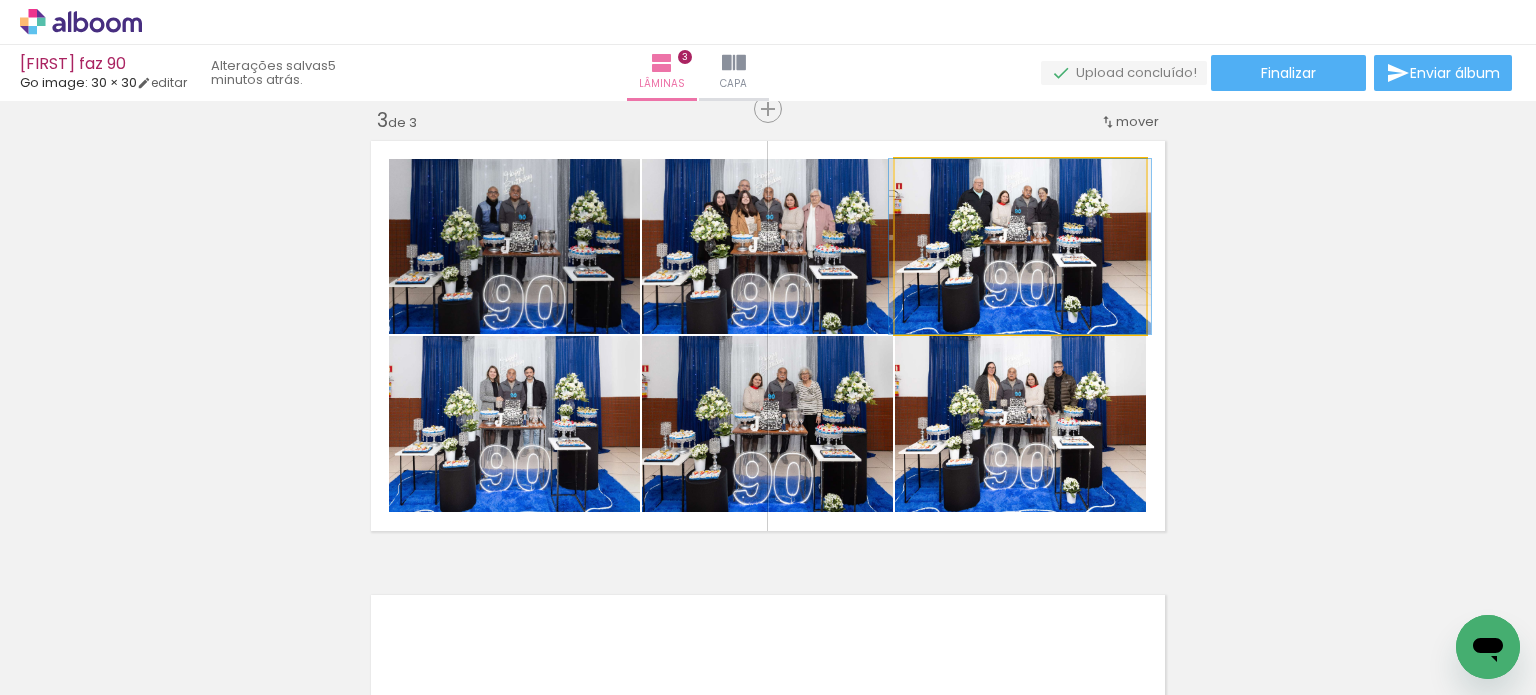 click 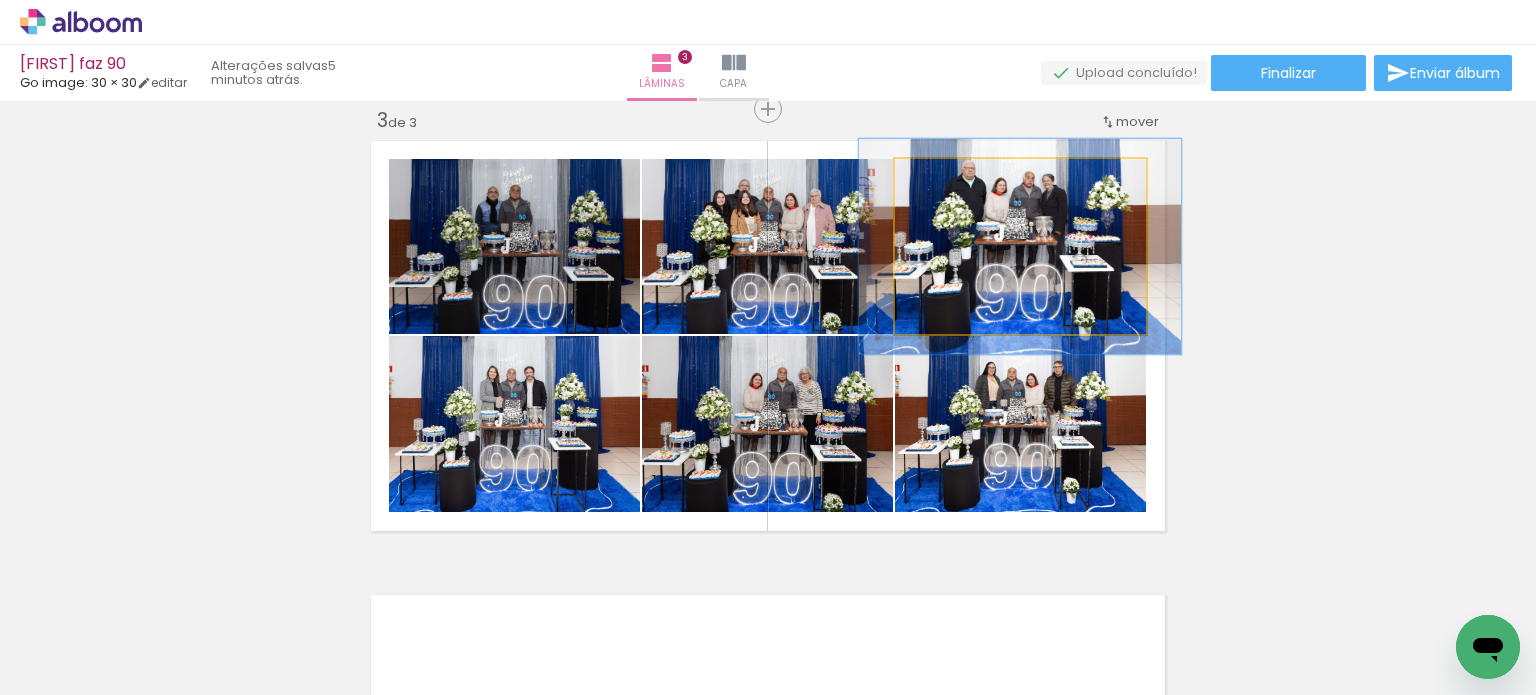 drag, startPoint x: 937, startPoint y: 183, endPoint x: 953, endPoint y: 183, distance: 16 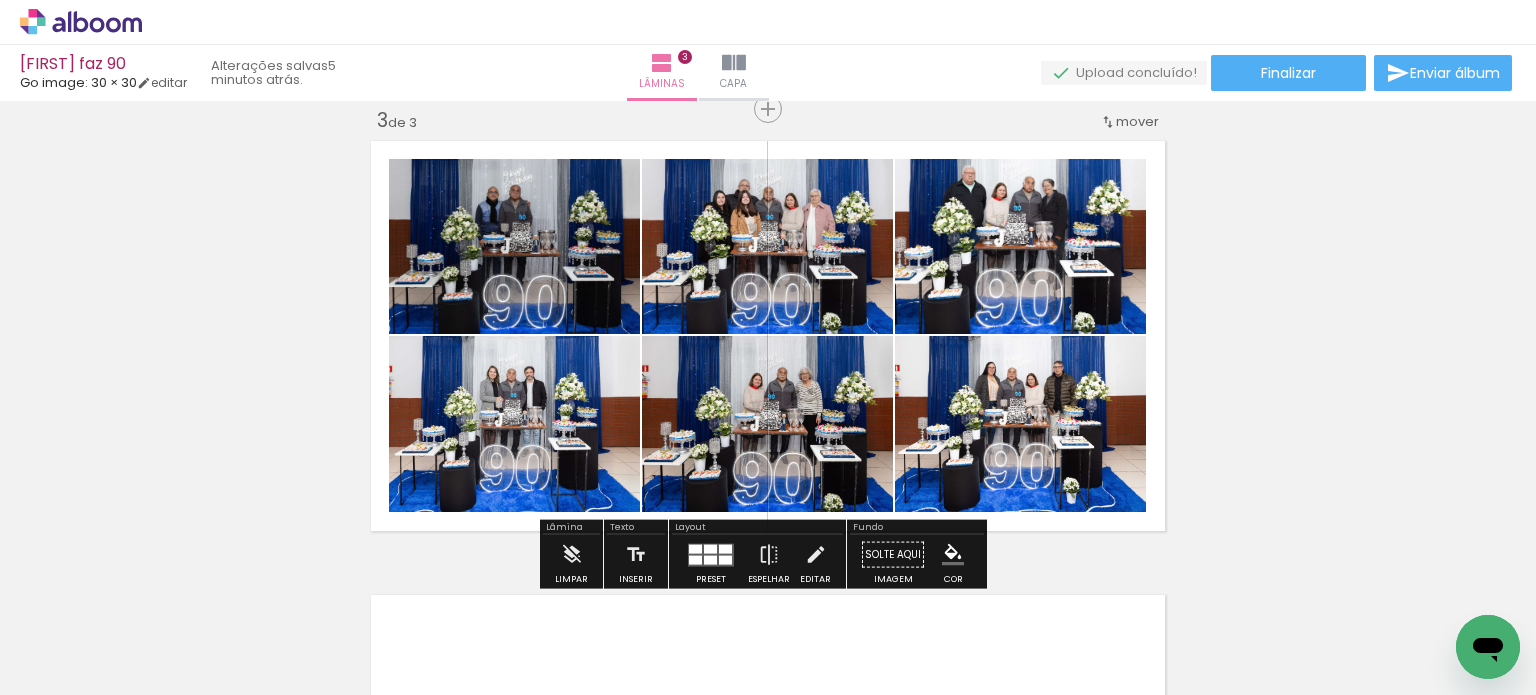 click 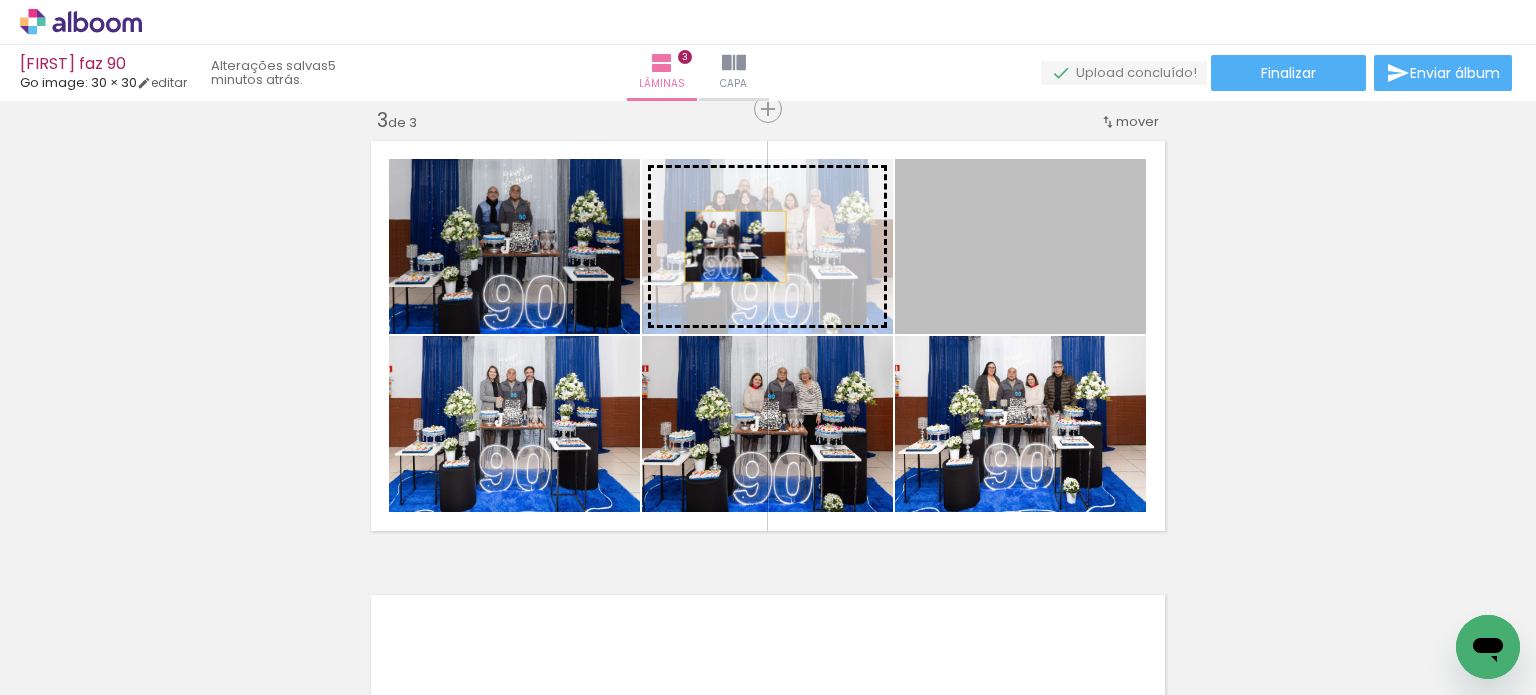 drag, startPoint x: 950, startPoint y: 246, endPoint x: 728, endPoint y: 246, distance: 222 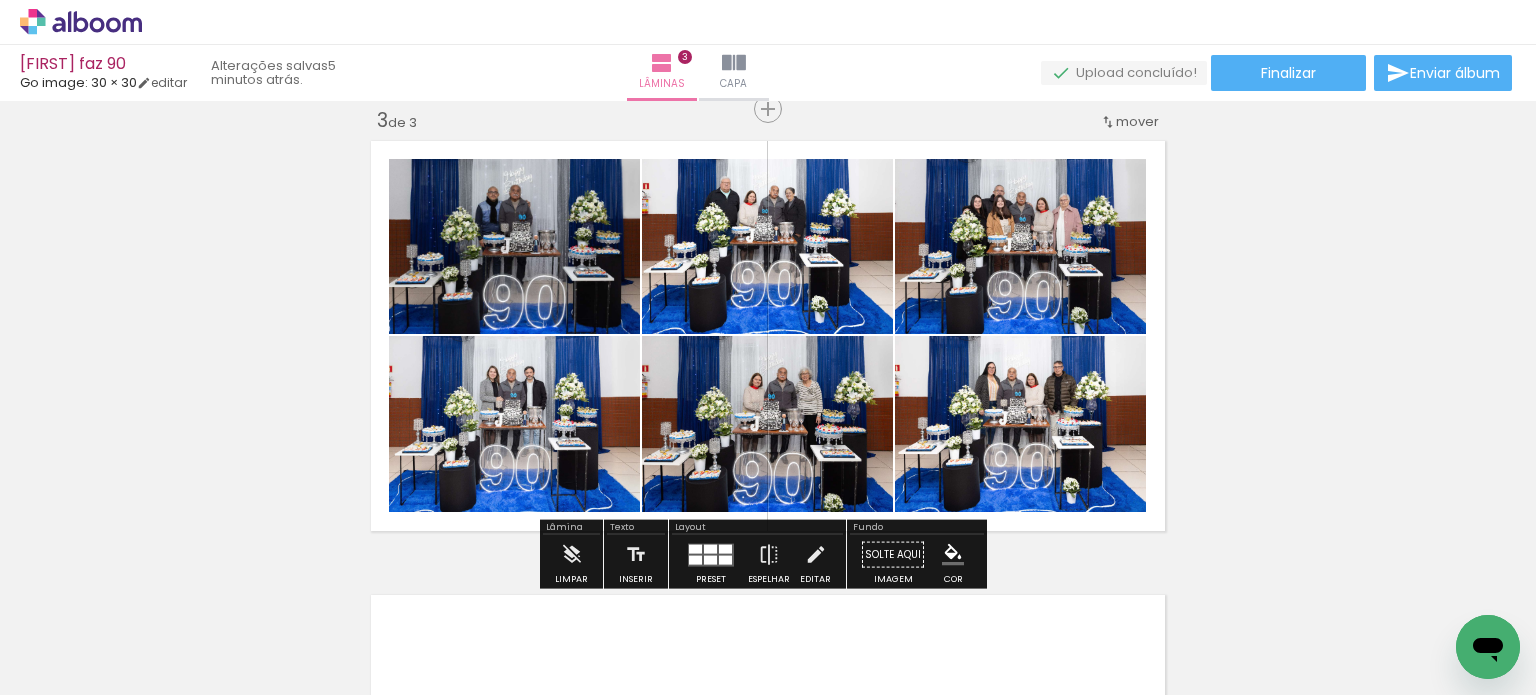 click 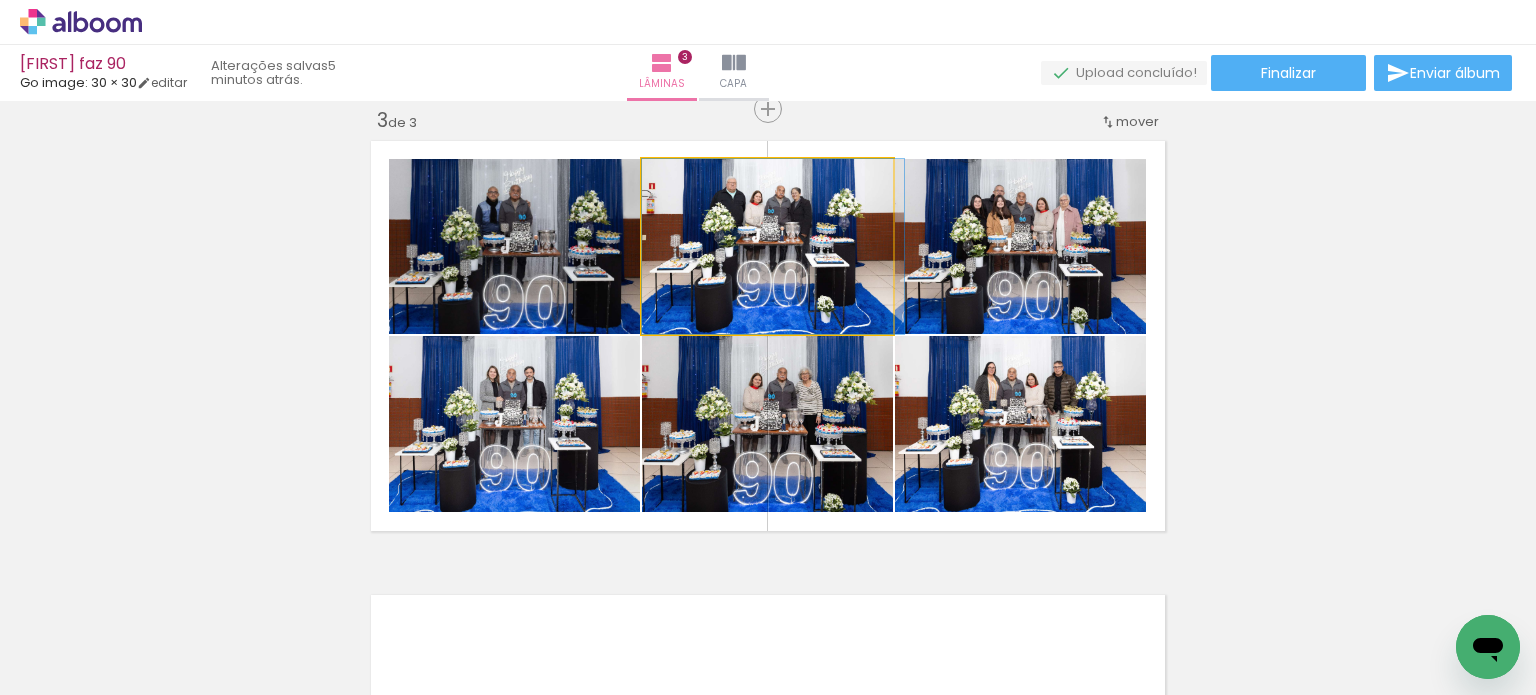 drag, startPoint x: 656, startPoint y: 181, endPoint x: 668, endPoint y: 181, distance: 12 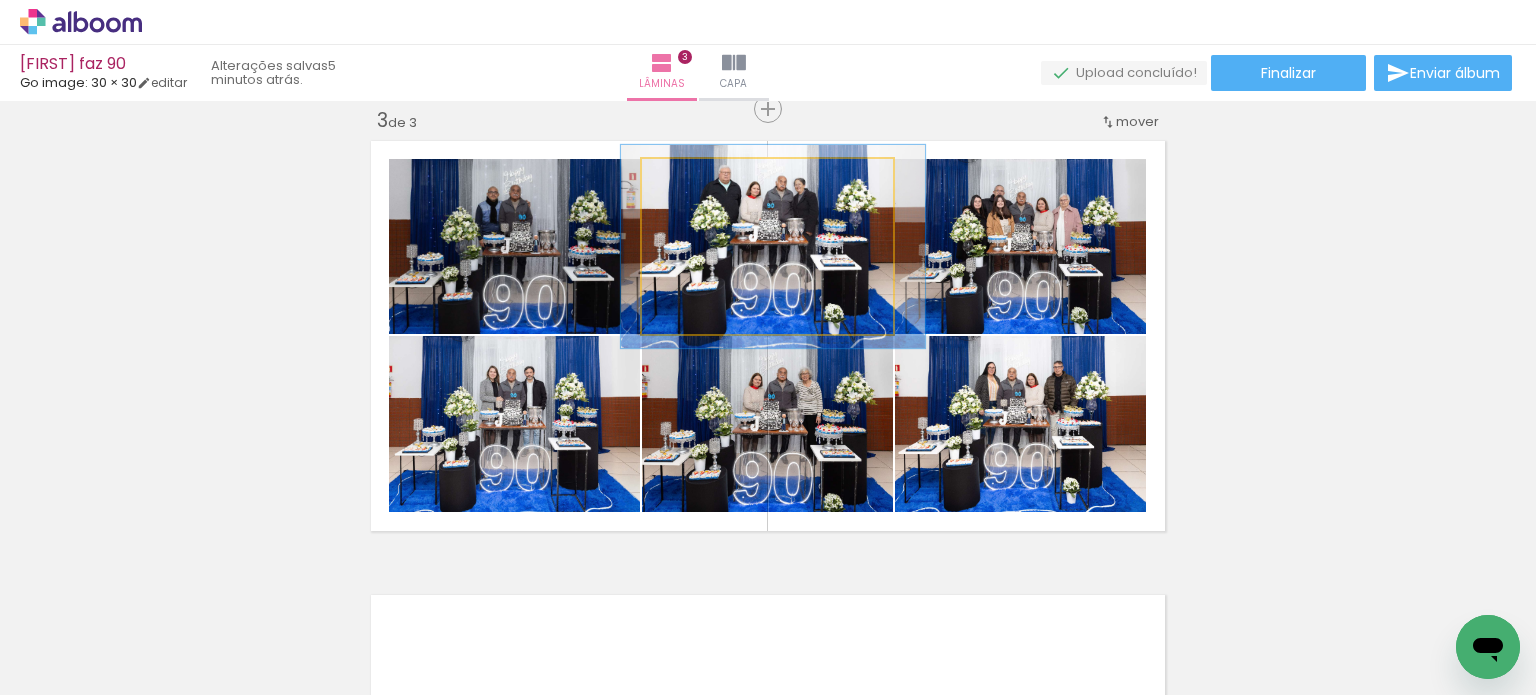drag, startPoint x: 686, startPoint y: 175, endPoint x: 697, endPoint y: 175, distance: 11 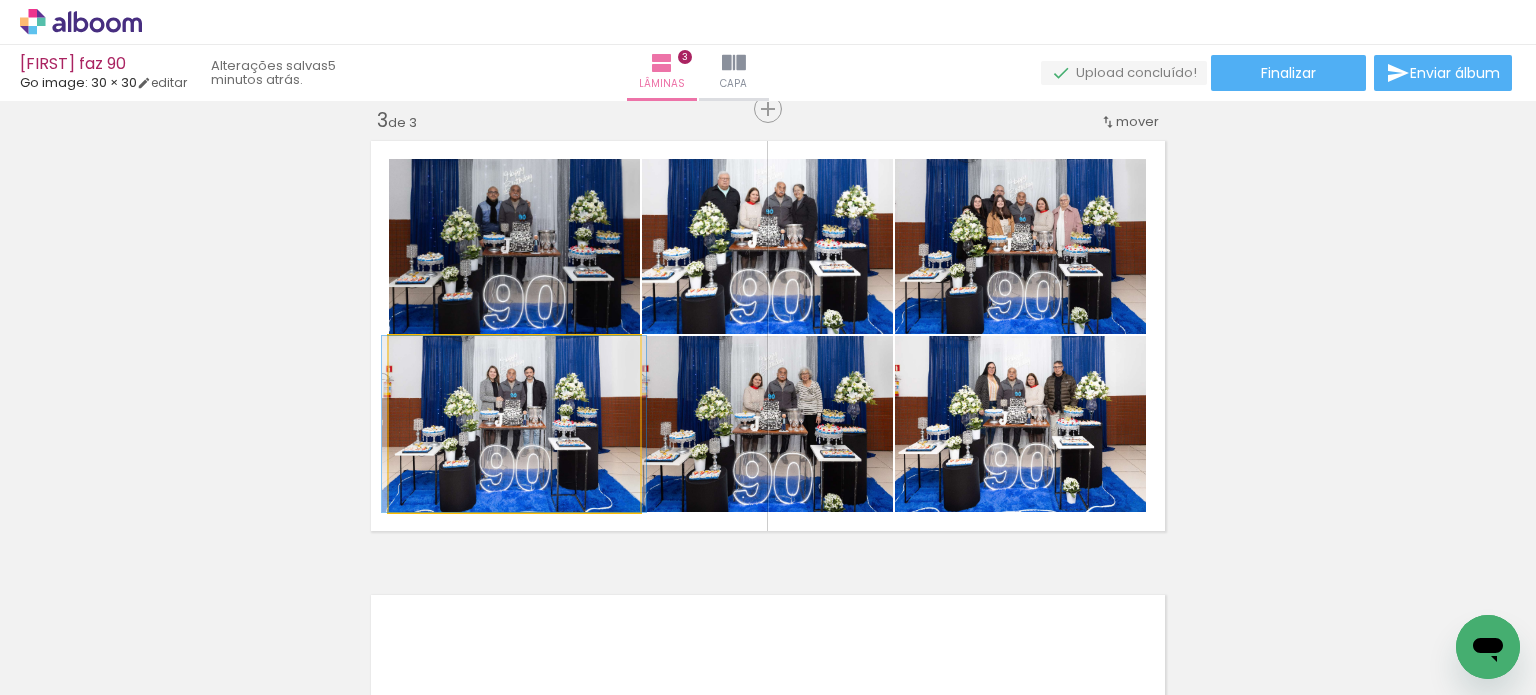 click 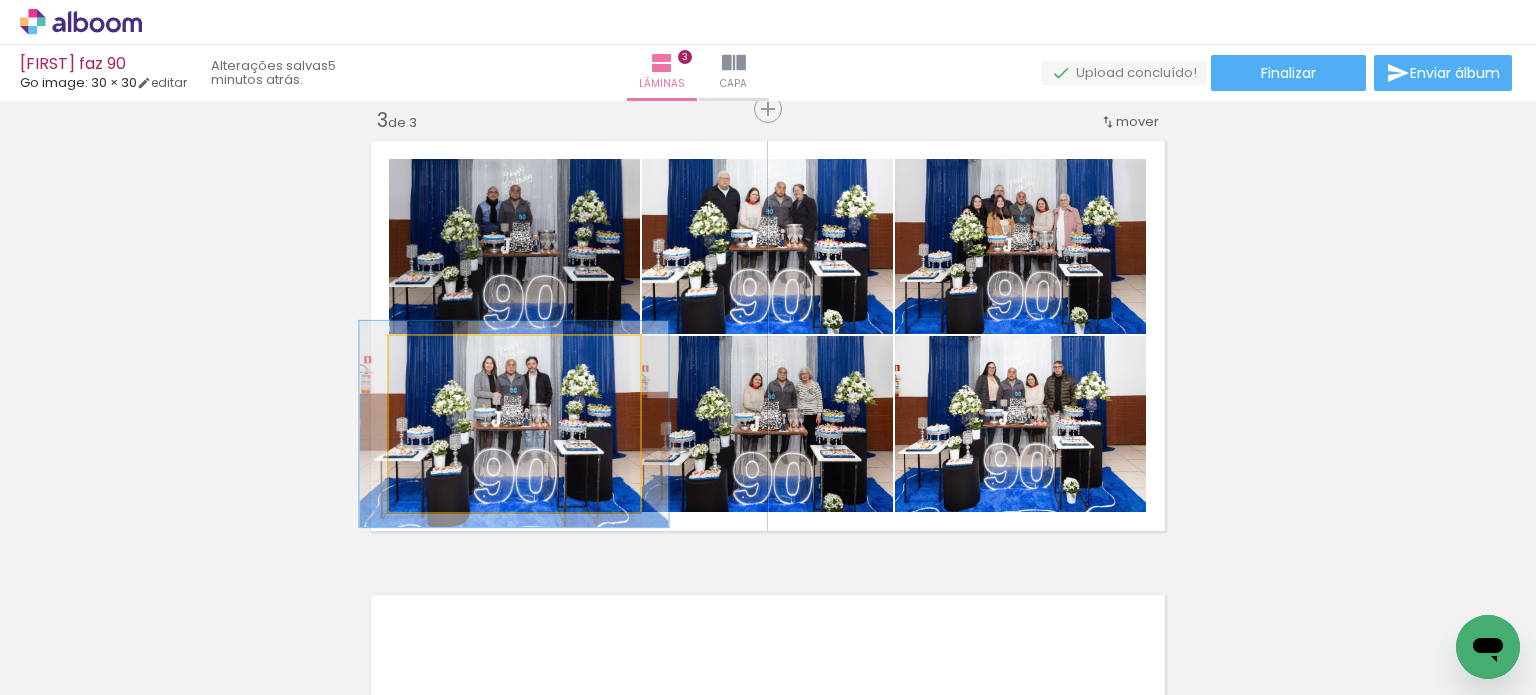 drag, startPoint x: 436, startPoint y: 359, endPoint x: 448, endPoint y: 359, distance: 12 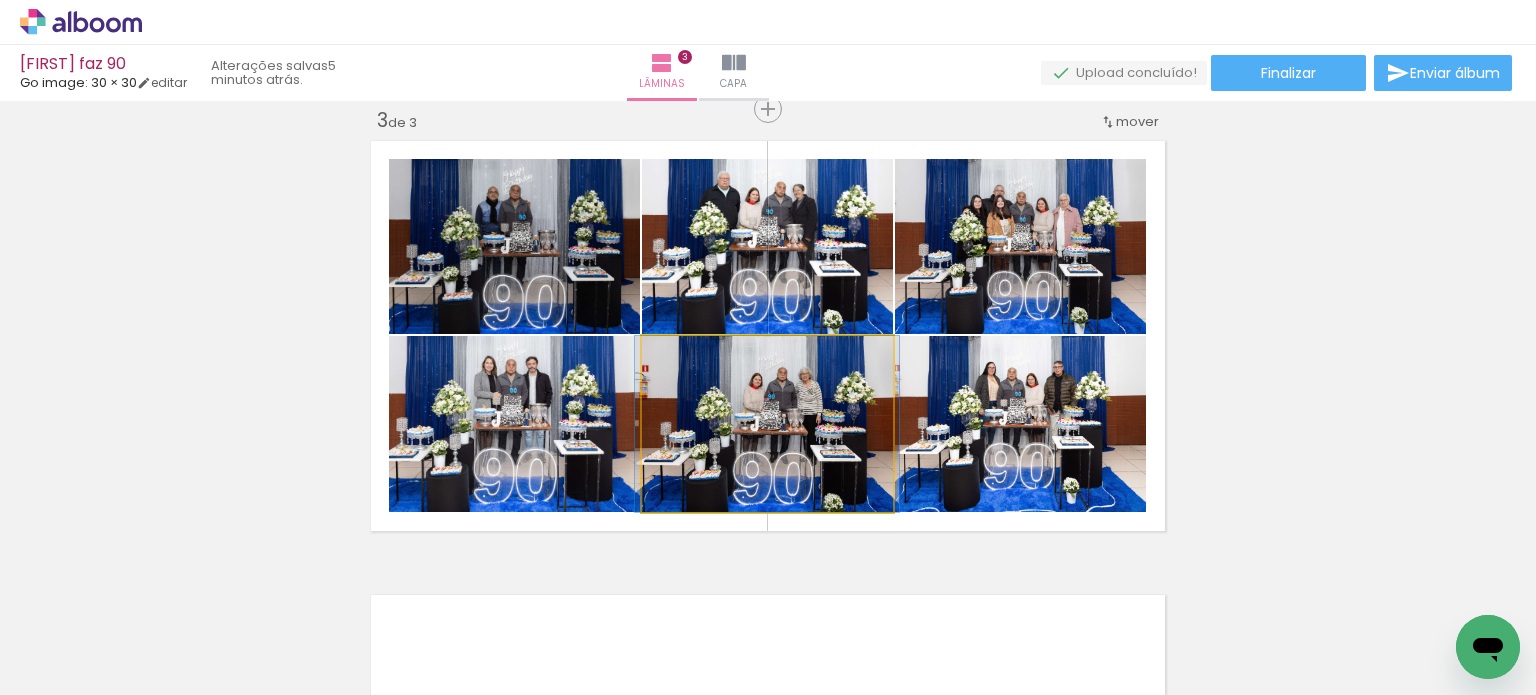 click 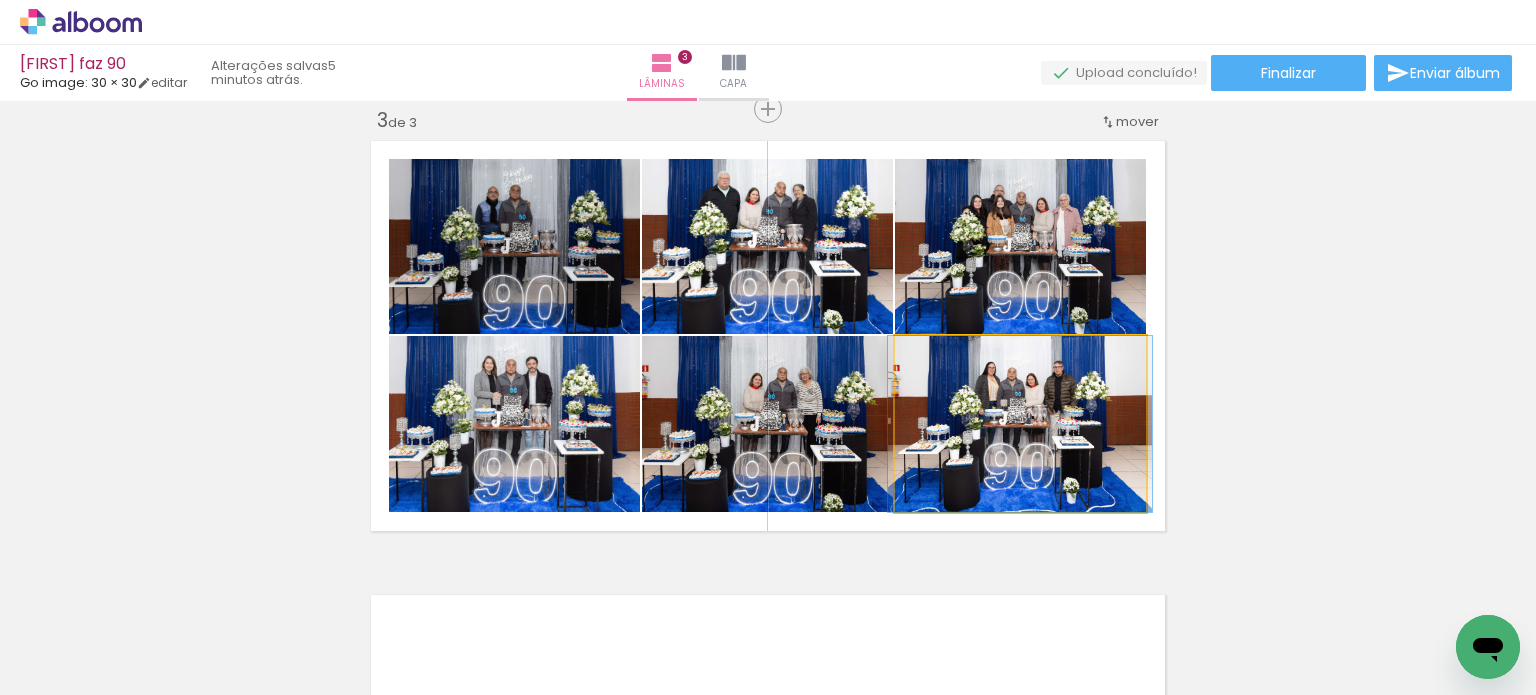 click 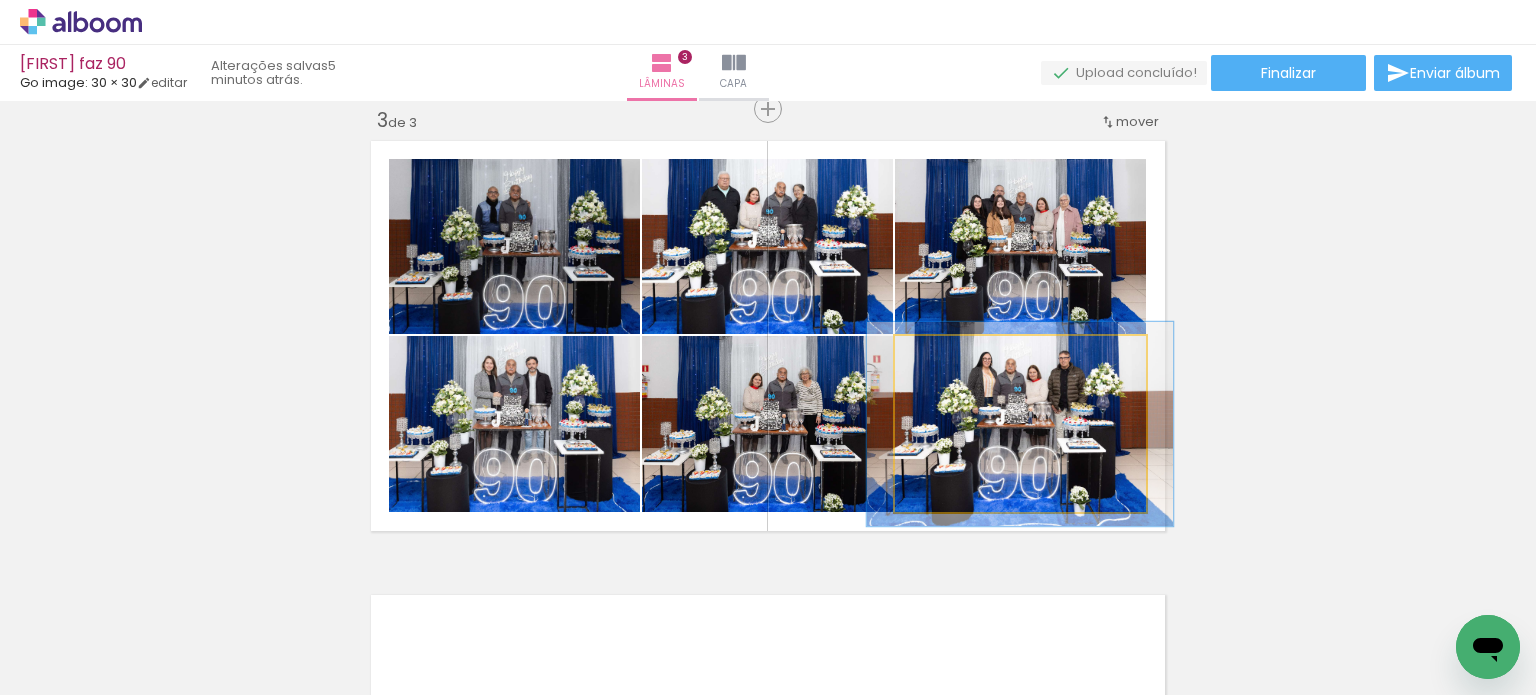 drag, startPoint x: 936, startPoint y: 351, endPoint x: 947, endPoint y: 351, distance: 11 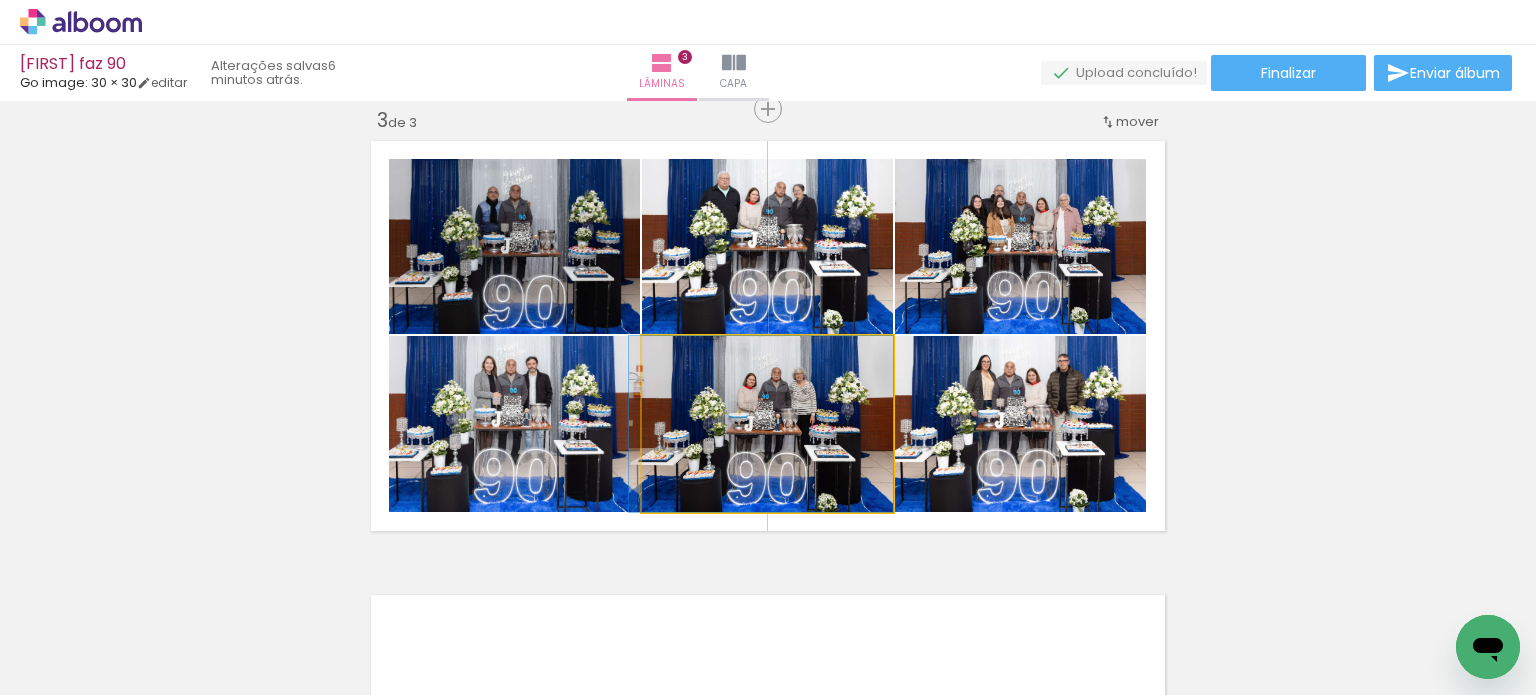 drag, startPoint x: 826, startPoint y: 433, endPoint x: 809, endPoint y: 431, distance: 17.117243 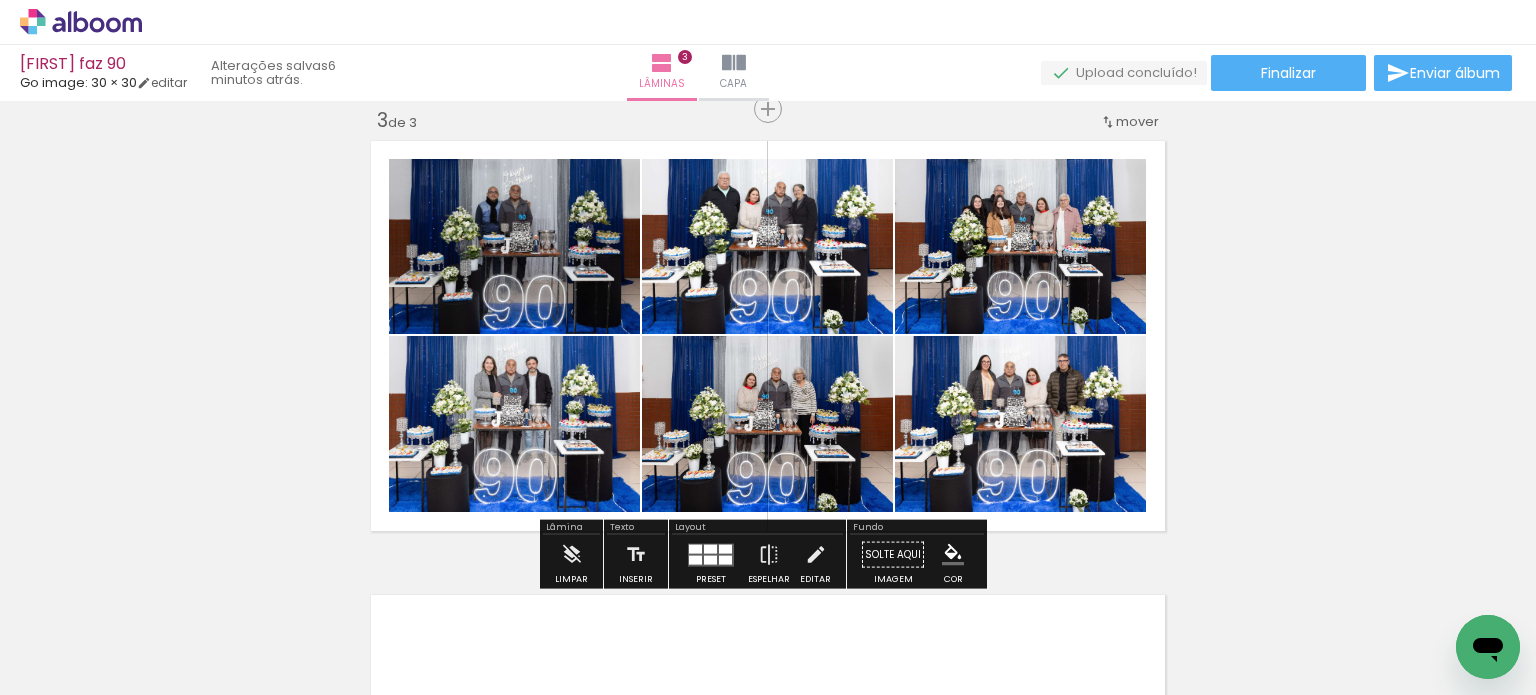 click on "Inserir lâmina 1  de 3  Inserir lâmina 2  de 3  Inserir lâmina 3  de 3" at bounding box center [768, 83] 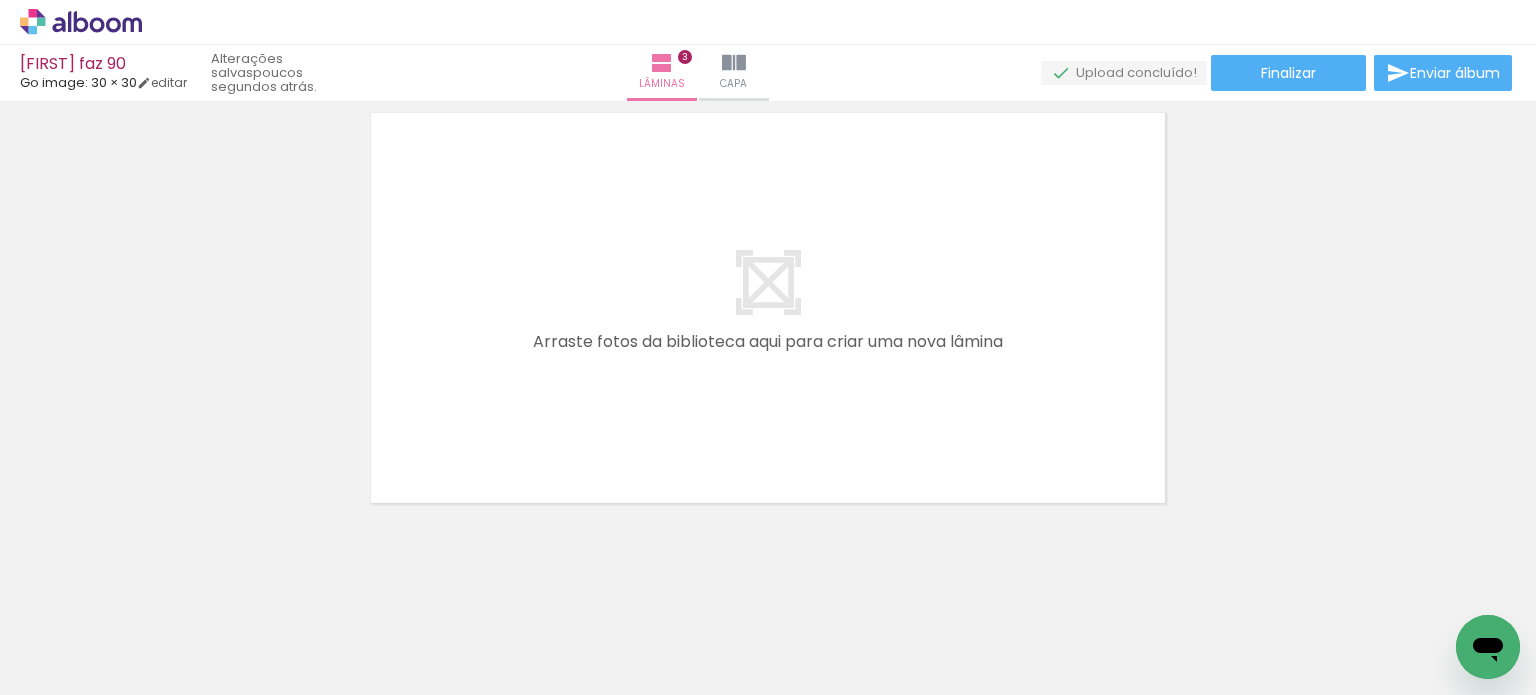 scroll, scrollTop: 1424, scrollLeft: 0, axis: vertical 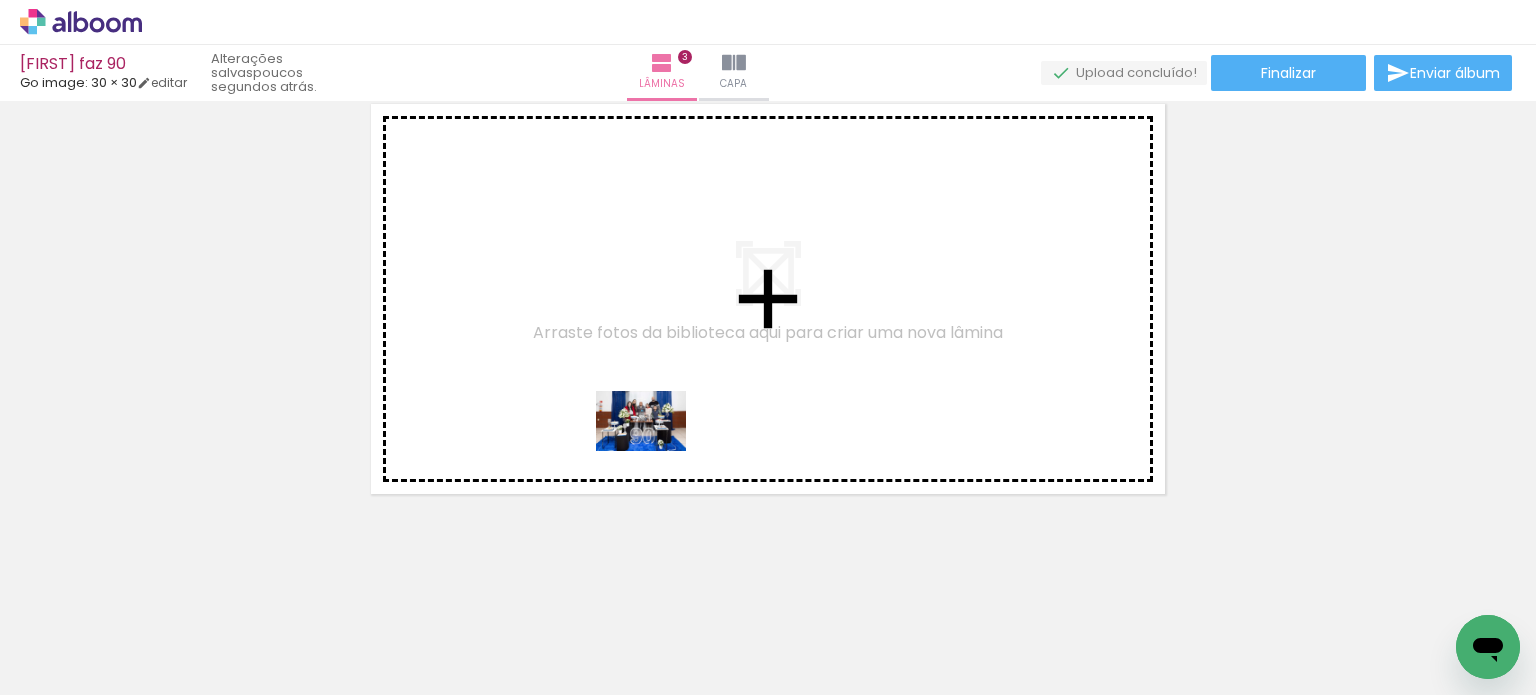 drag, startPoint x: 840, startPoint y: 629, endPoint x: 628, endPoint y: 423, distance: 295.60107 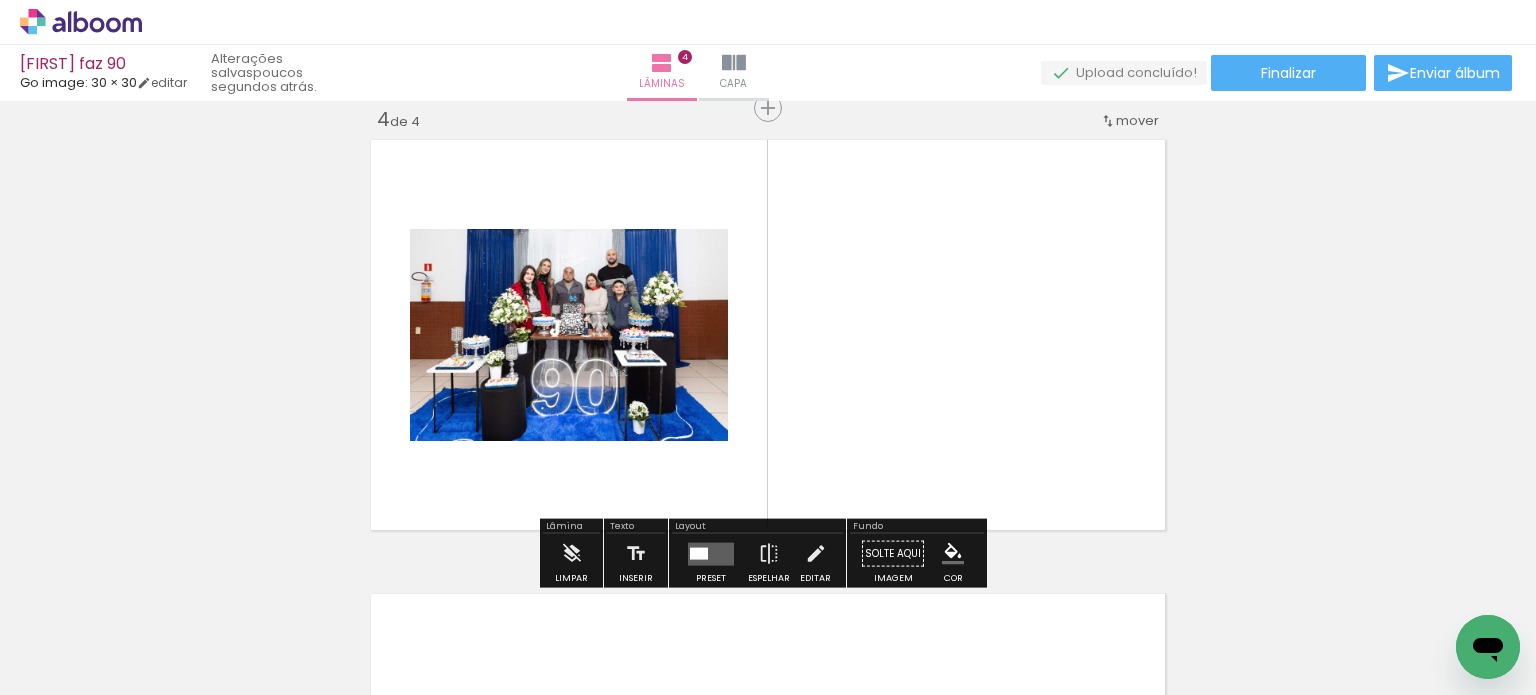scroll, scrollTop: 1387, scrollLeft: 0, axis: vertical 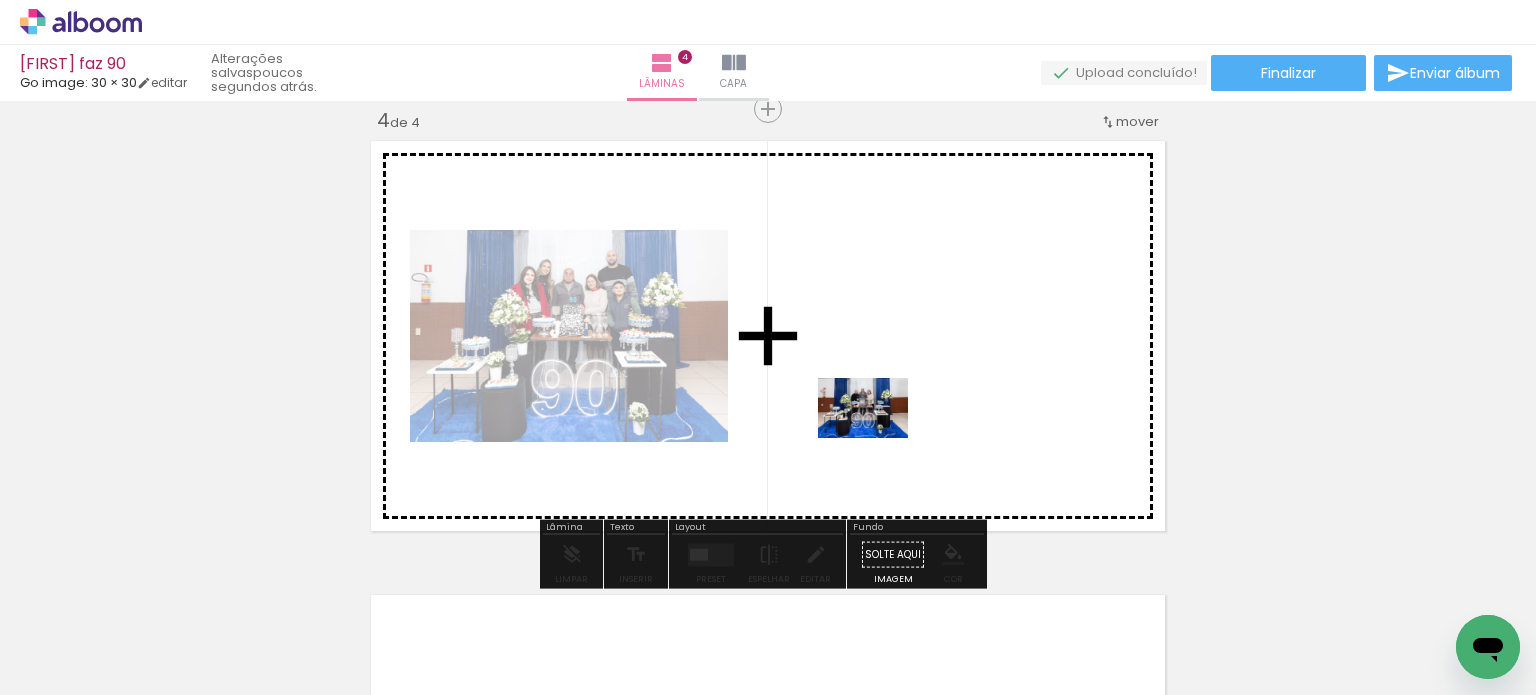 drag, startPoint x: 922, startPoint y: 630, endPoint x: 878, endPoint y: 417, distance: 217.49713 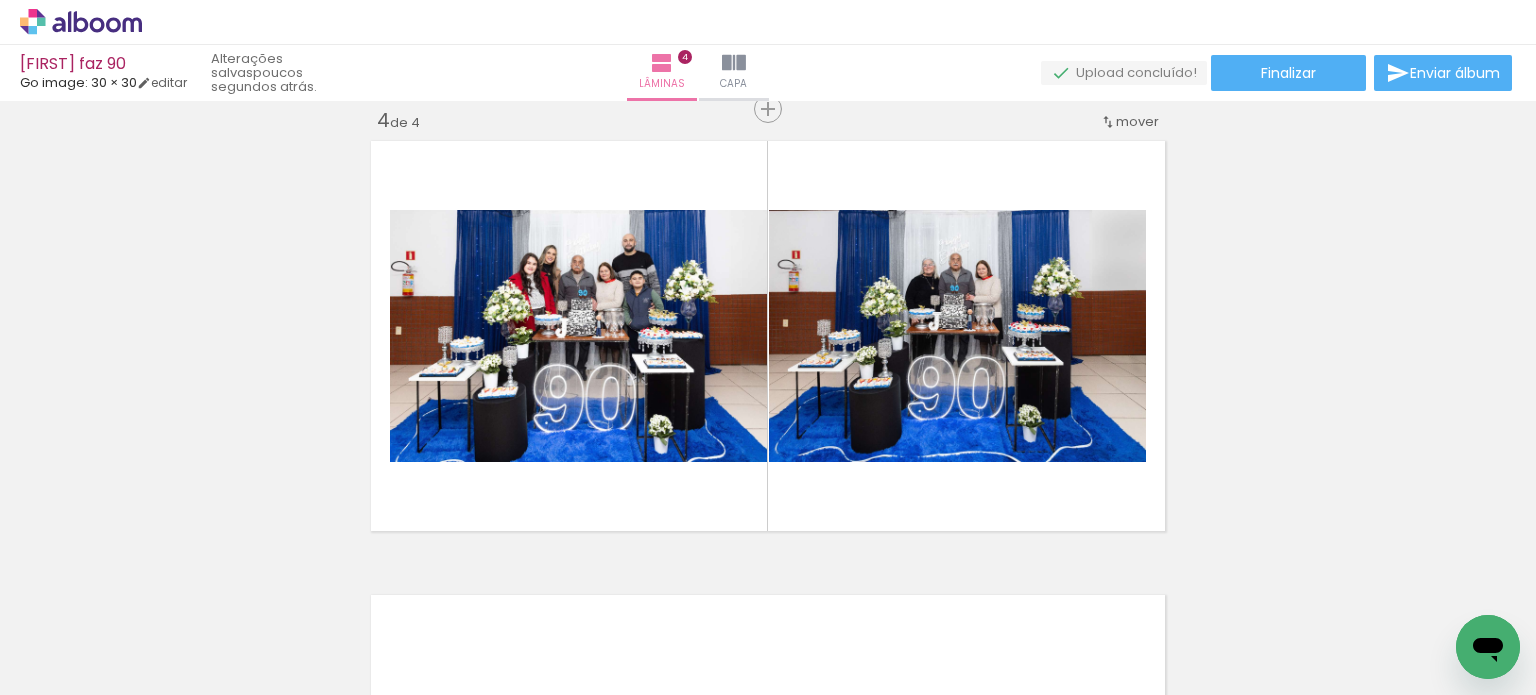 scroll, scrollTop: 0, scrollLeft: 1883, axis: horizontal 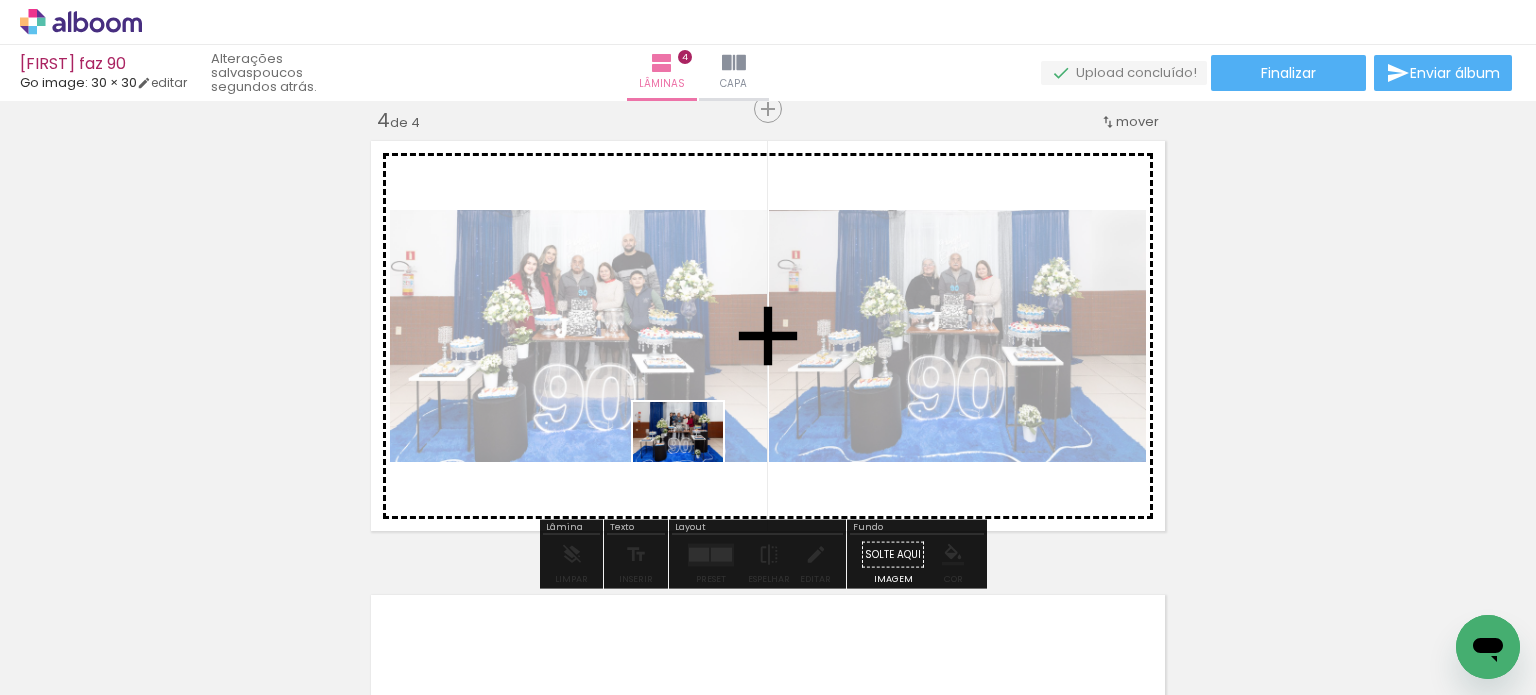 drag, startPoint x: 792, startPoint y: 627, endPoint x: 688, endPoint y: 450, distance: 205.29248 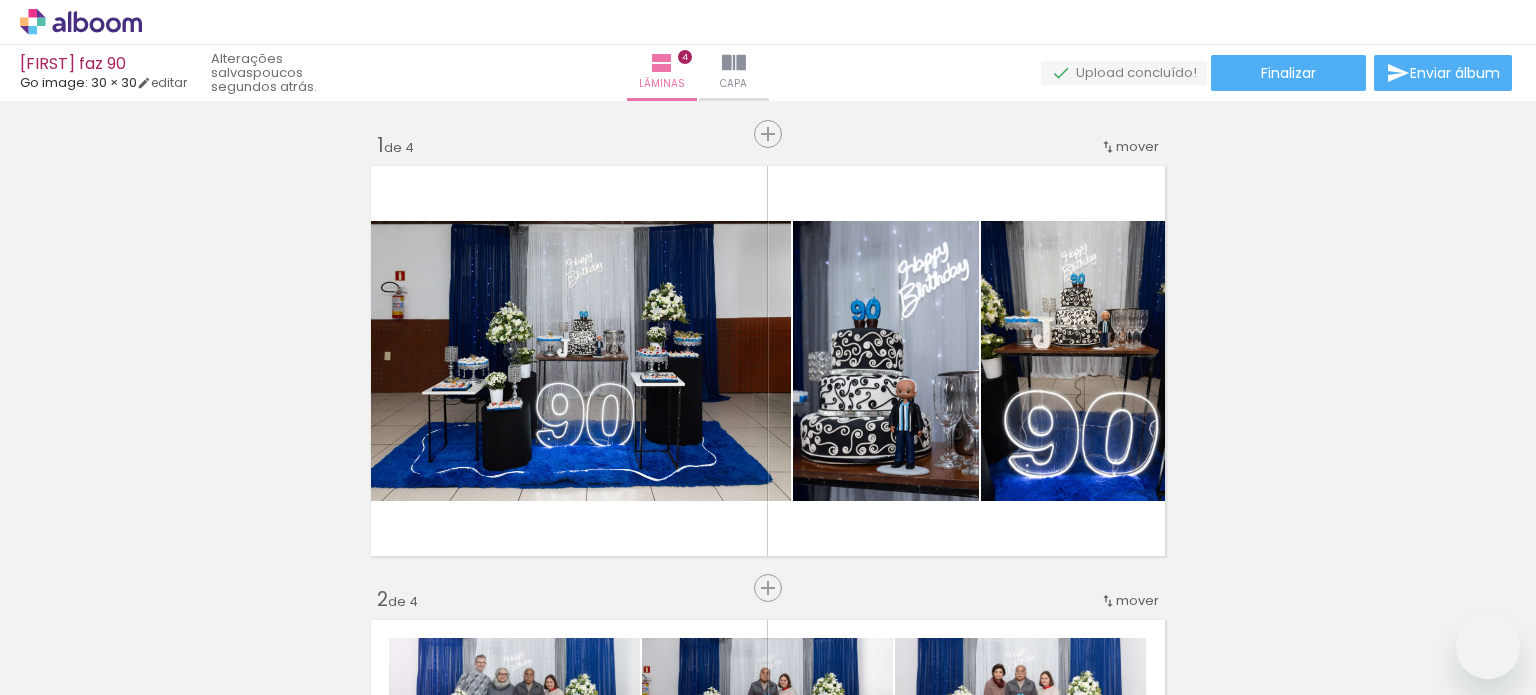 scroll, scrollTop: 0, scrollLeft: 0, axis: both 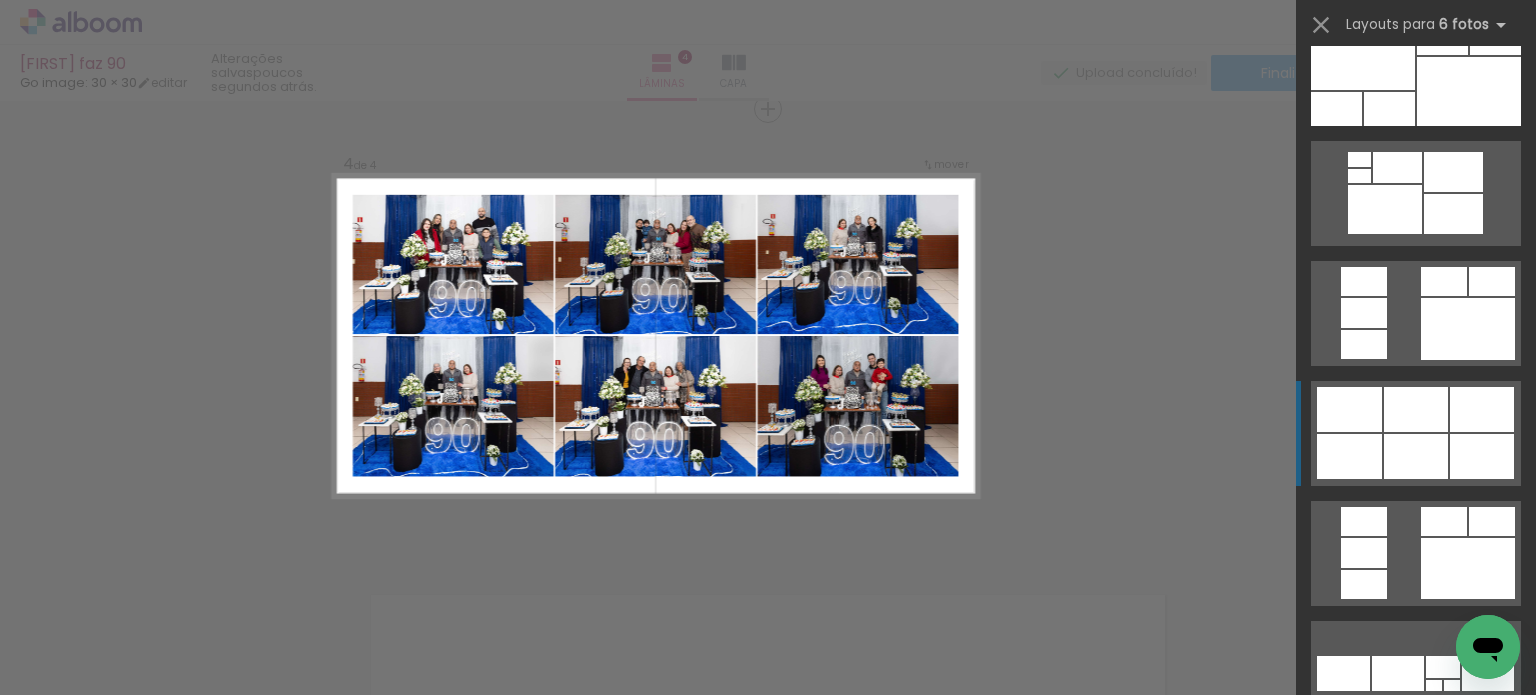 click at bounding box center (1409, -11504) 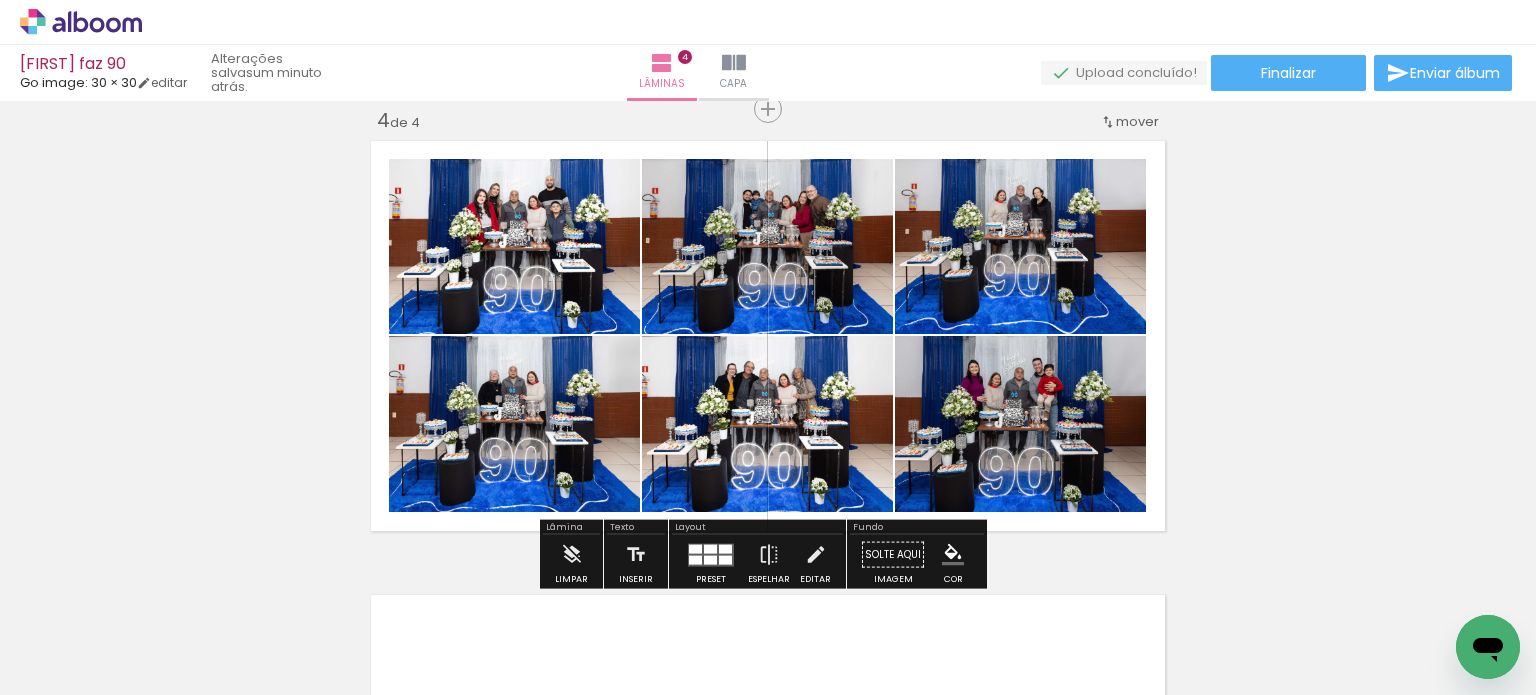 click 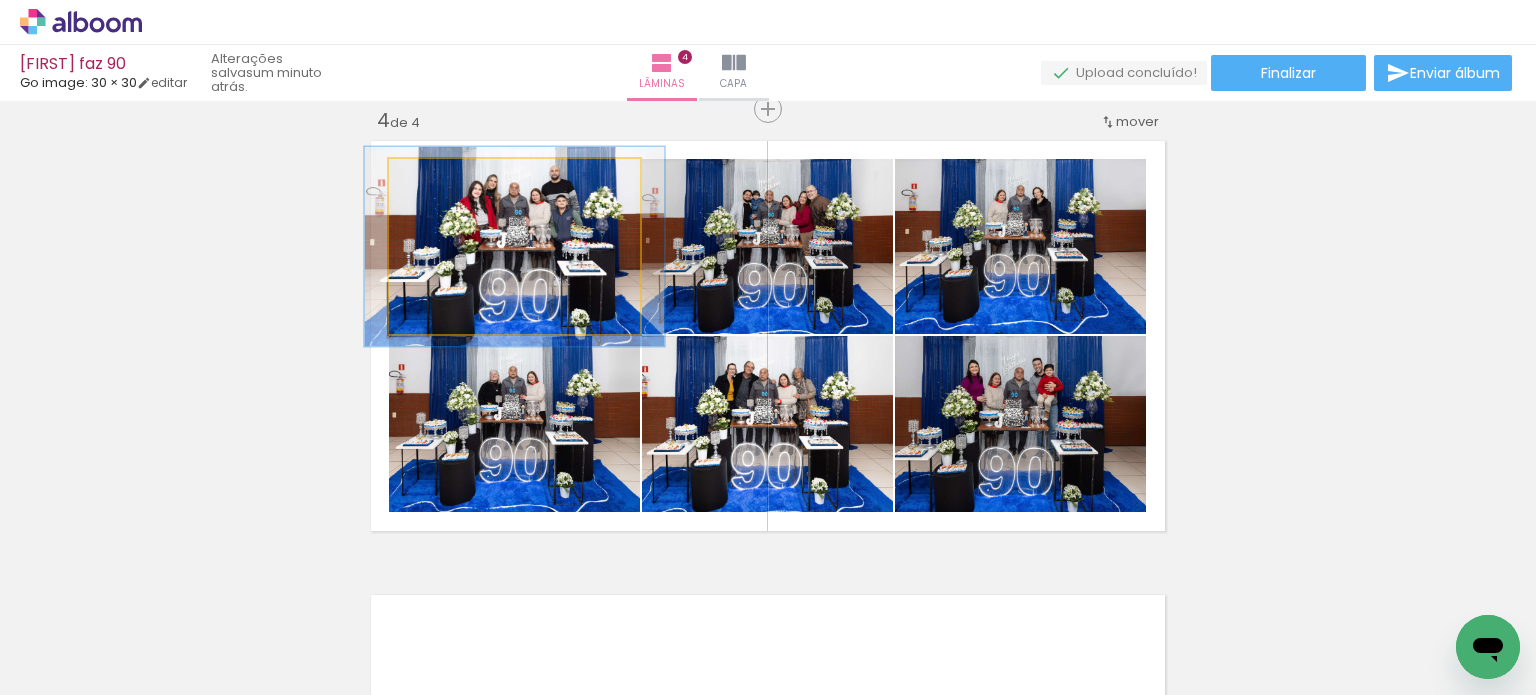 type on "114" 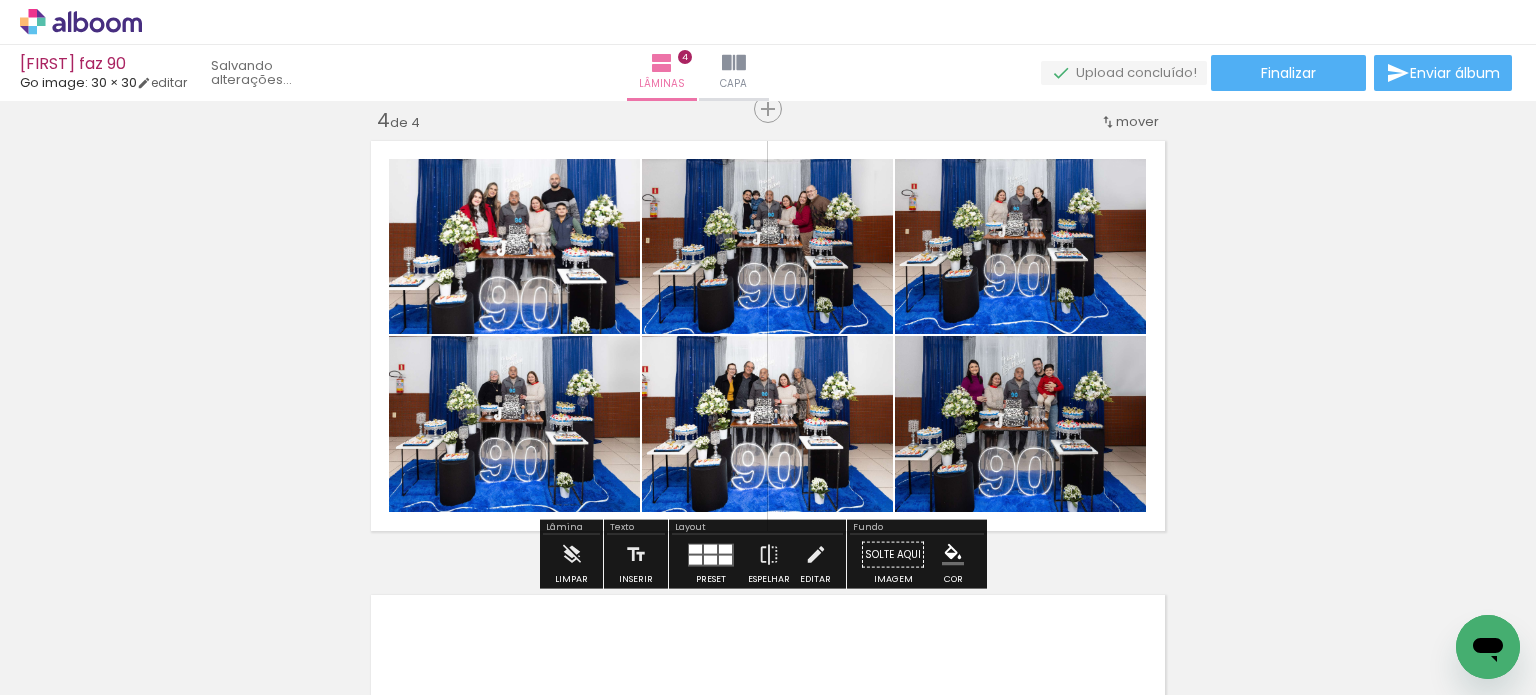 click 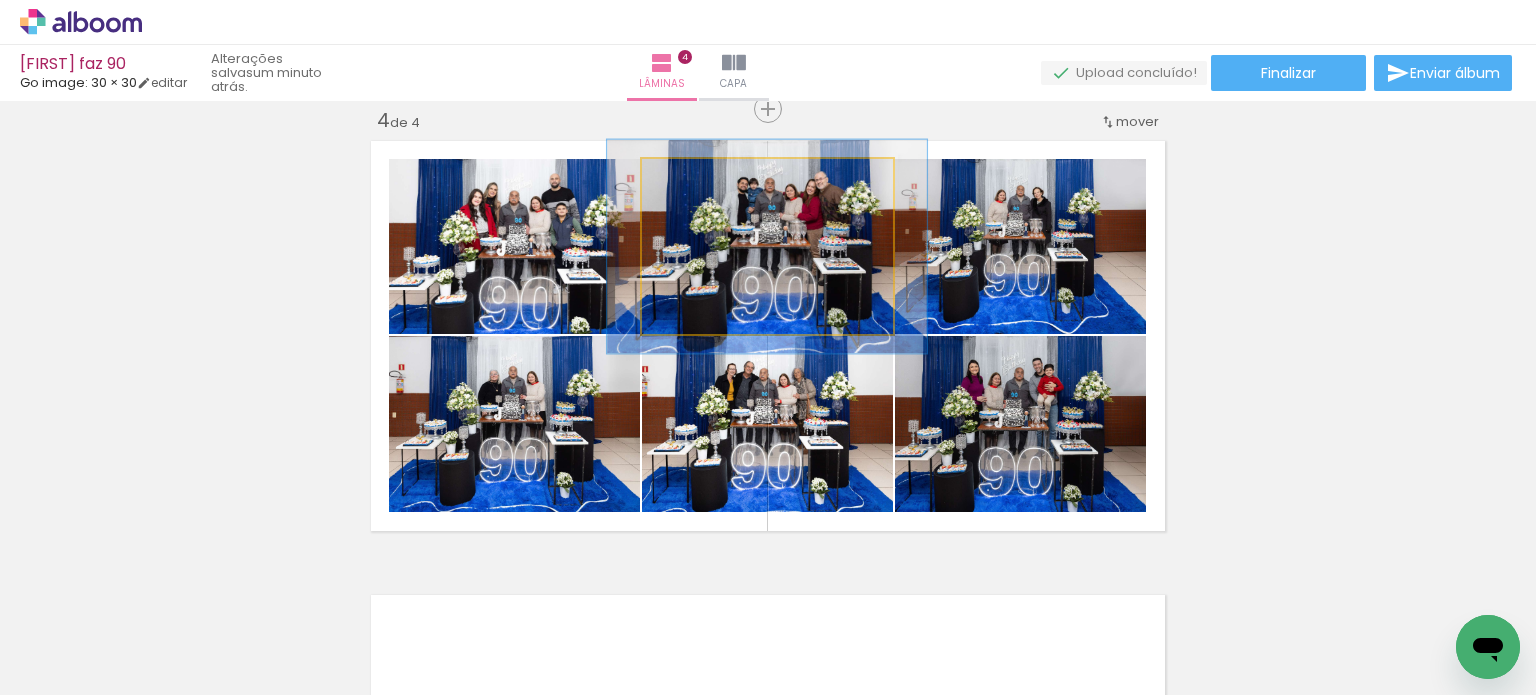 drag, startPoint x: 685, startPoint y: 182, endPoint x: 700, endPoint y: 181, distance: 15.033297 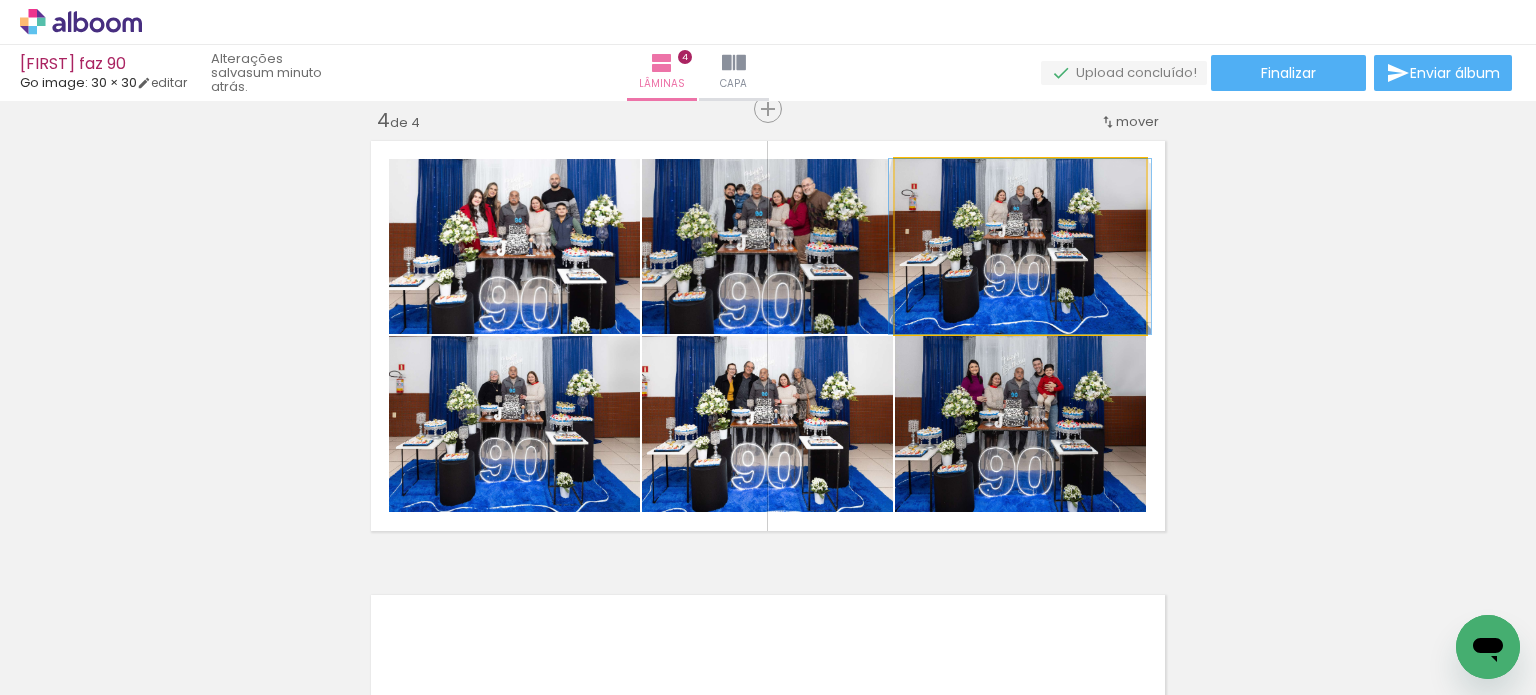 click 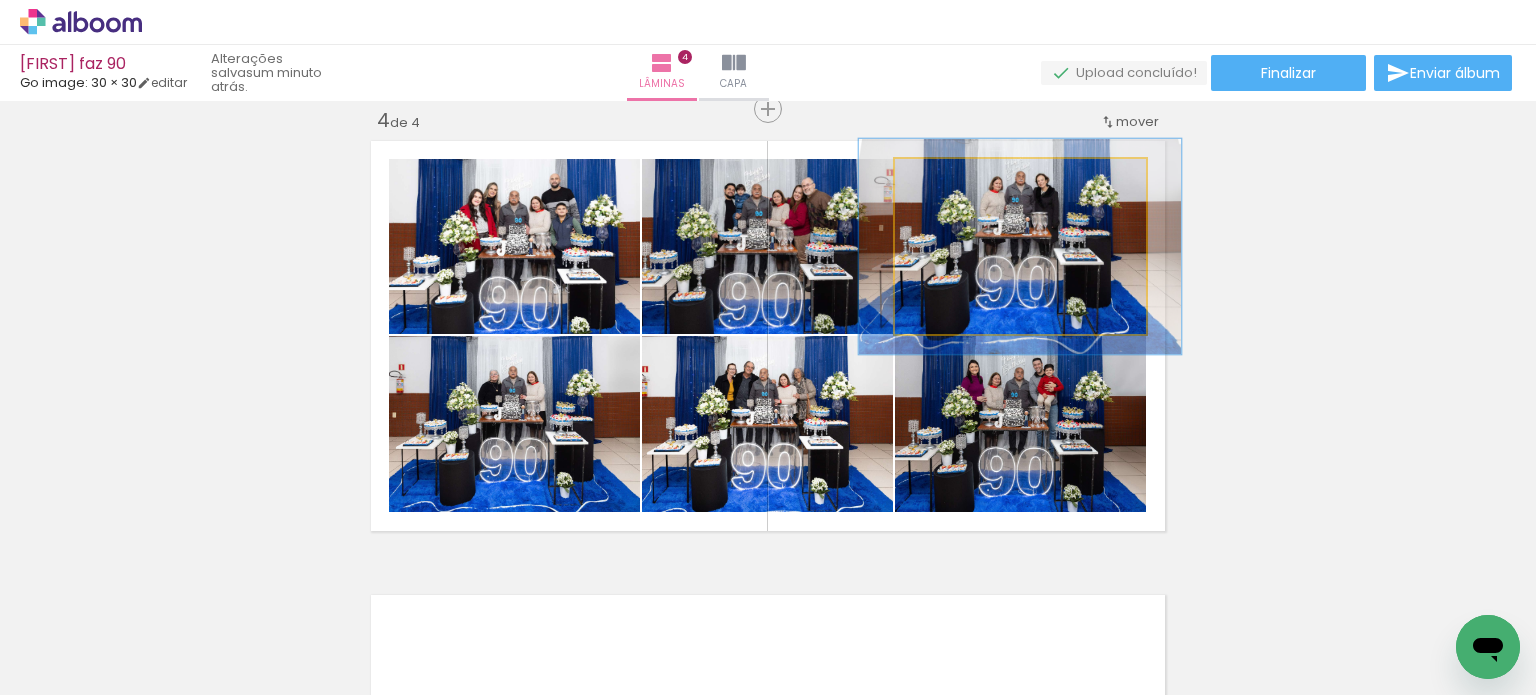 drag, startPoint x: 932, startPoint y: 184, endPoint x: 948, endPoint y: 184, distance: 16 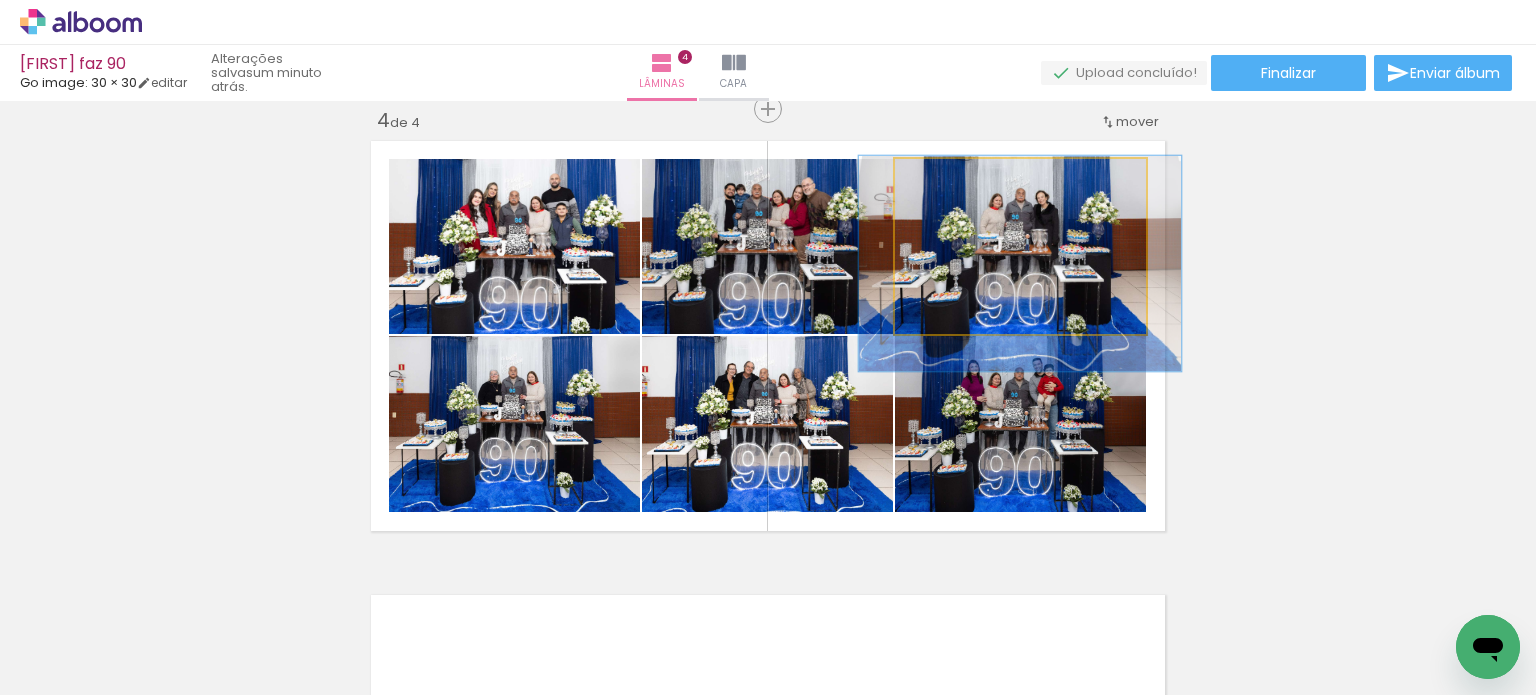 drag, startPoint x: 973, startPoint y: 247, endPoint x: 973, endPoint y: 264, distance: 17 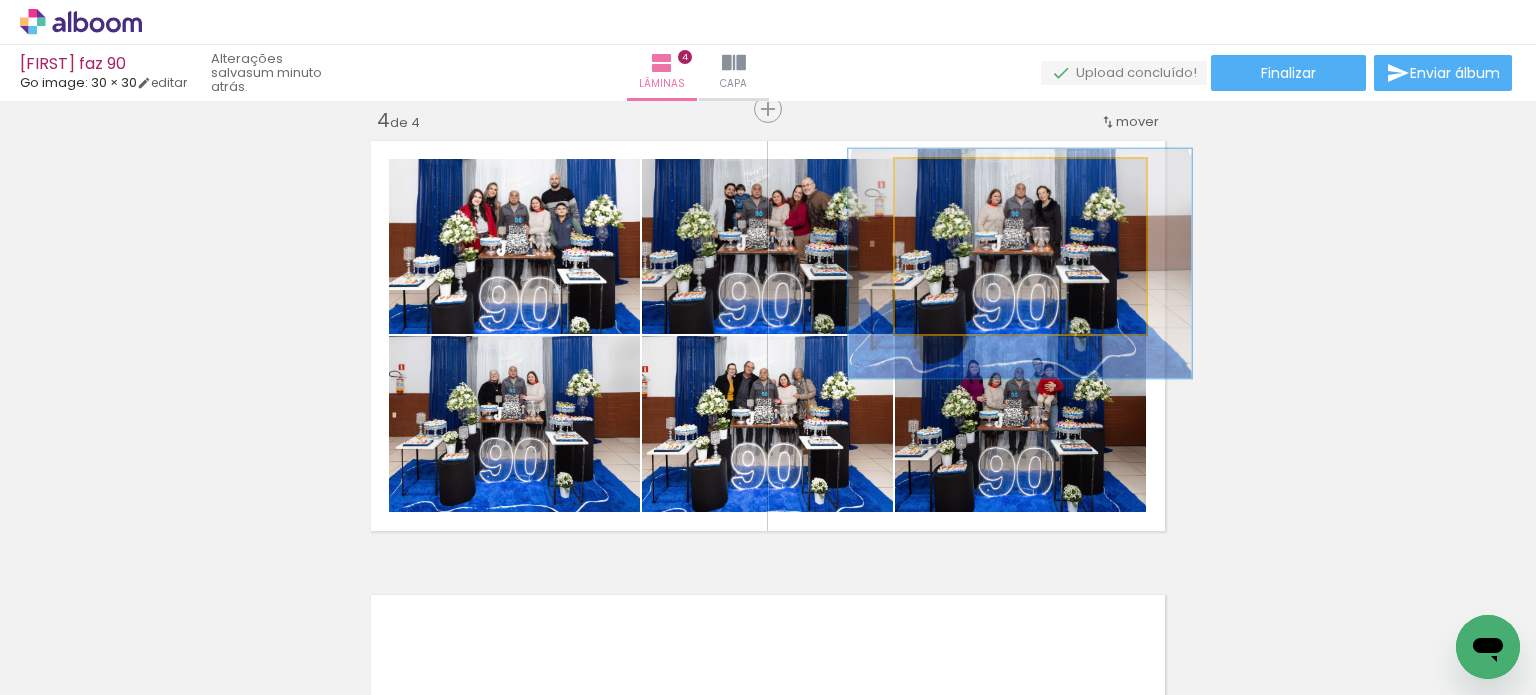 type on "131" 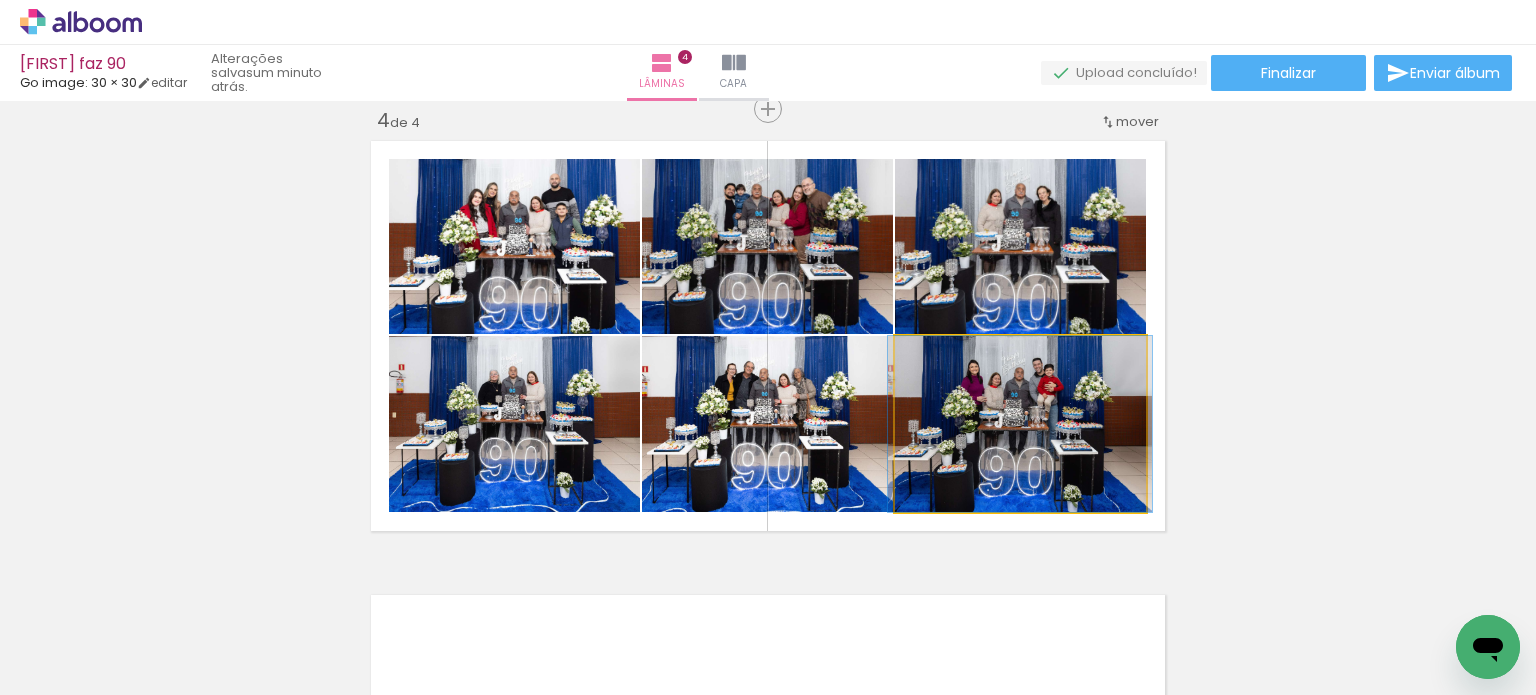 click 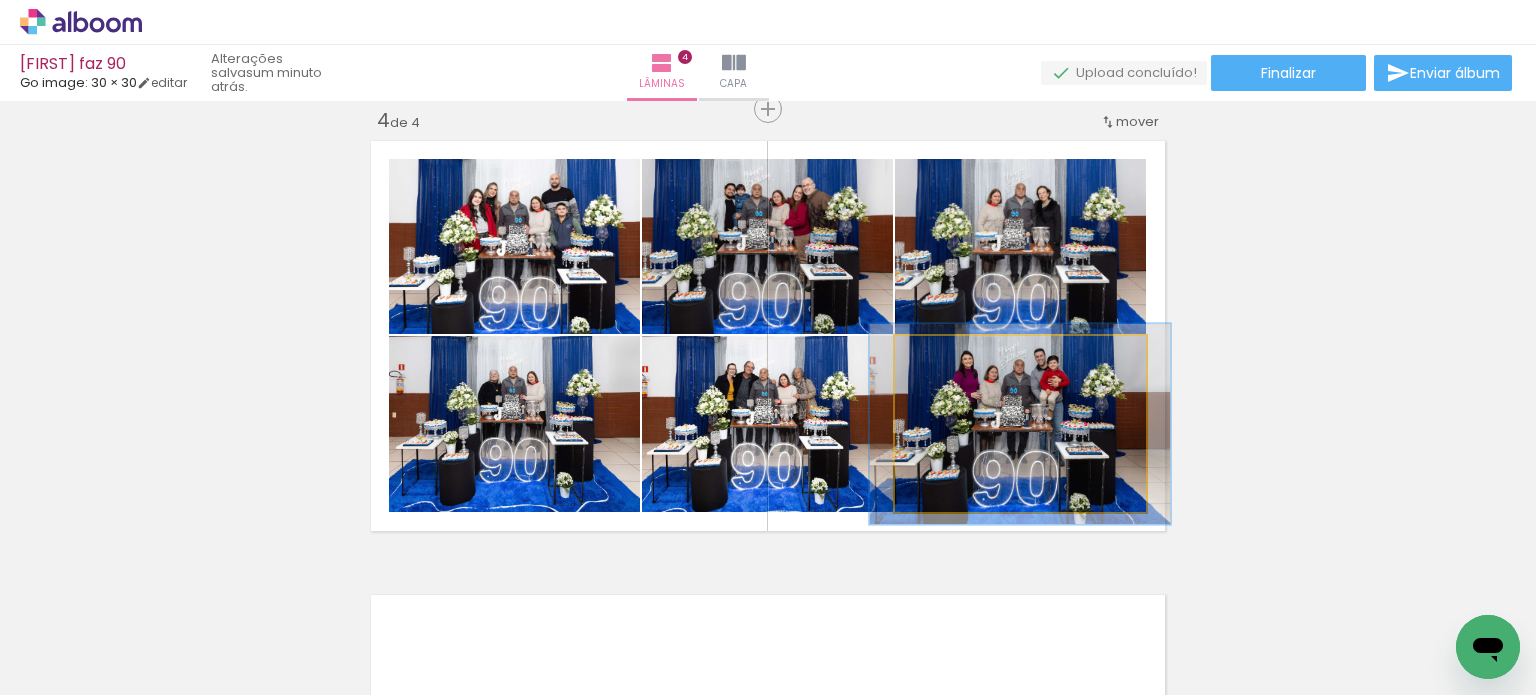 type on "114" 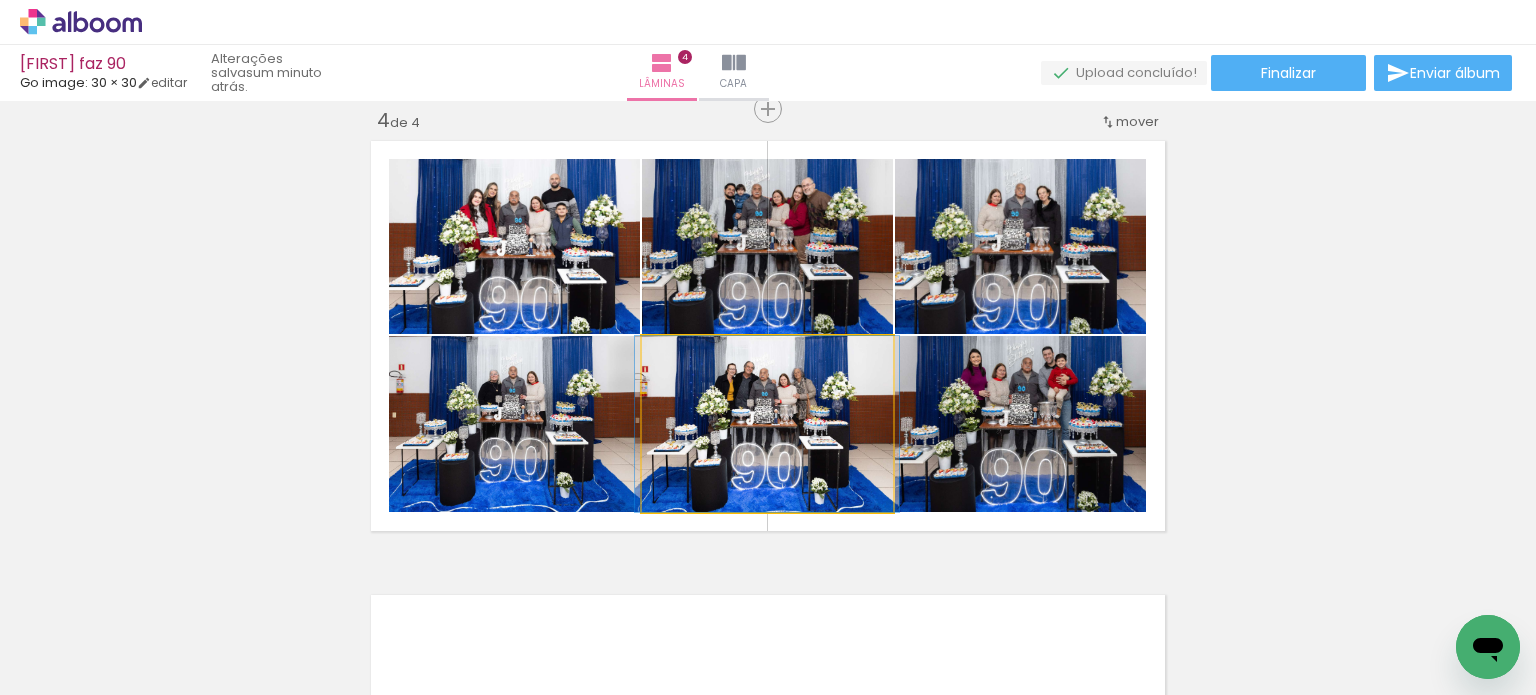 click 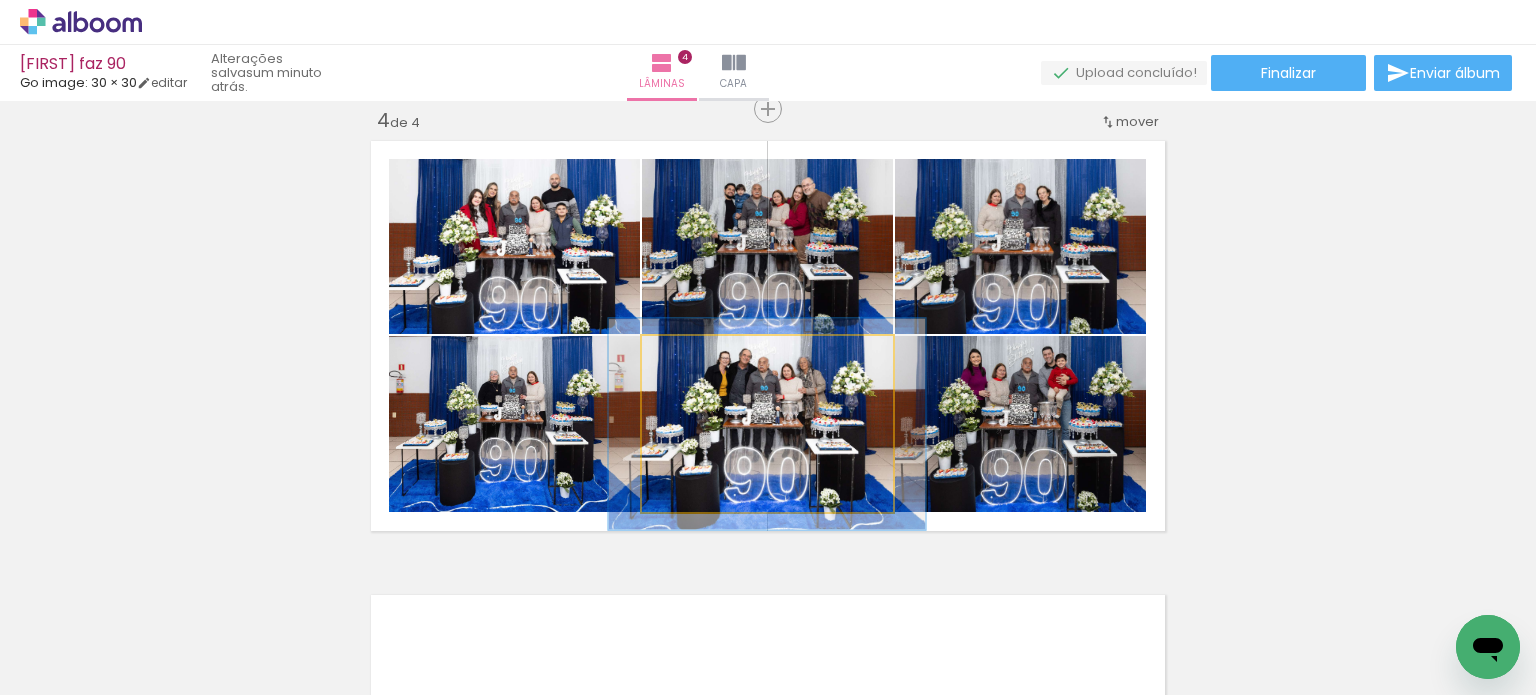drag, startPoint x: 688, startPoint y: 357, endPoint x: 702, endPoint y: 357, distance: 14 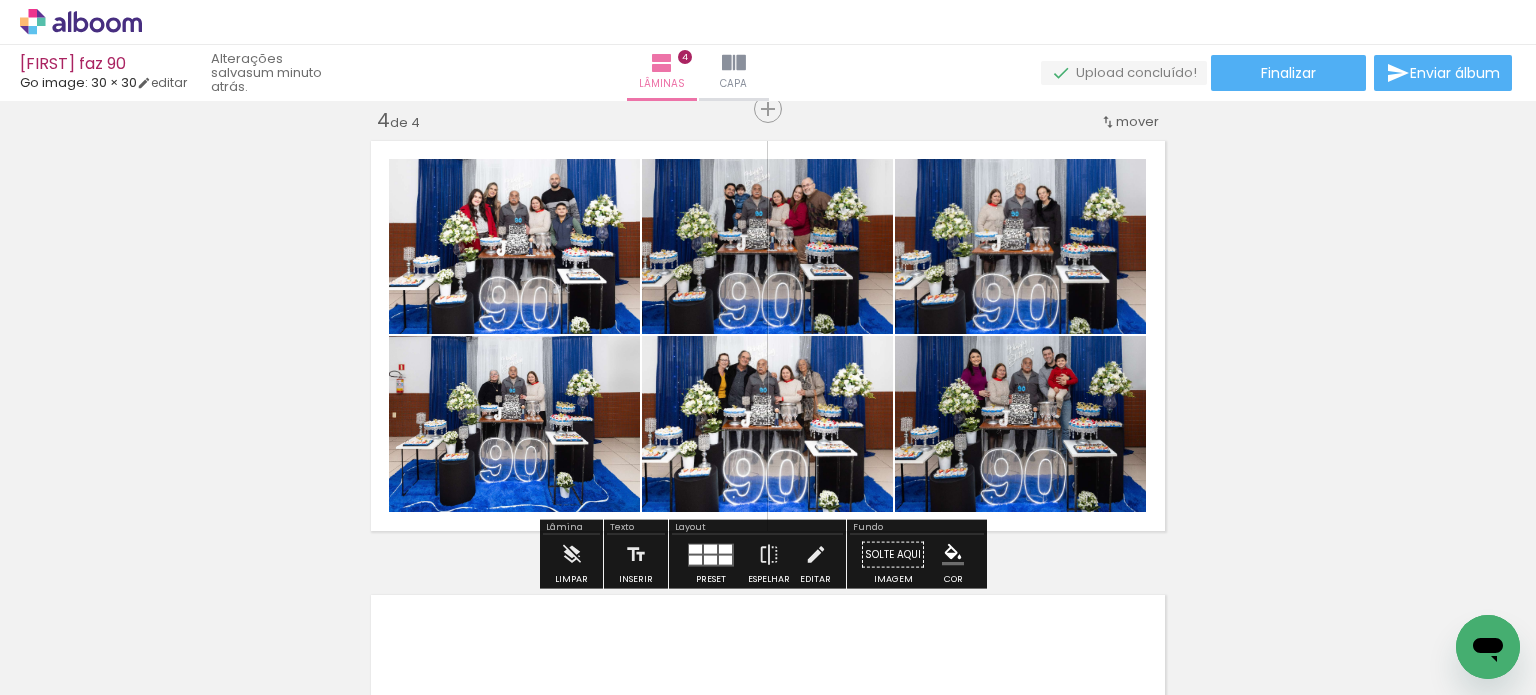 click 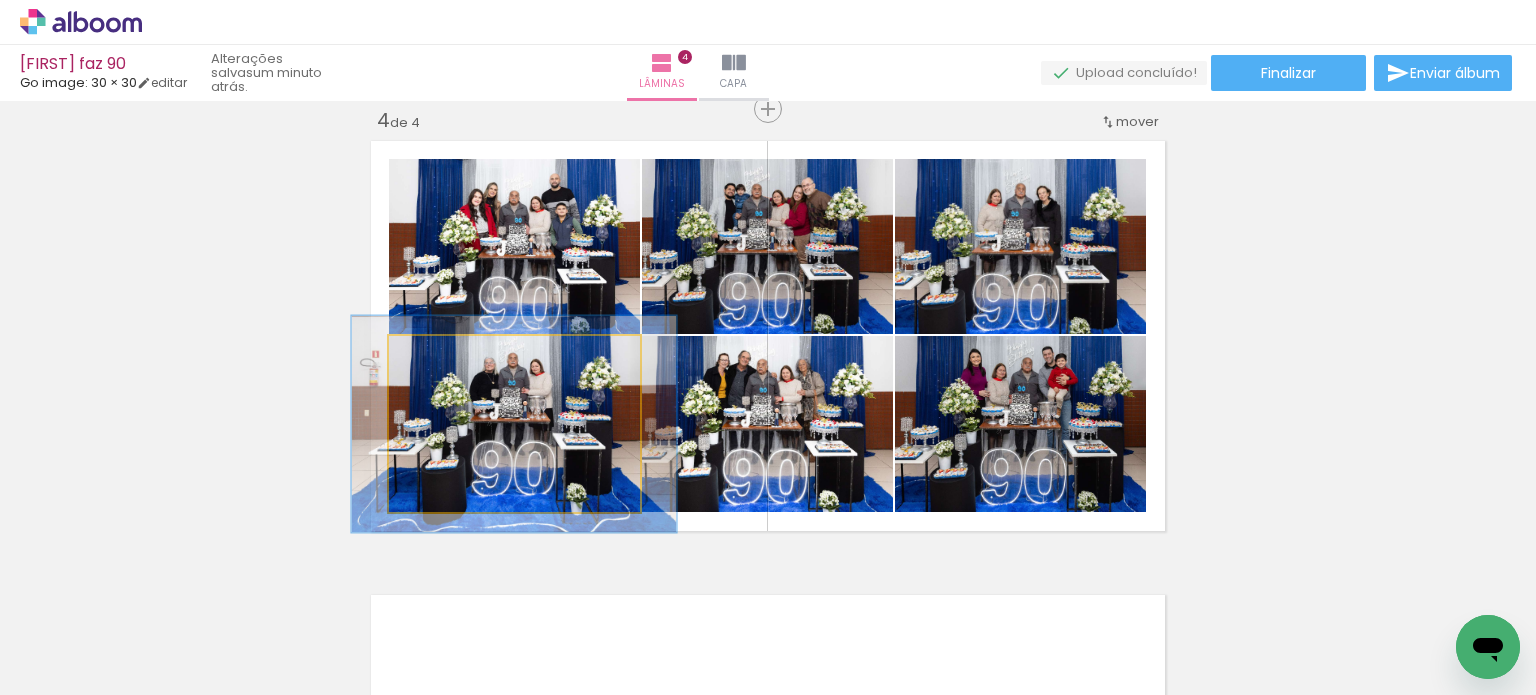 drag, startPoint x: 431, startPoint y: 359, endPoint x: 447, endPoint y: 362, distance: 16.27882 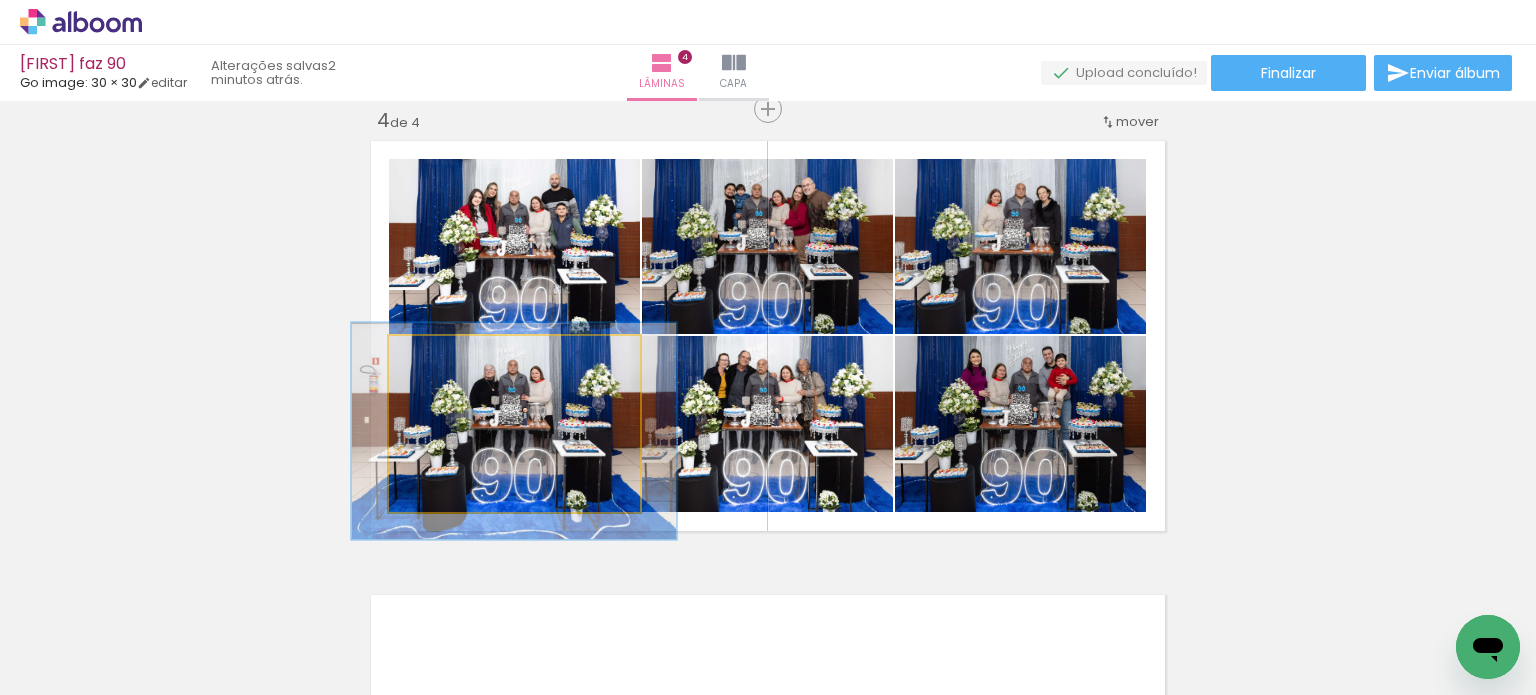 click 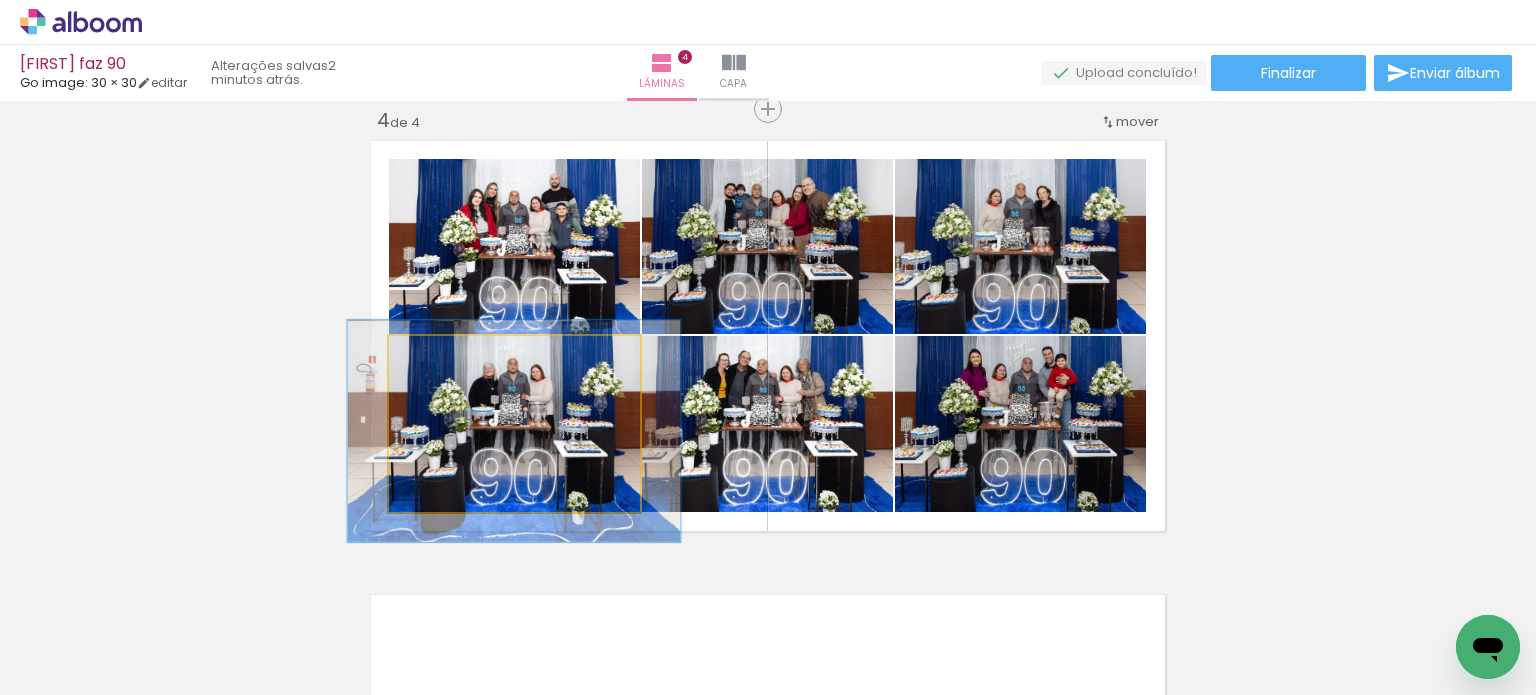 type on "126" 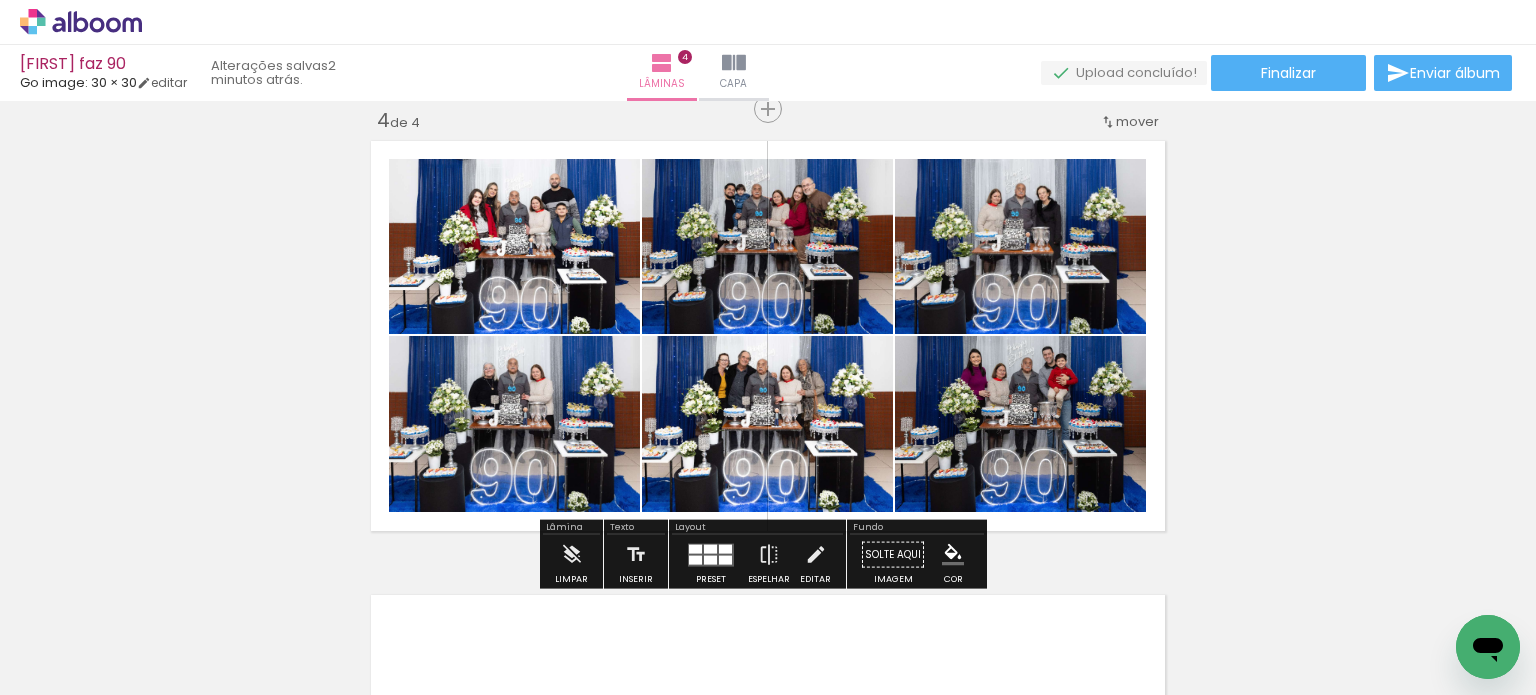 click on "Inserir lâmina 1  de 4  Inserir lâmina 2  de 4  Inserir lâmina 3  de 4  Inserir lâmina 4  de 4" at bounding box center (768, -144) 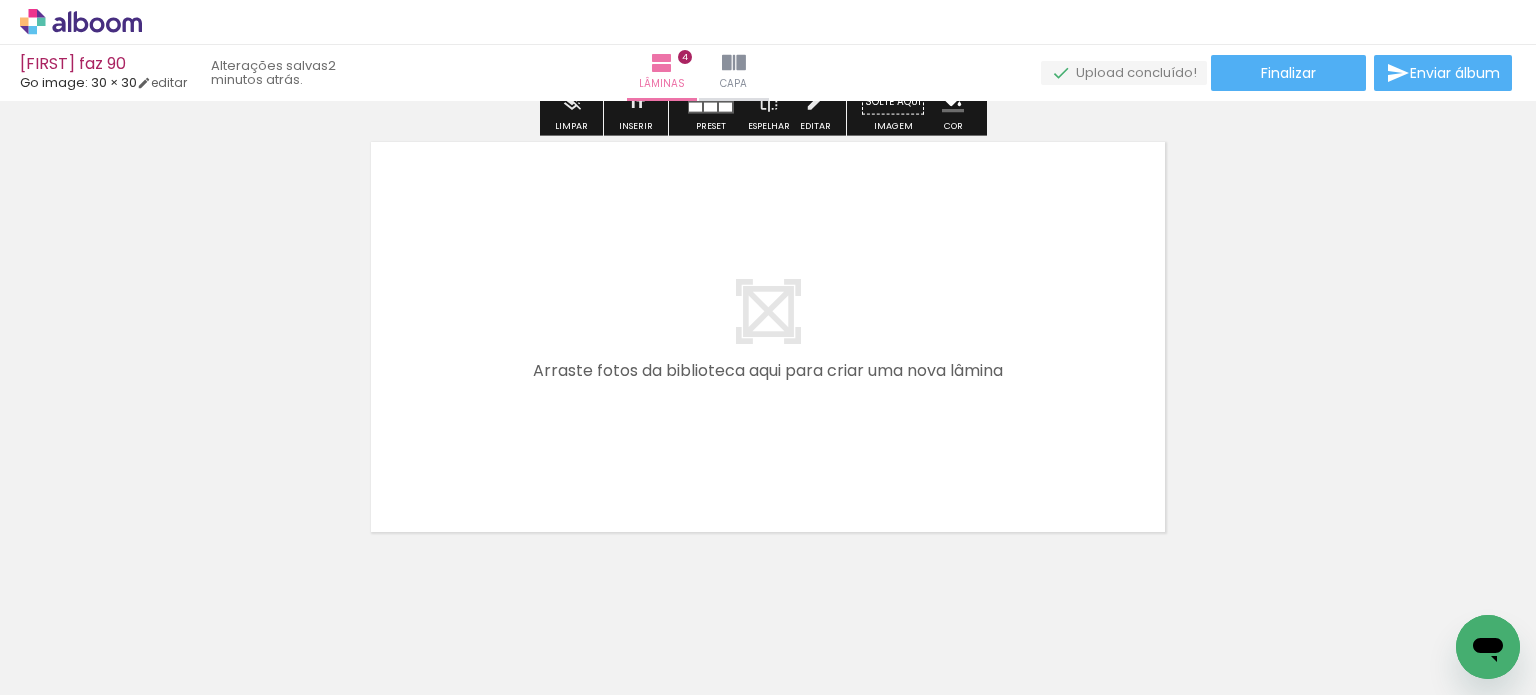 scroll, scrollTop: 1779, scrollLeft: 0, axis: vertical 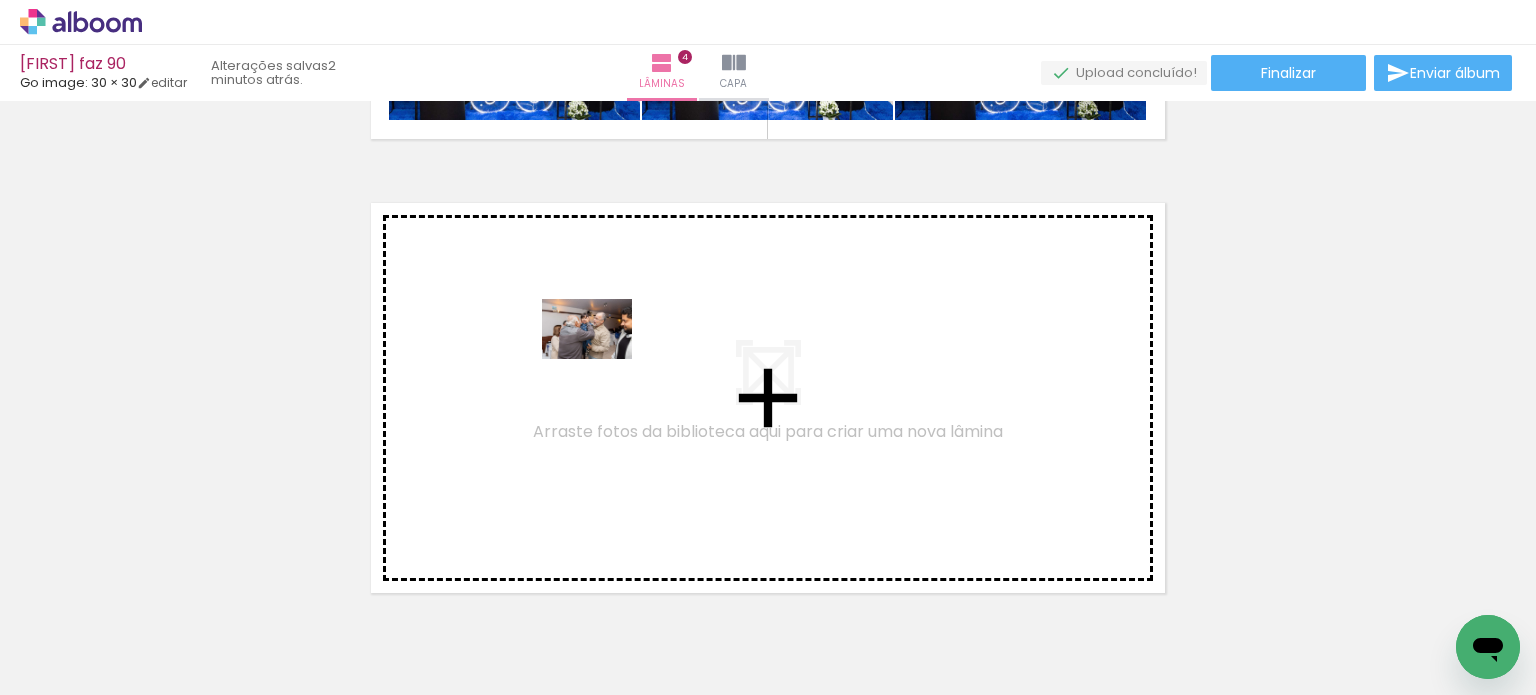 drag, startPoint x: 240, startPoint y: 620, endPoint x: 602, endPoint y: 359, distance: 446.27905 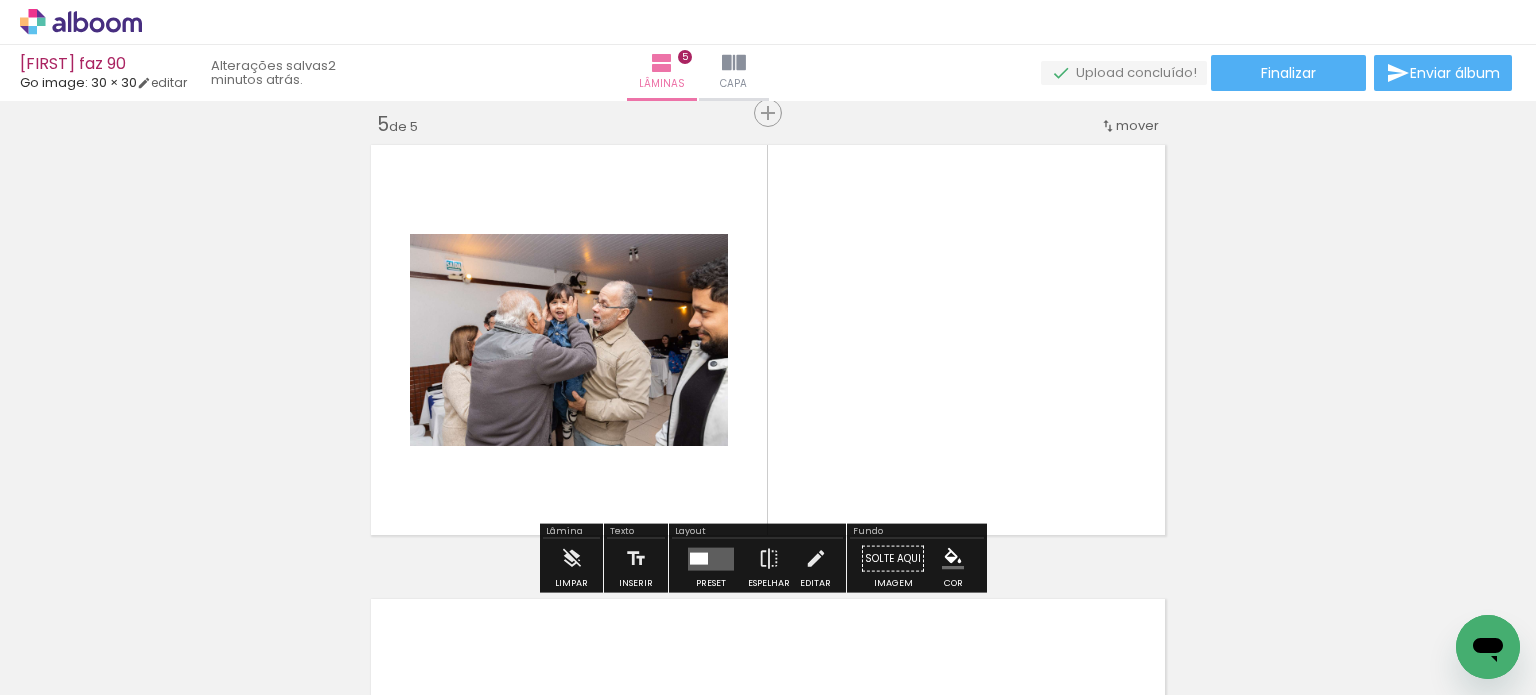 scroll, scrollTop: 1841, scrollLeft: 0, axis: vertical 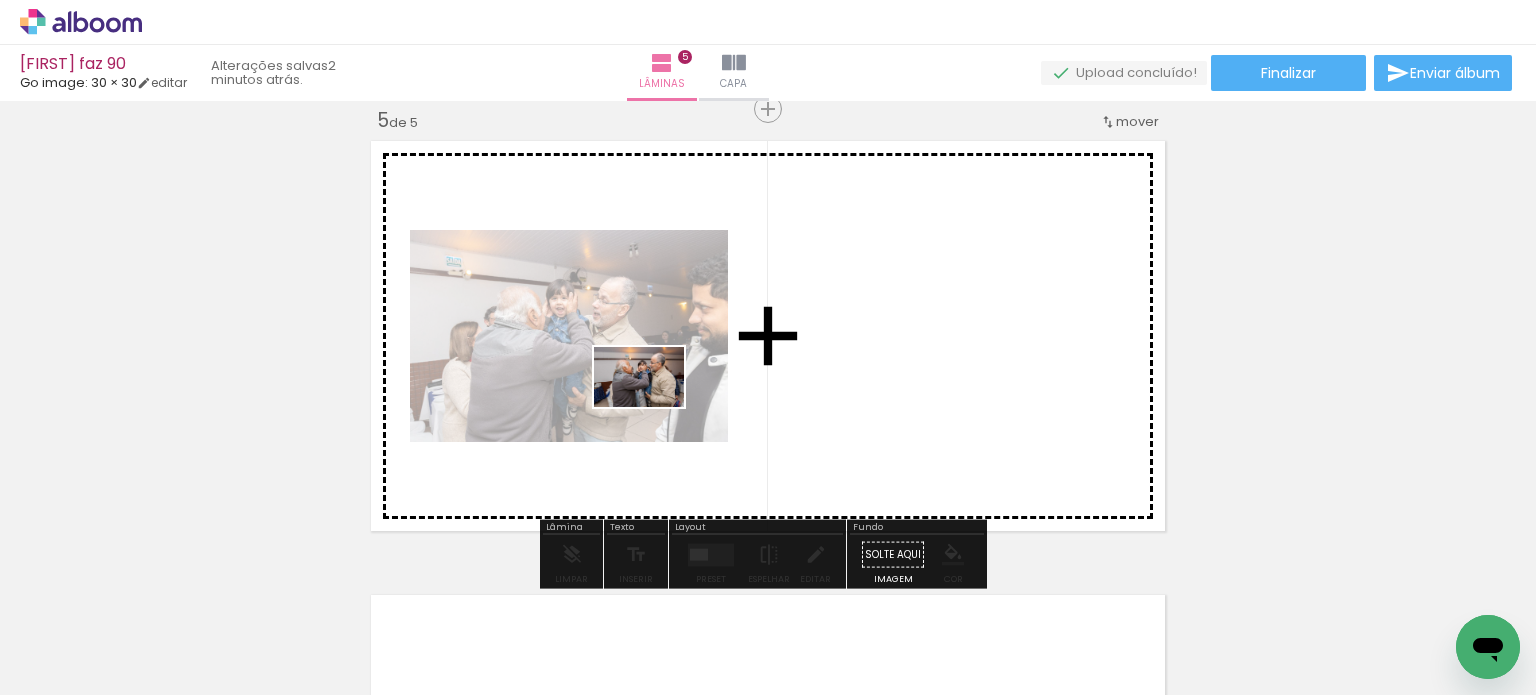 drag, startPoint x: 359, startPoint y: 615, endPoint x: 703, endPoint y: 383, distance: 414.9217 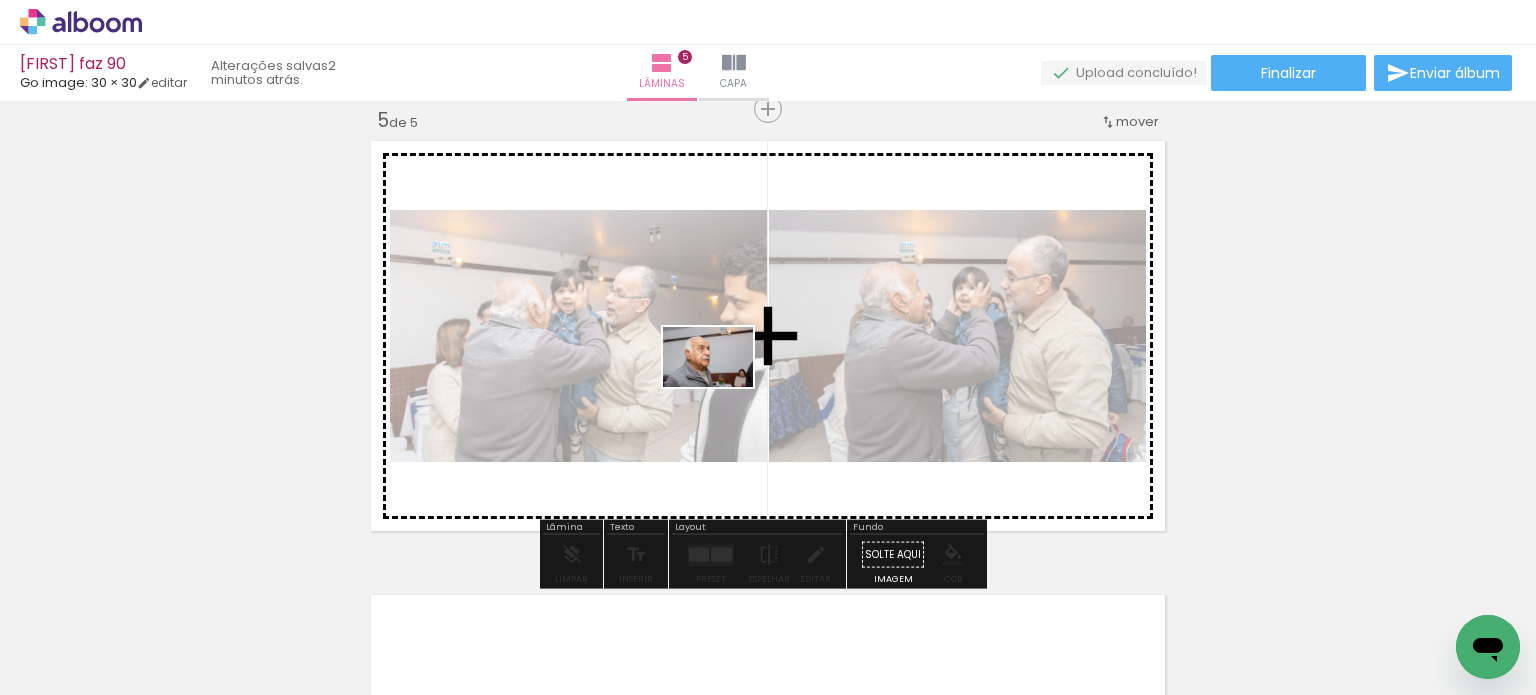 drag, startPoint x: 554, startPoint y: 627, endPoint x: 729, endPoint y: 379, distance: 303.5276 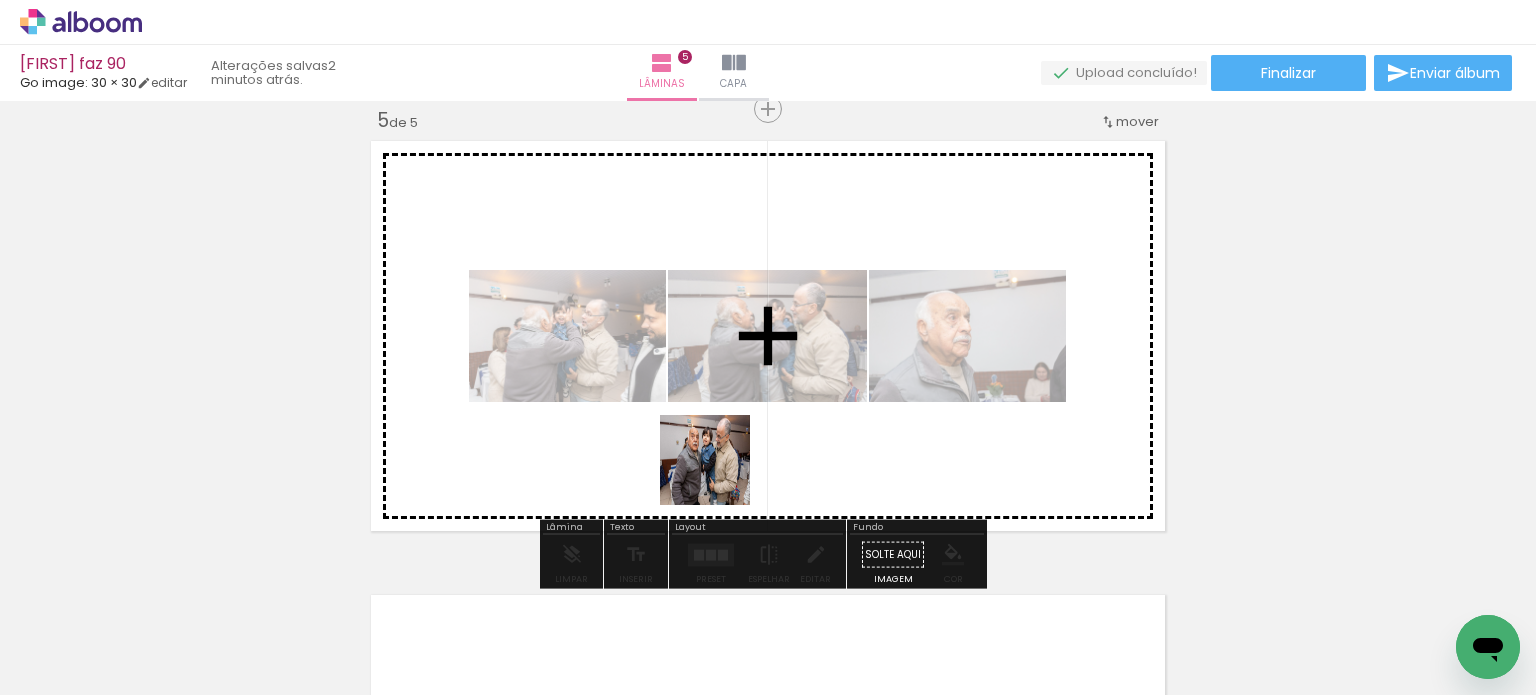 drag, startPoint x: 472, startPoint y: 615, endPoint x: 762, endPoint y: 423, distance: 347.7988 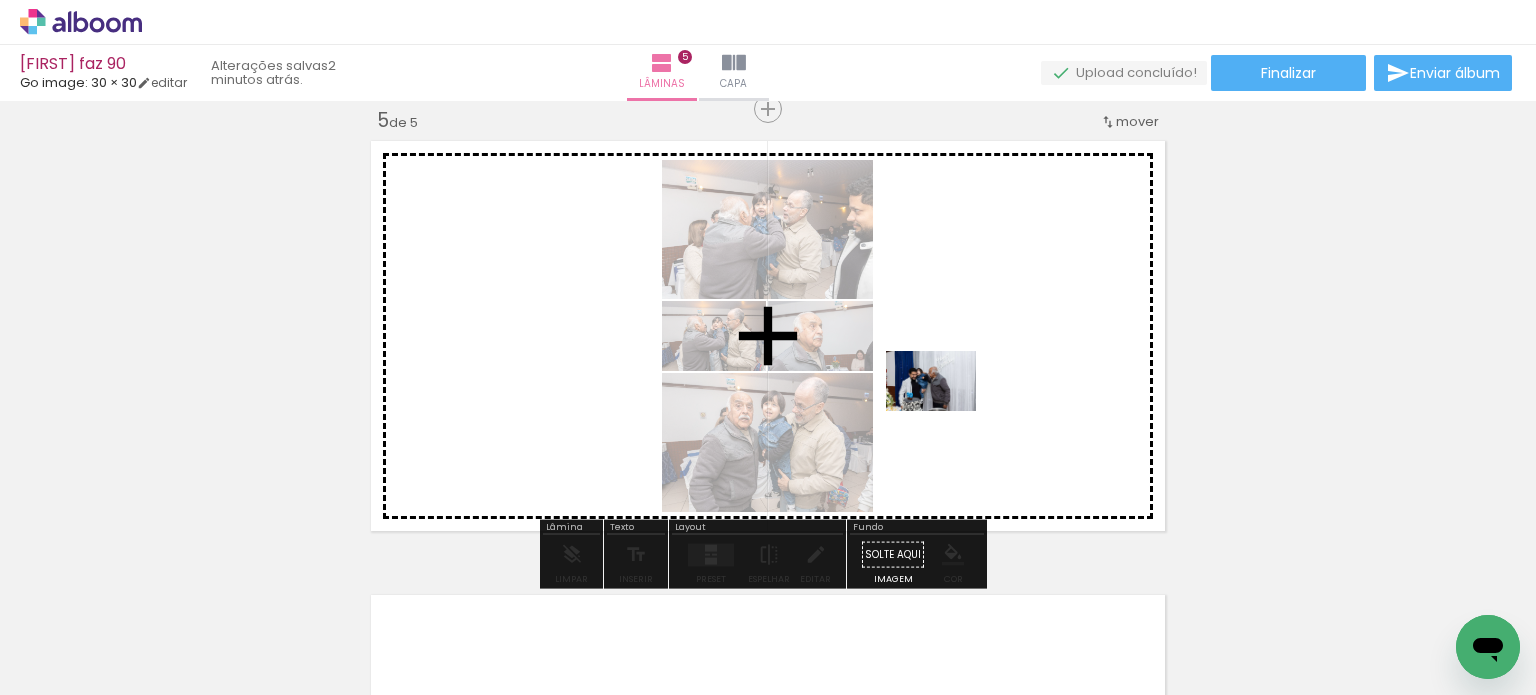 drag, startPoint x: 903, startPoint y: 643, endPoint x: 946, endPoint y: 411, distance: 235.95126 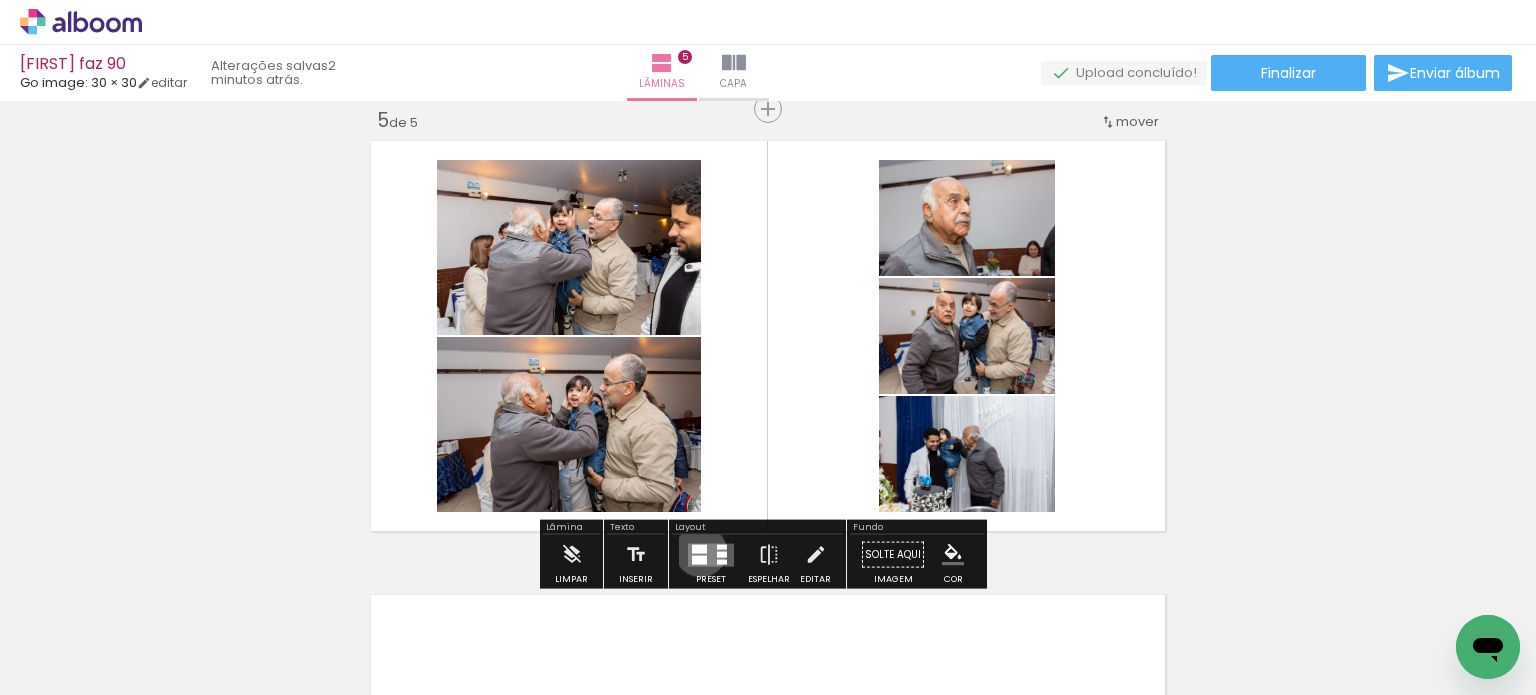 click at bounding box center (699, 548) 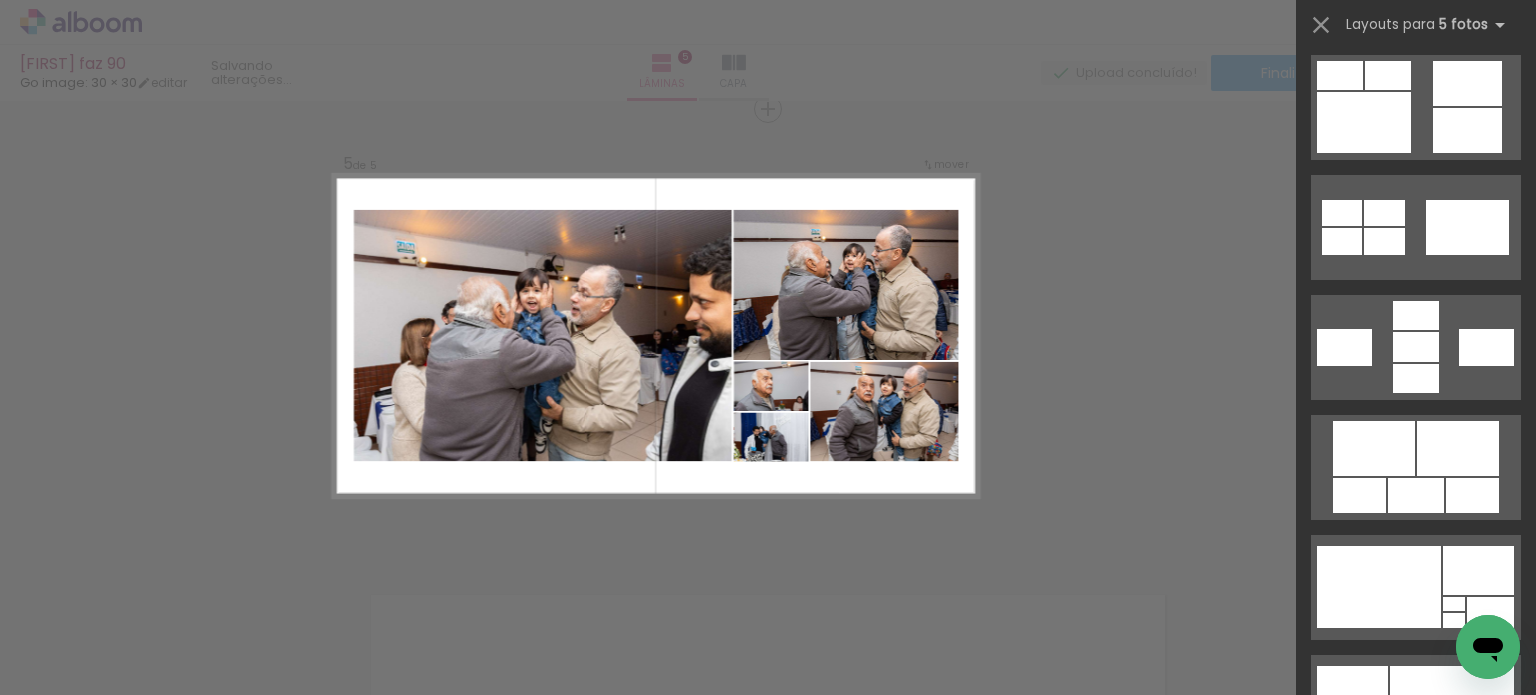 scroll, scrollTop: 1200, scrollLeft: 0, axis: vertical 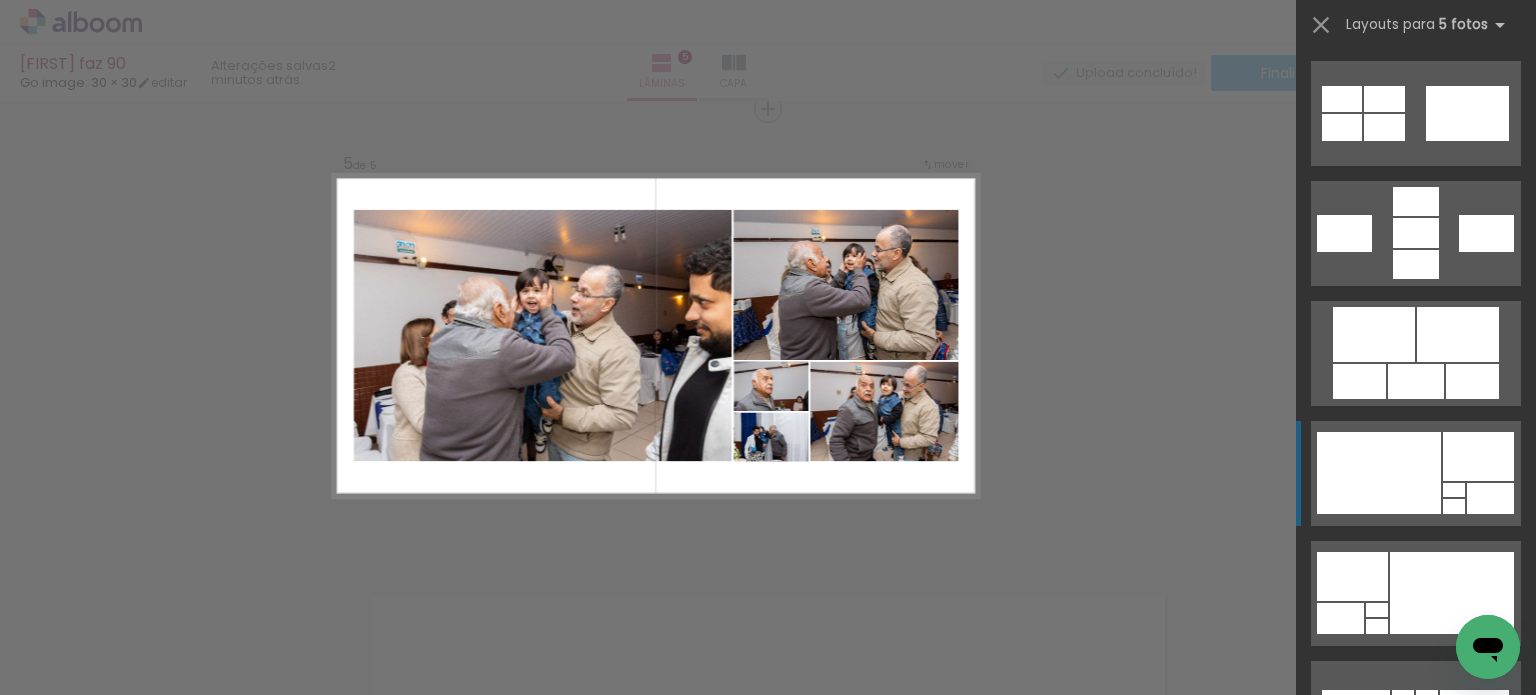 click at bounding box center (1379, 473) 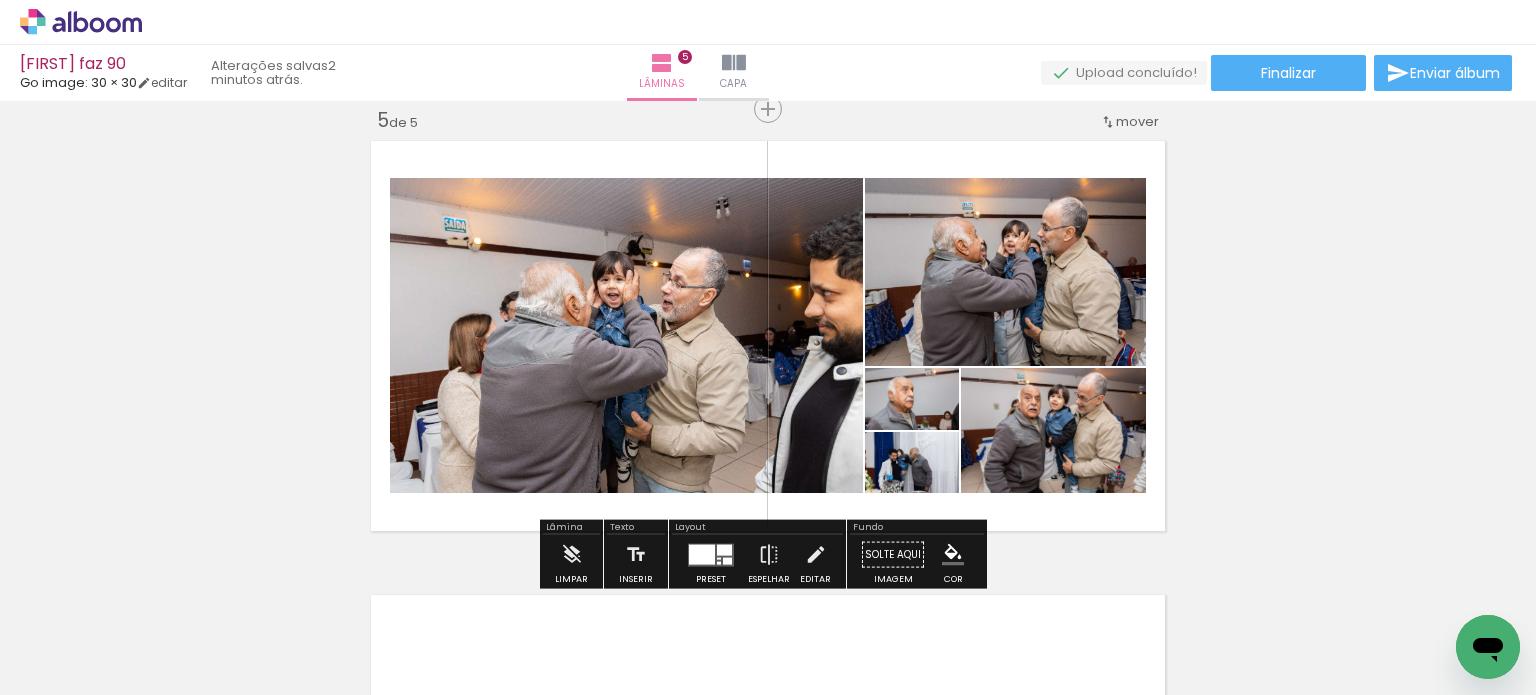 click at bounding box center (702, 554) 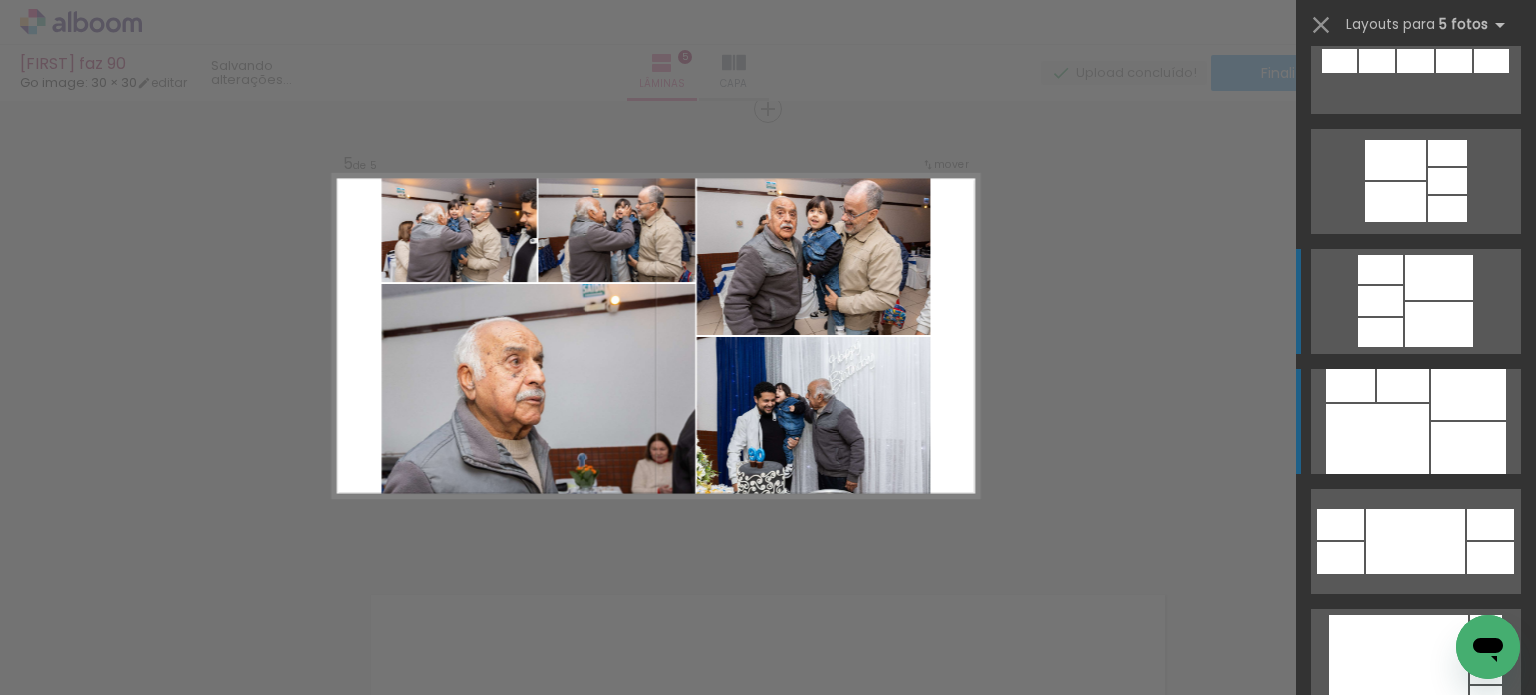 scroll, scrollTop: 2060, scrollLeft: 0, axis: vertical 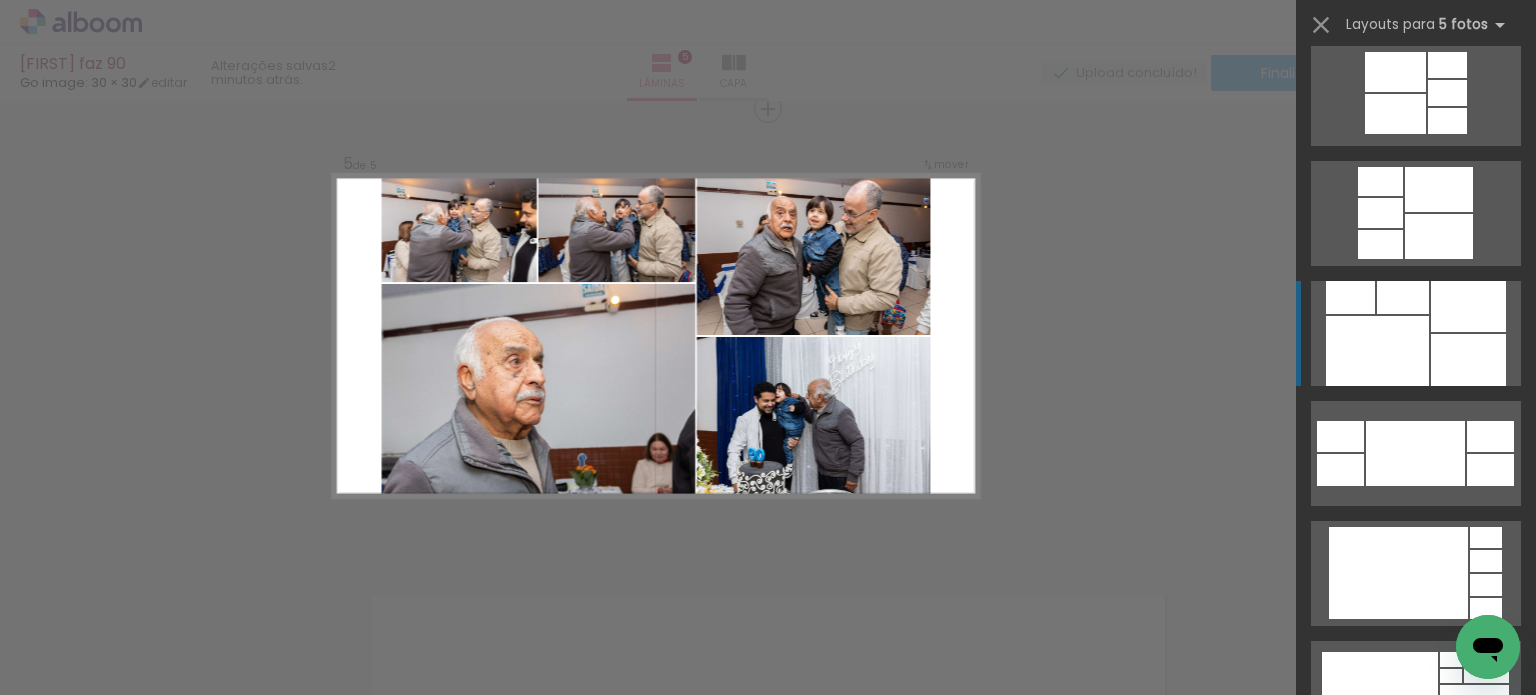 click at bounding box center (1377, 351) 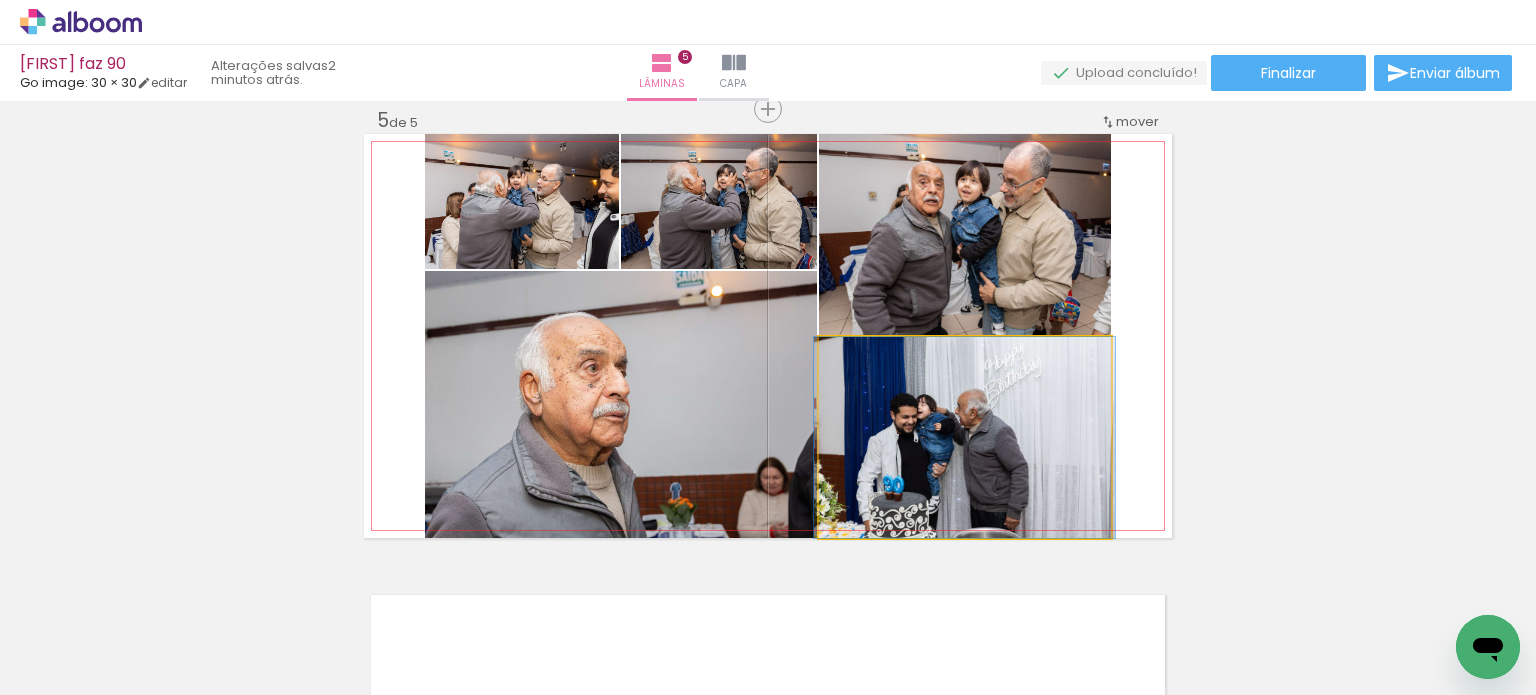 click 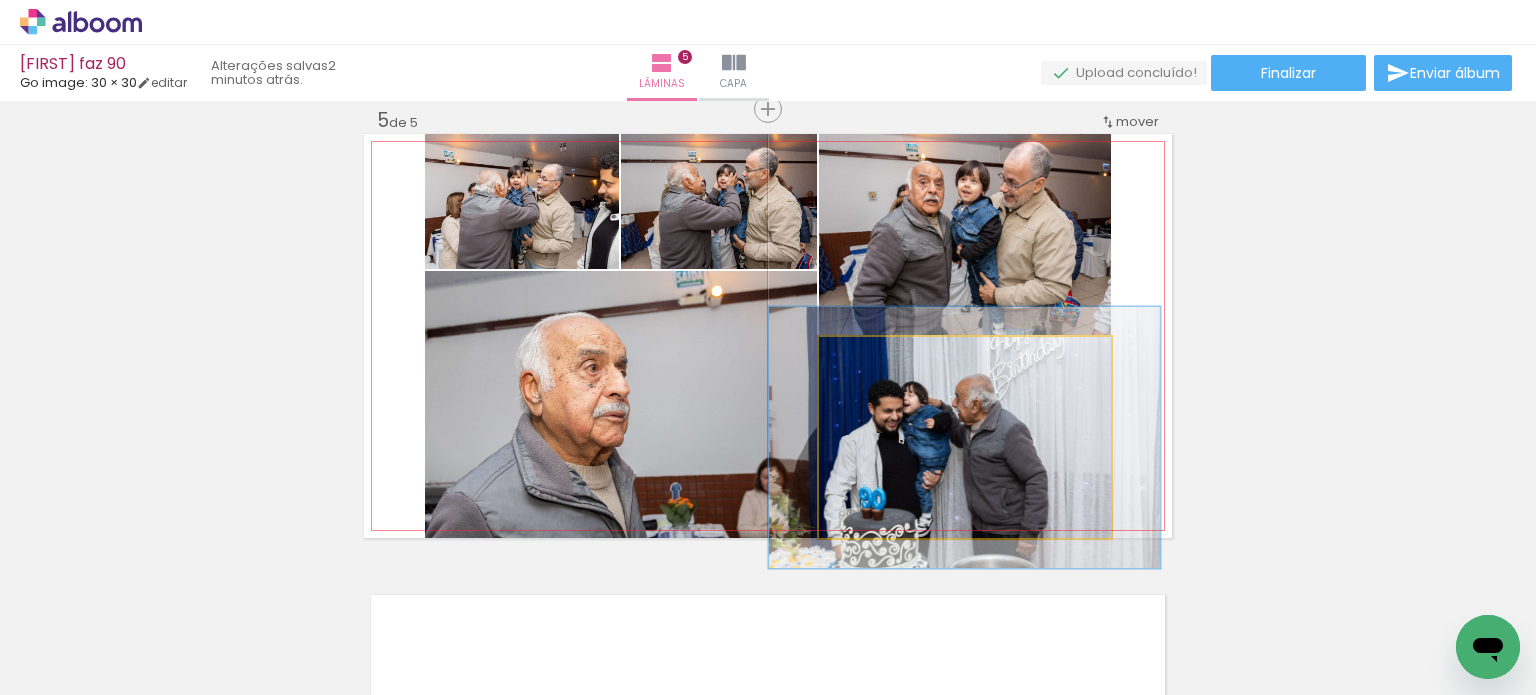 drag, startPoint x: 864, startPoint y: 363, endPoint x: 885, endPoint y: 363, distance: 21 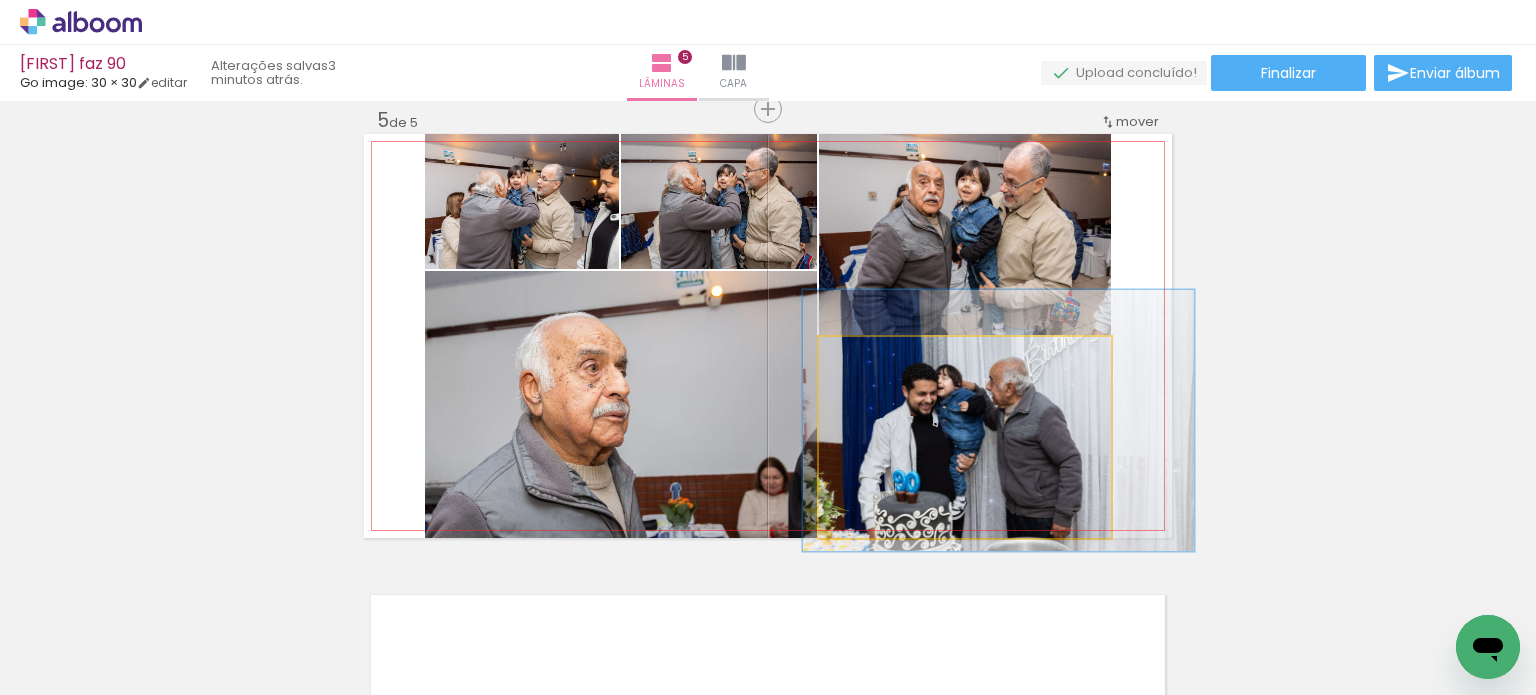 drag, startPoint x: 950, startPoint y: 430, endPoint x: 984, endPoint y: 413, distance: 38.013157 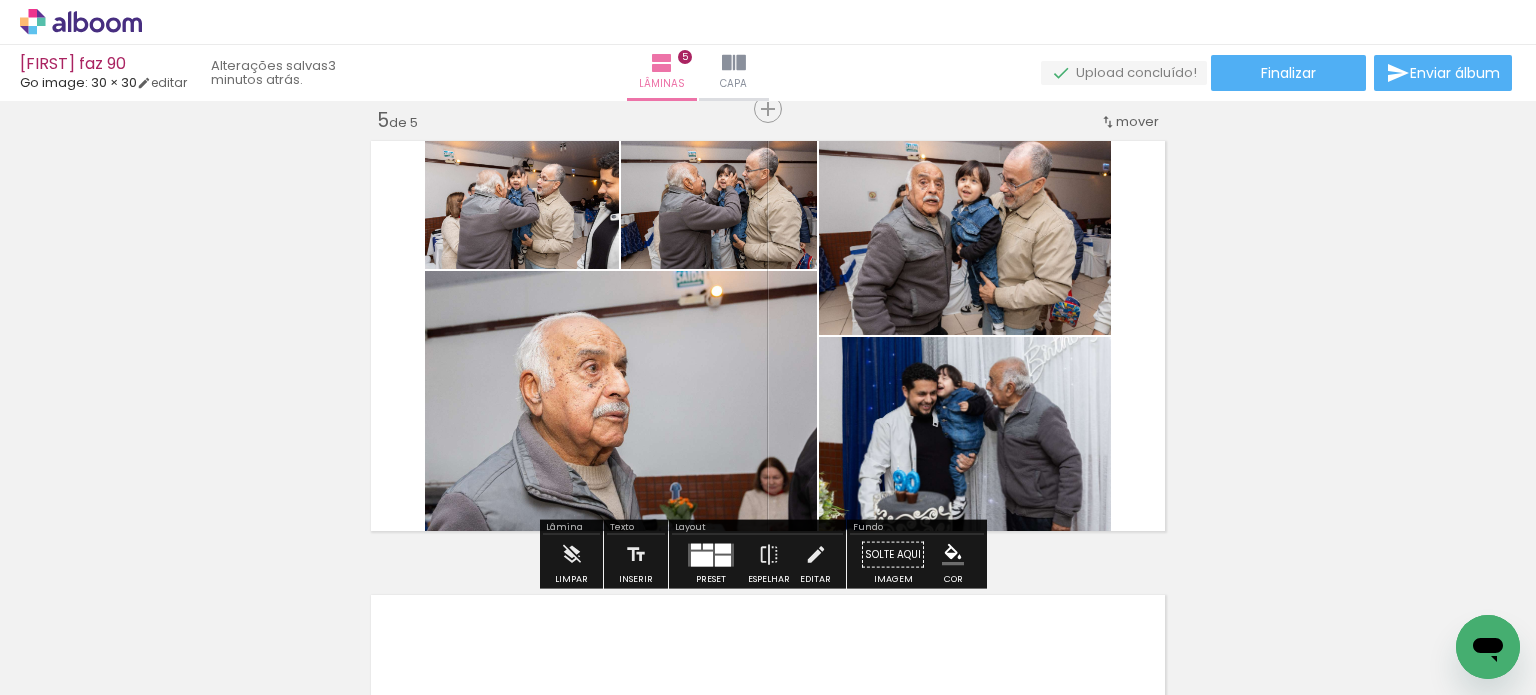 click 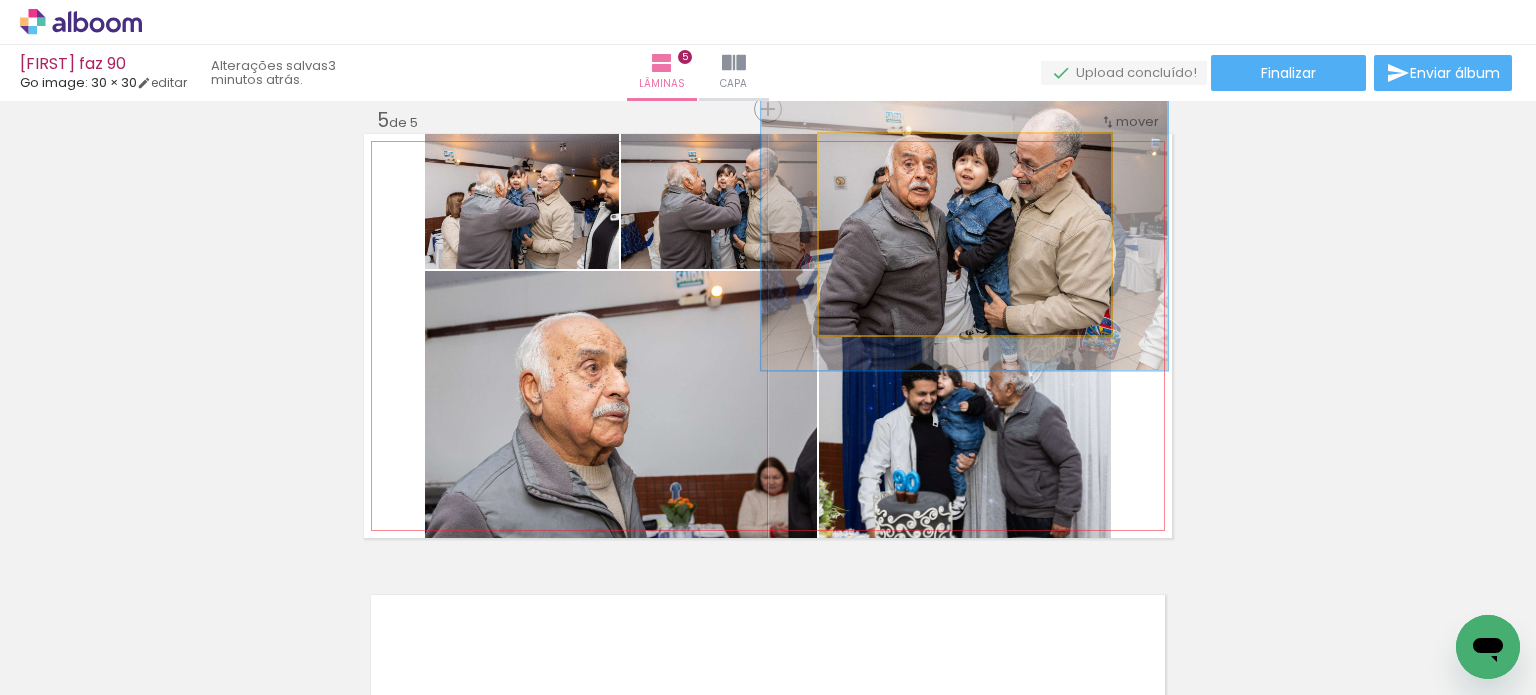 drag, startPoint x: 873, startPoint y: 159, endPoint x: 891, endPoint y: 160, distance: 18.027756 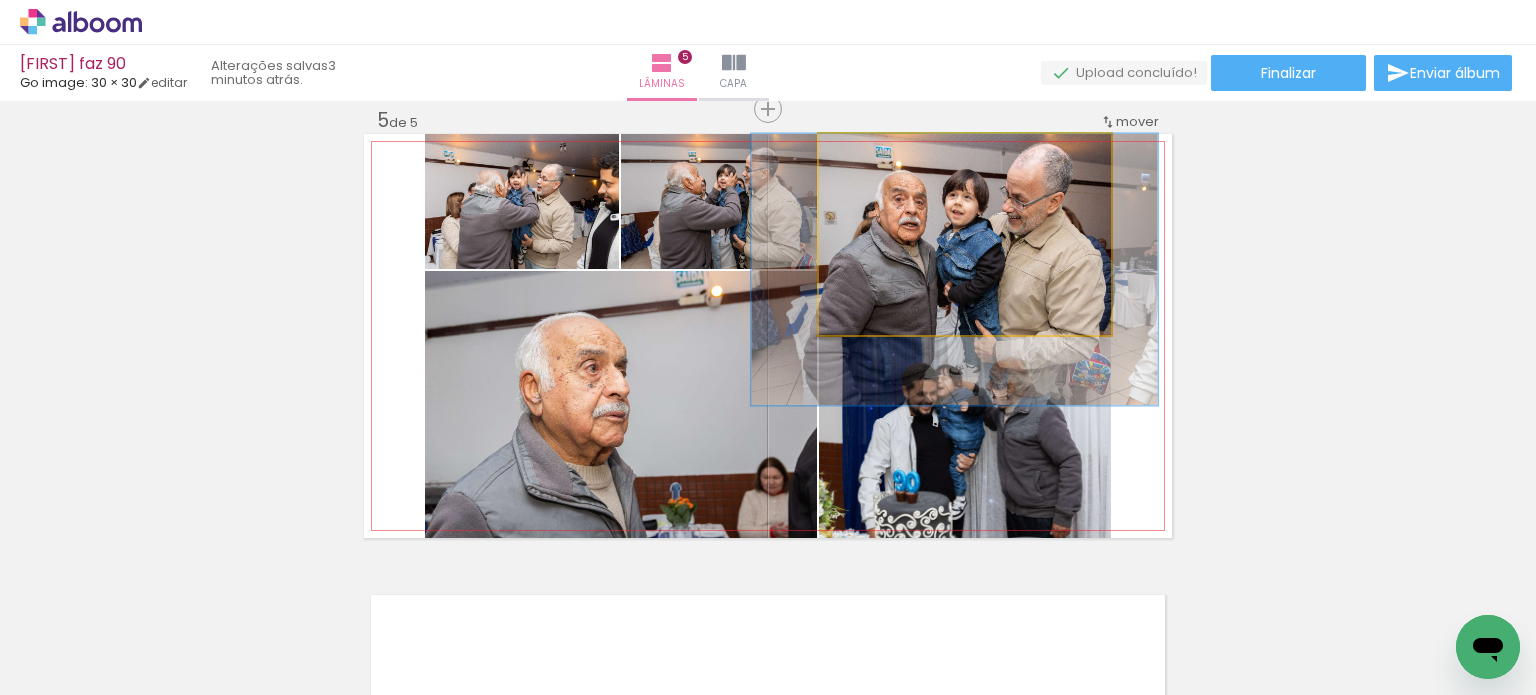 drag, startPoint x: 955, startPoint y: 240, endPoint x: 945, endPoint y: 289, distance: 50.01 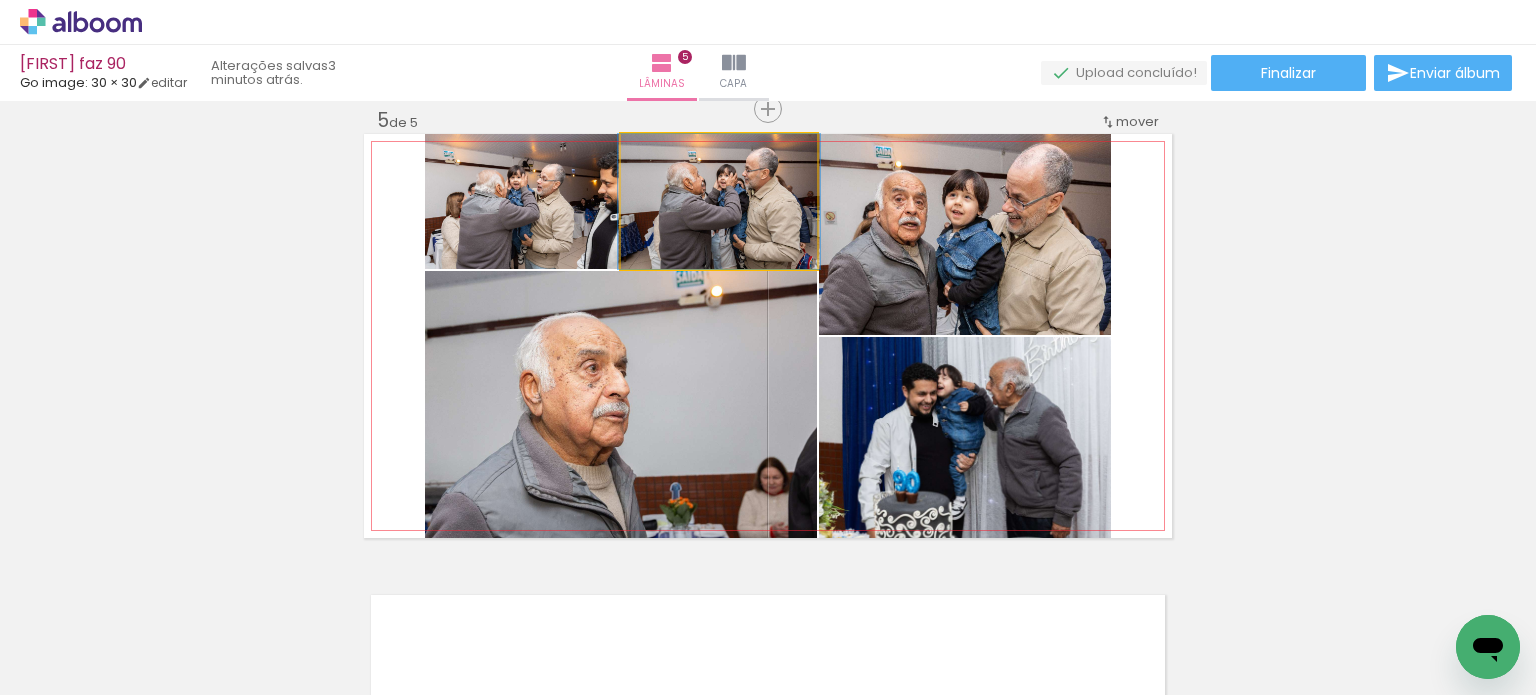 click 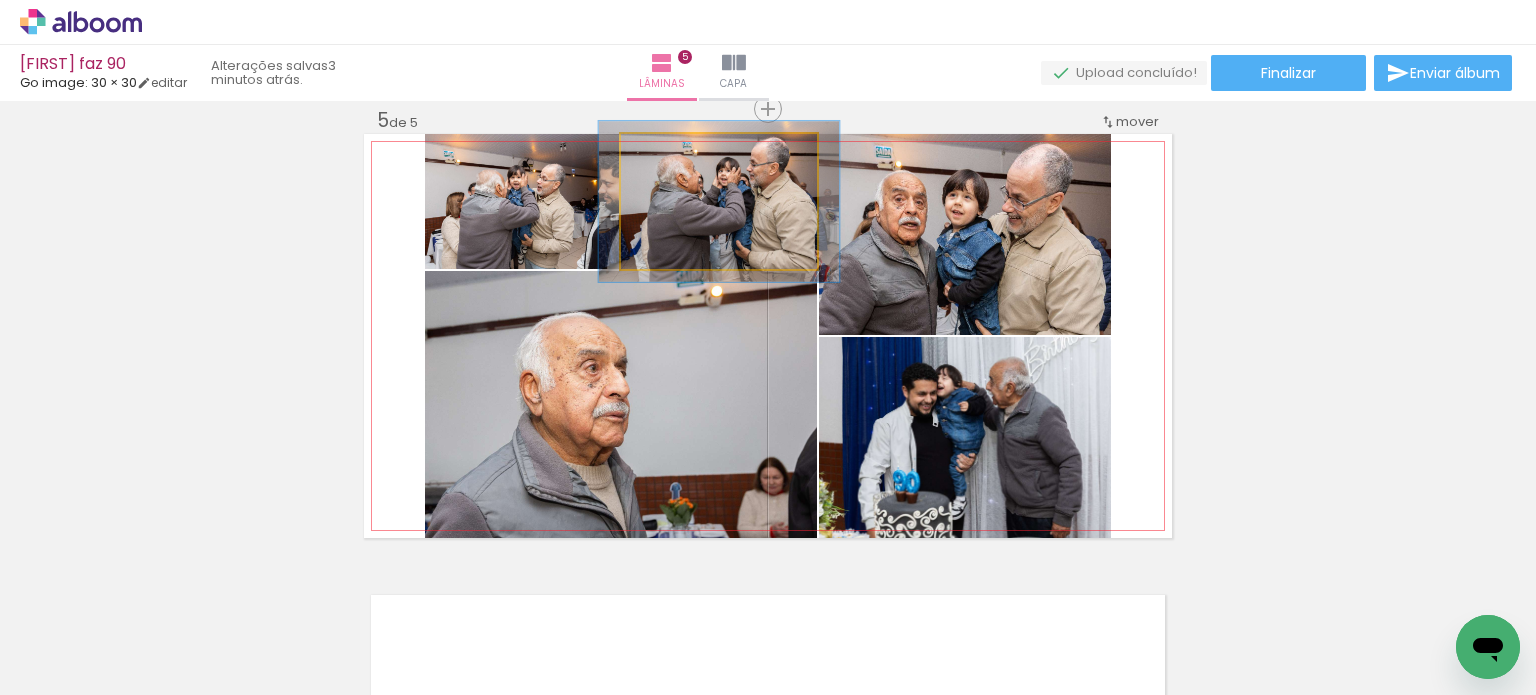 drag, startPoint x: 663, startPoint y: 154, endPoint x: 676, endPoint y: 159, distance: 13.928389 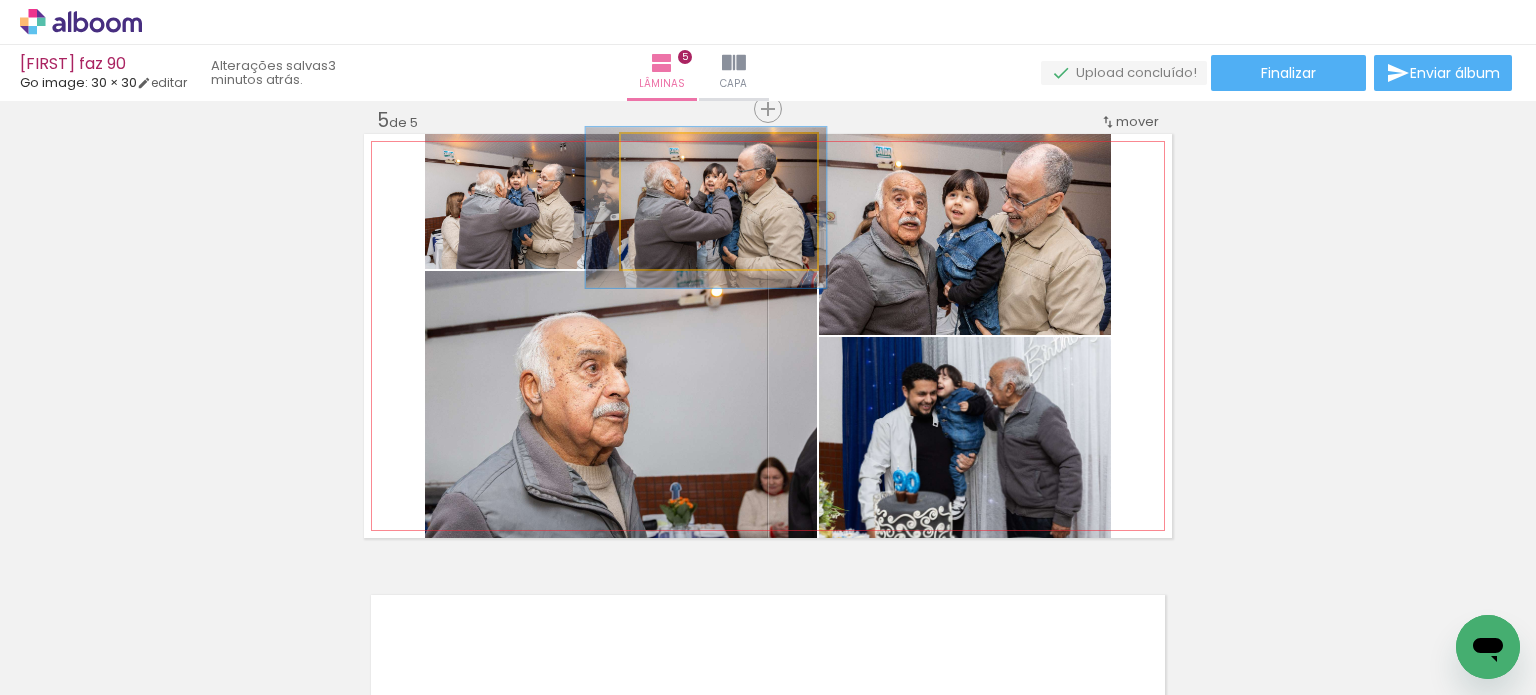 drag, startPoint x: 691, startPoint y: 221, endPoint x: 678, endPoint y: 228, distance: 14.764823 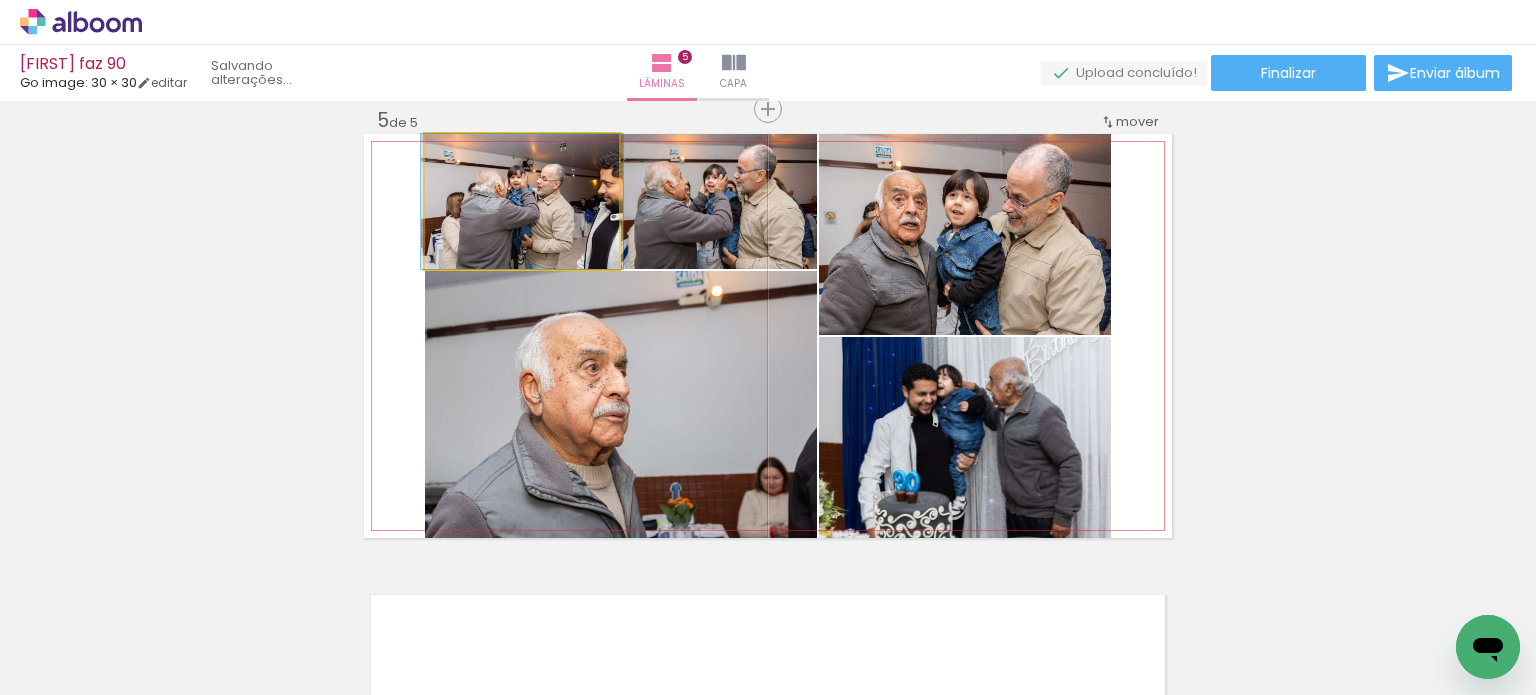 click 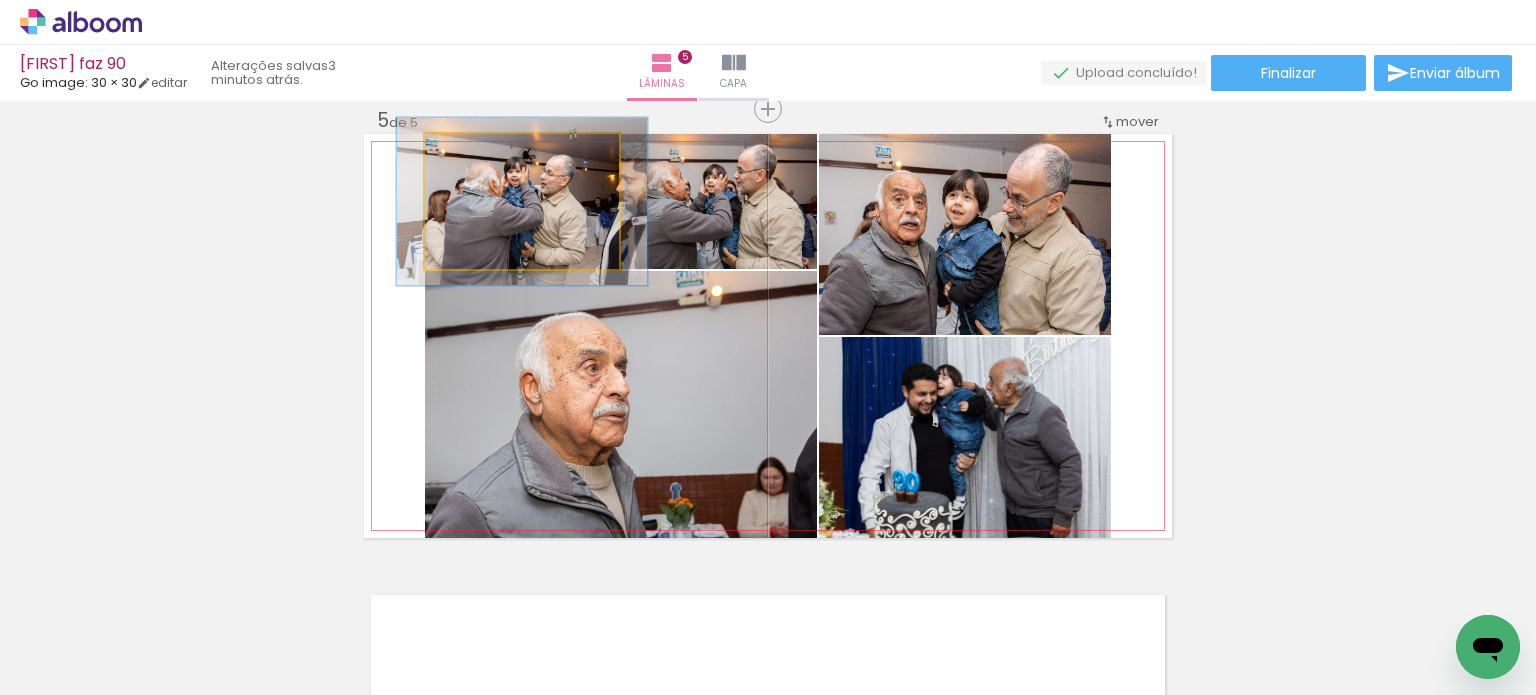 drag, startPoint x: 459, startPoint y: 162, endPoint x: 476, endPoint y: 163, distance: 17.029387 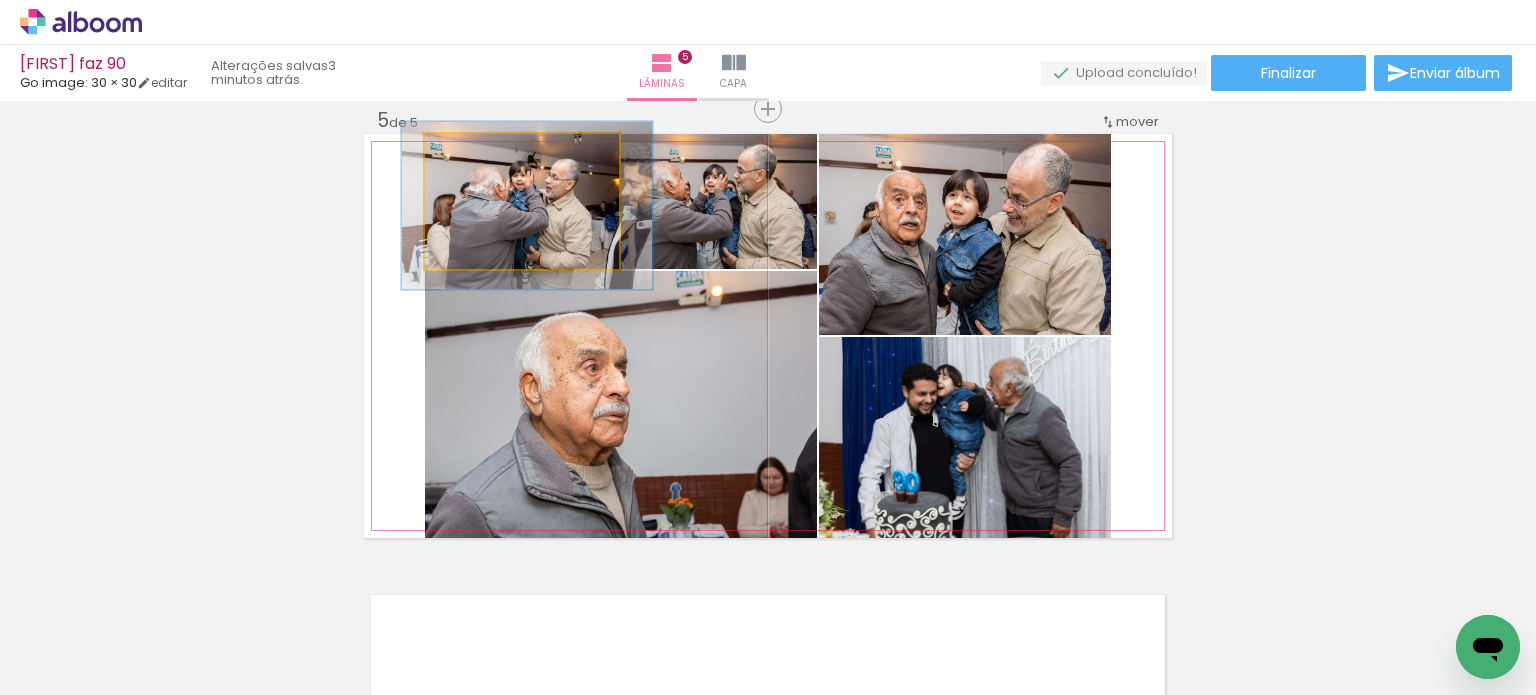 click 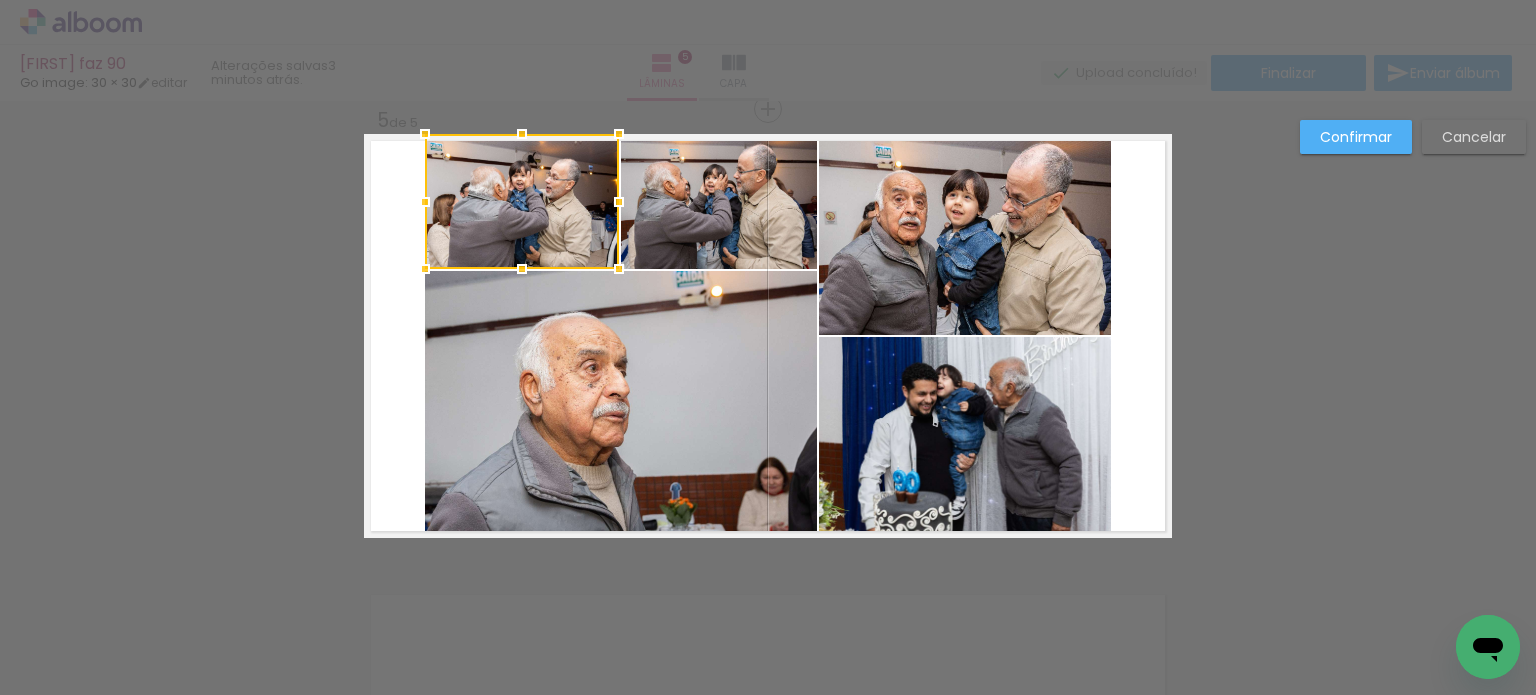 click 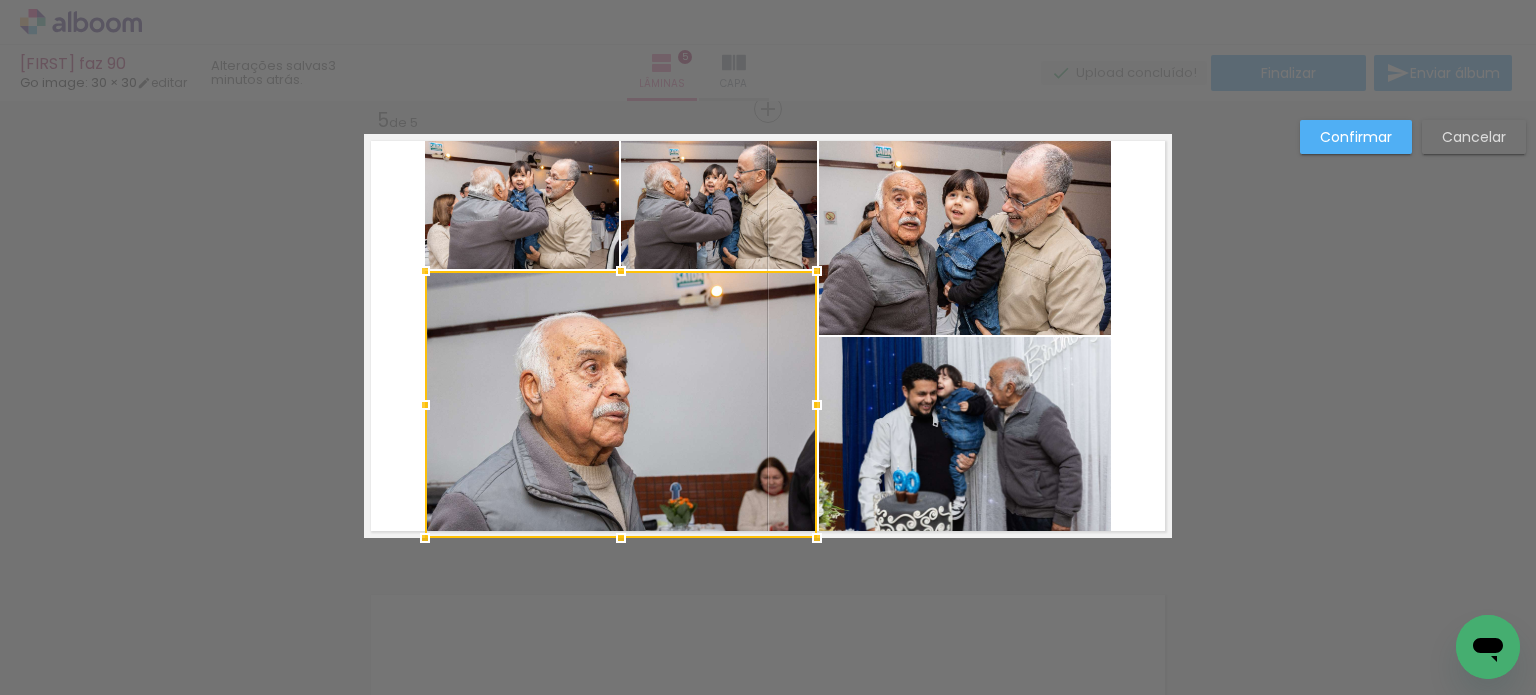 click at bounding box center (768, 336) 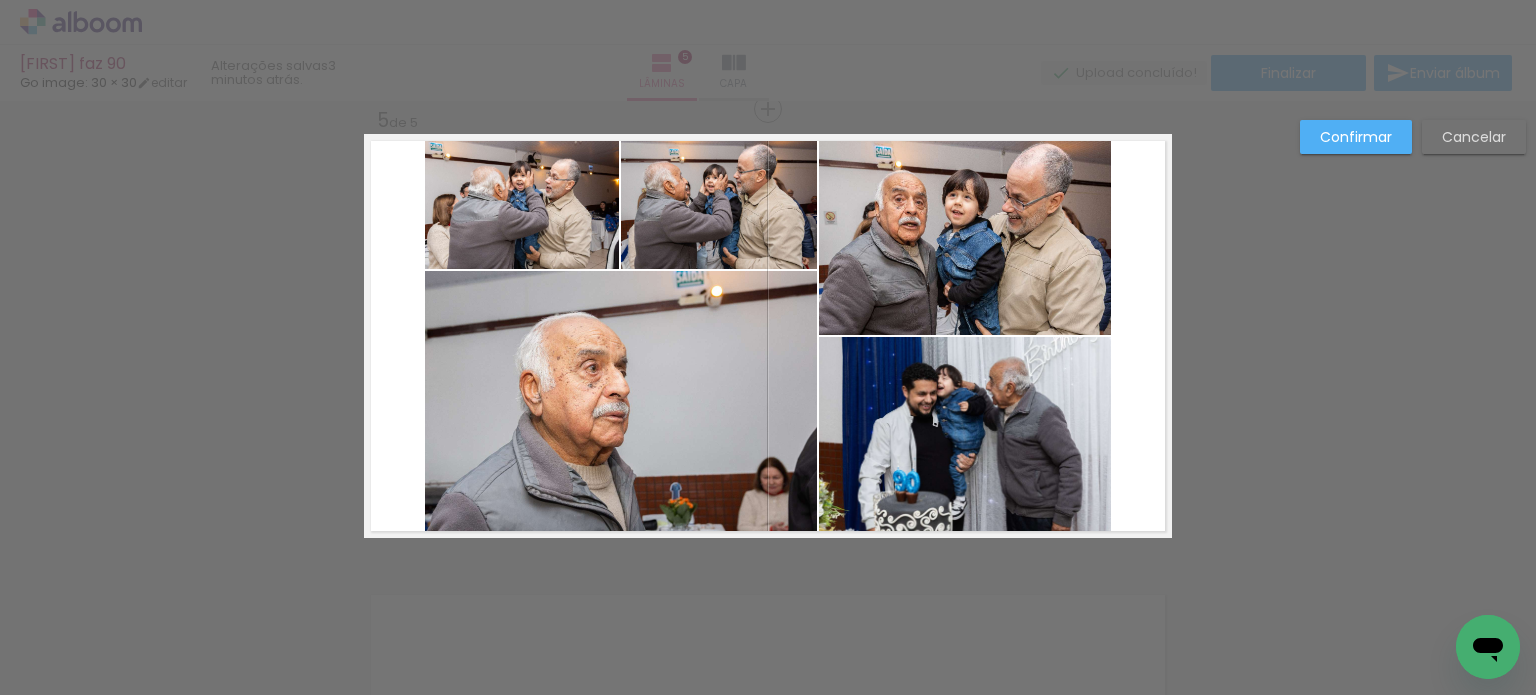 click at bounding box center (768, 336) 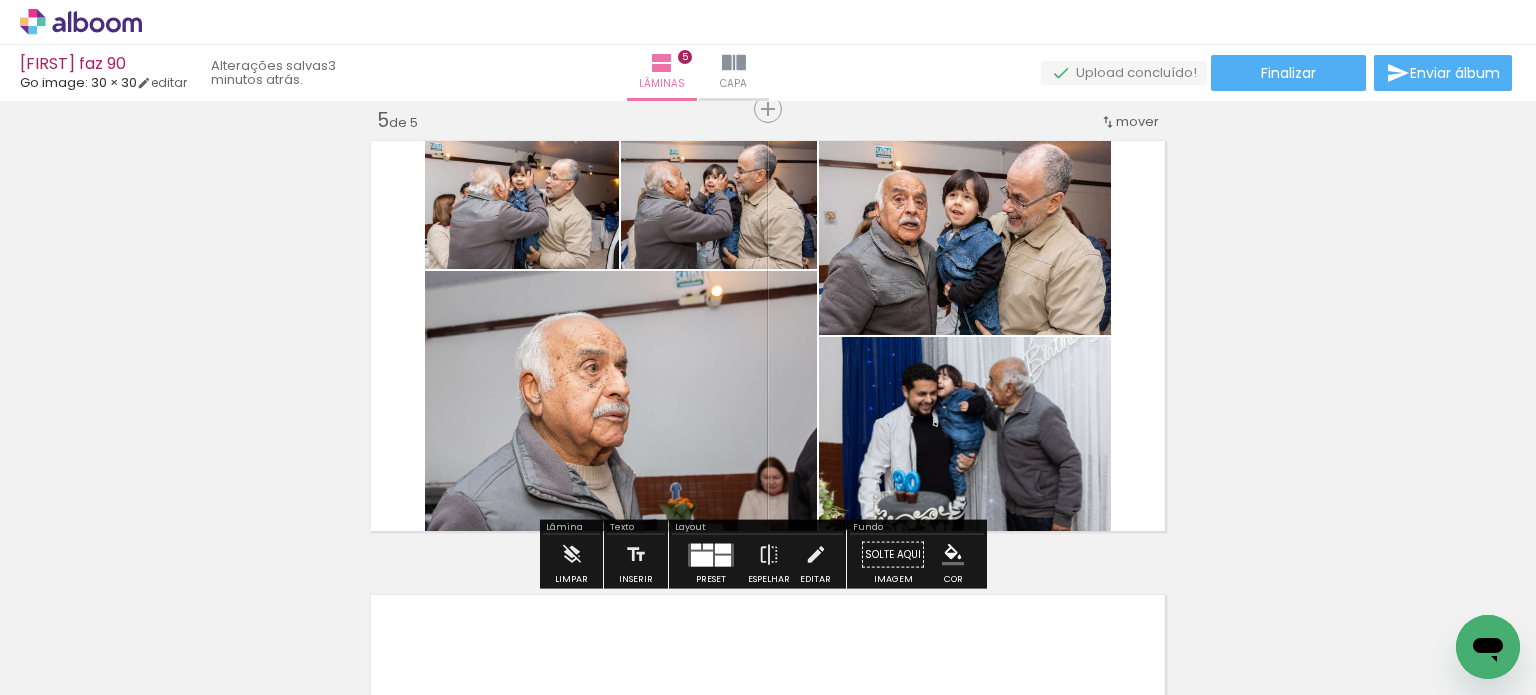 click 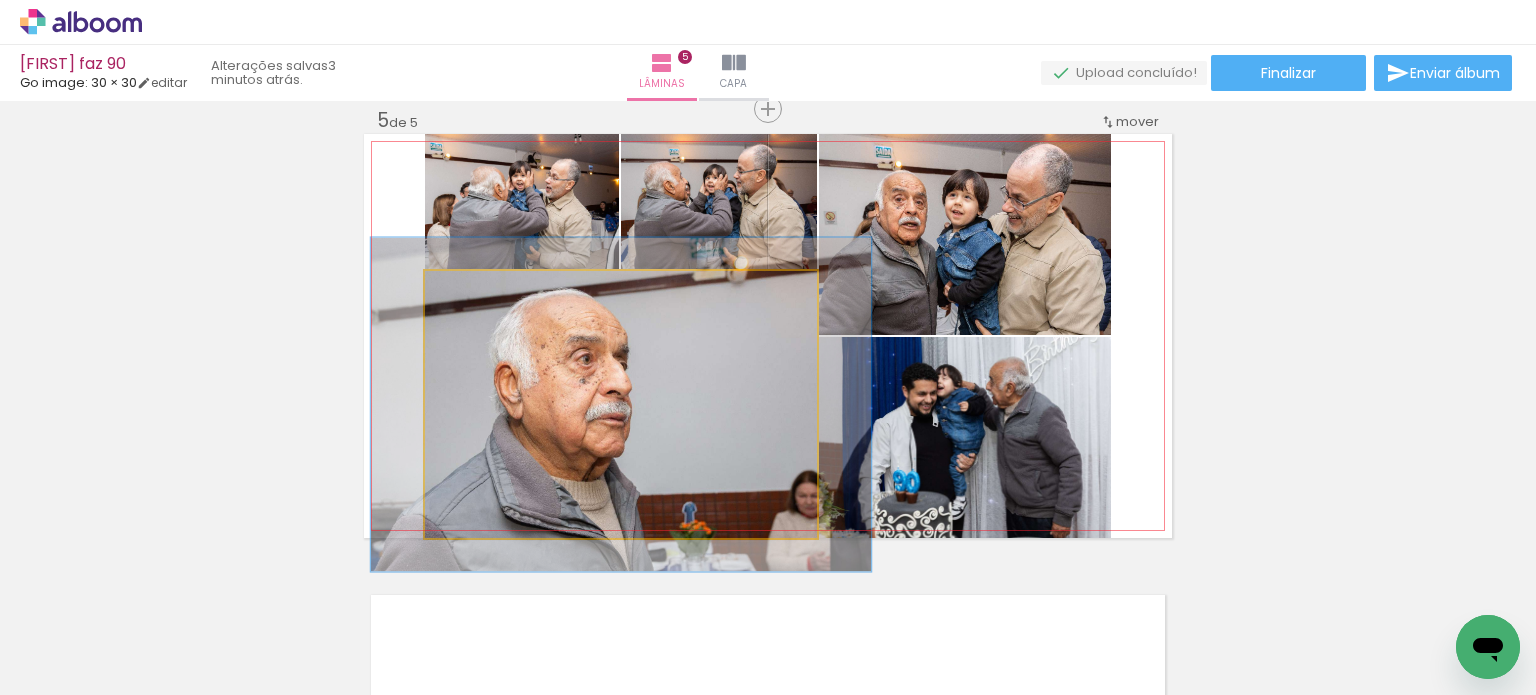 drag, startPoint x: 460, startPoint y: 295, endPoint x: 477, endPoint y: 295, distance: 17 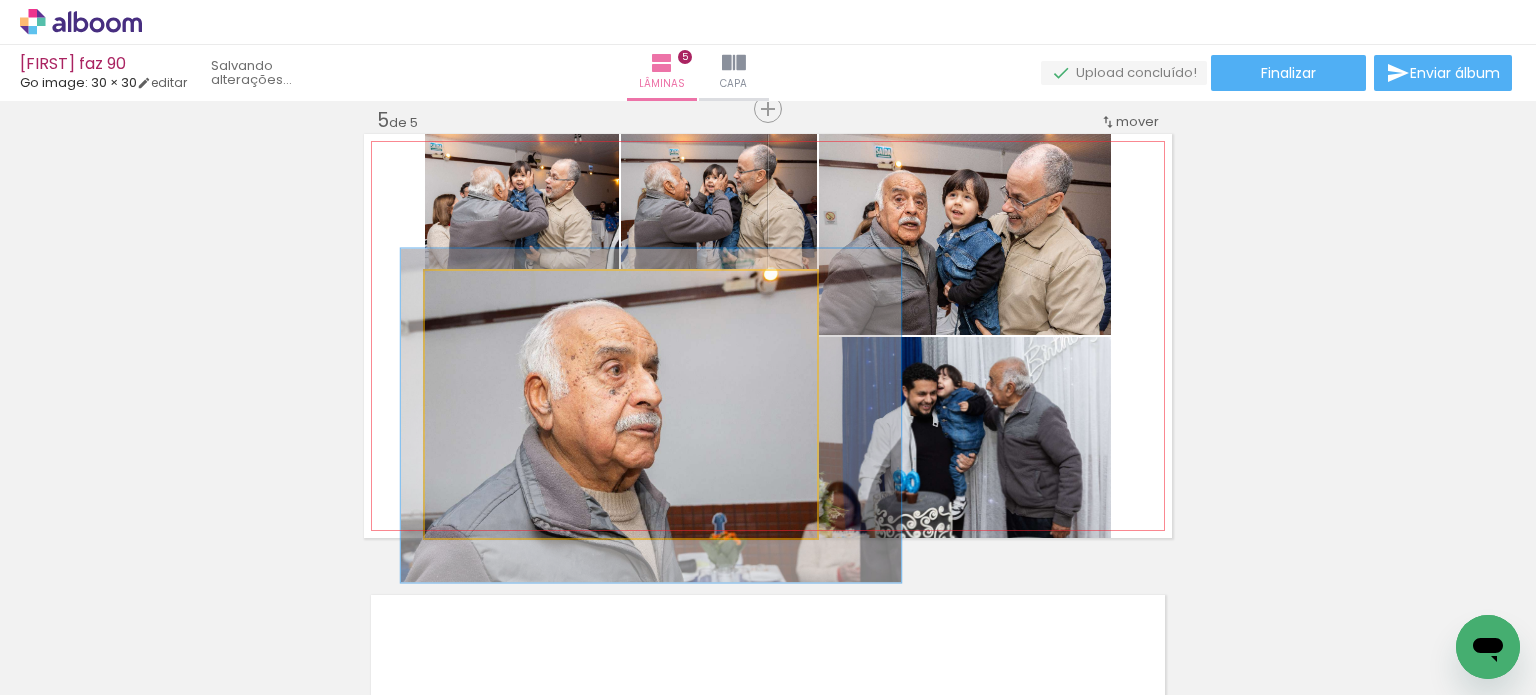 drag, startPoint x: 580, startPoint y: 379, endPoint x: 610, endPoint y: 390, distance: 31.95309 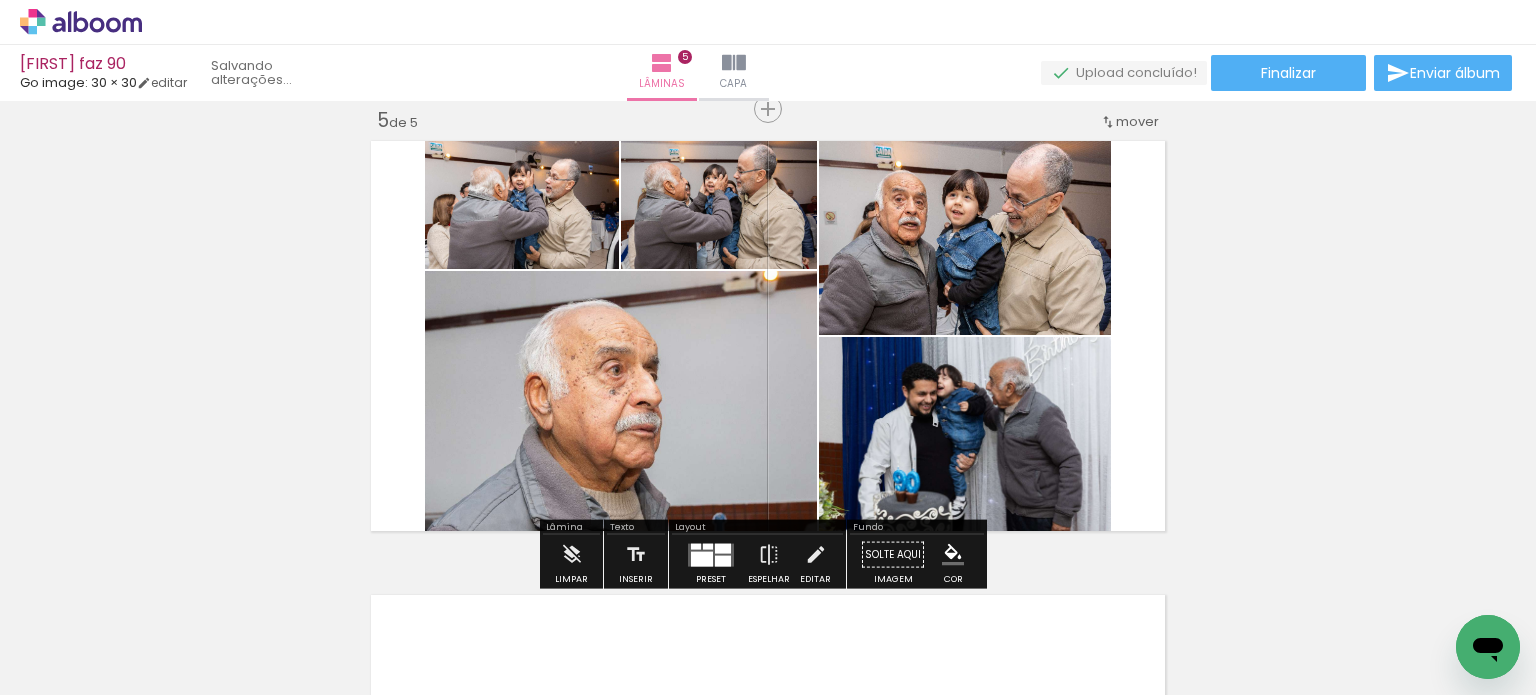 click on "Inserir lâmina 1  de 5  Inserir lâmina 2  de 5  Inserir lâmina 3  de 5  Inserir lâmina 4  de 5  Inserir lâmina 5  de 5" at bounding box center [768, -371] 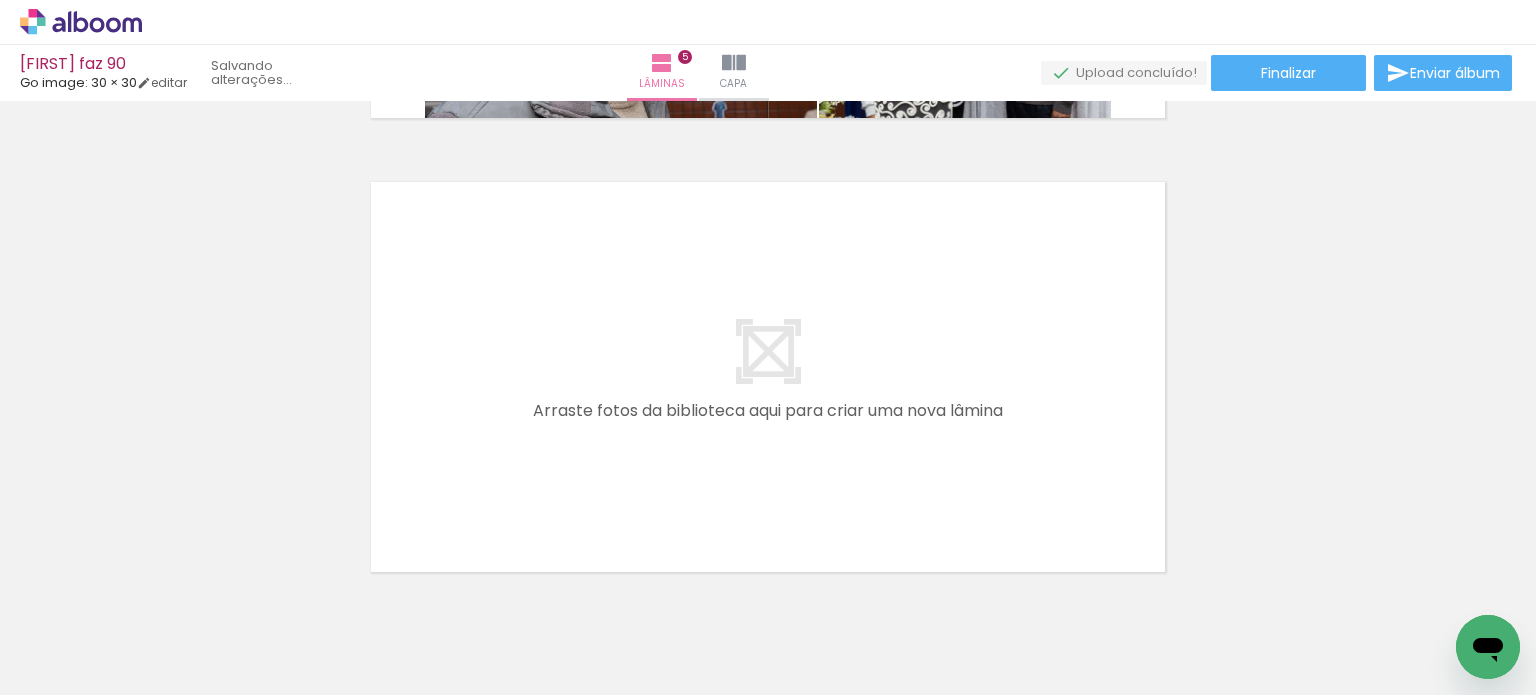scroll, scrollTop: 2332, scrollLeft: 0, axis: vertical 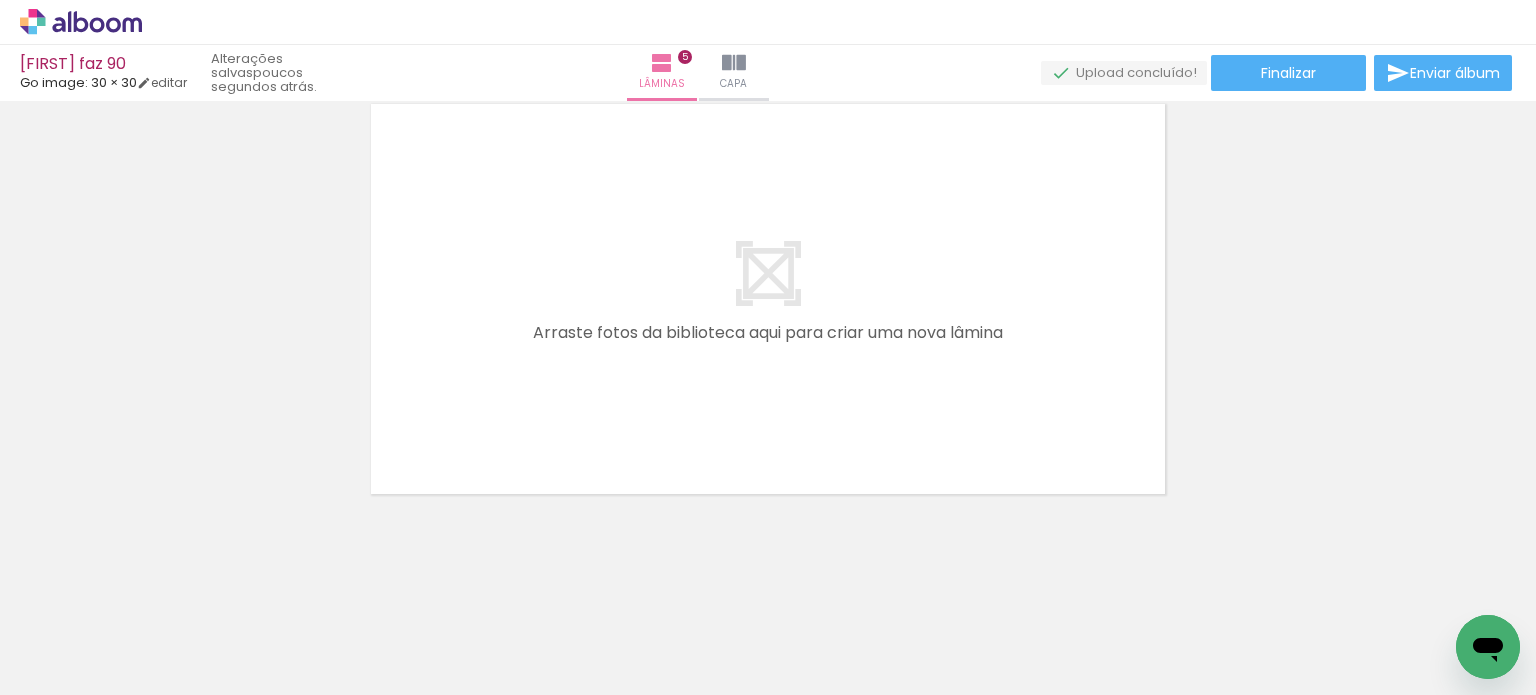 click at bounding box center (625, 628) 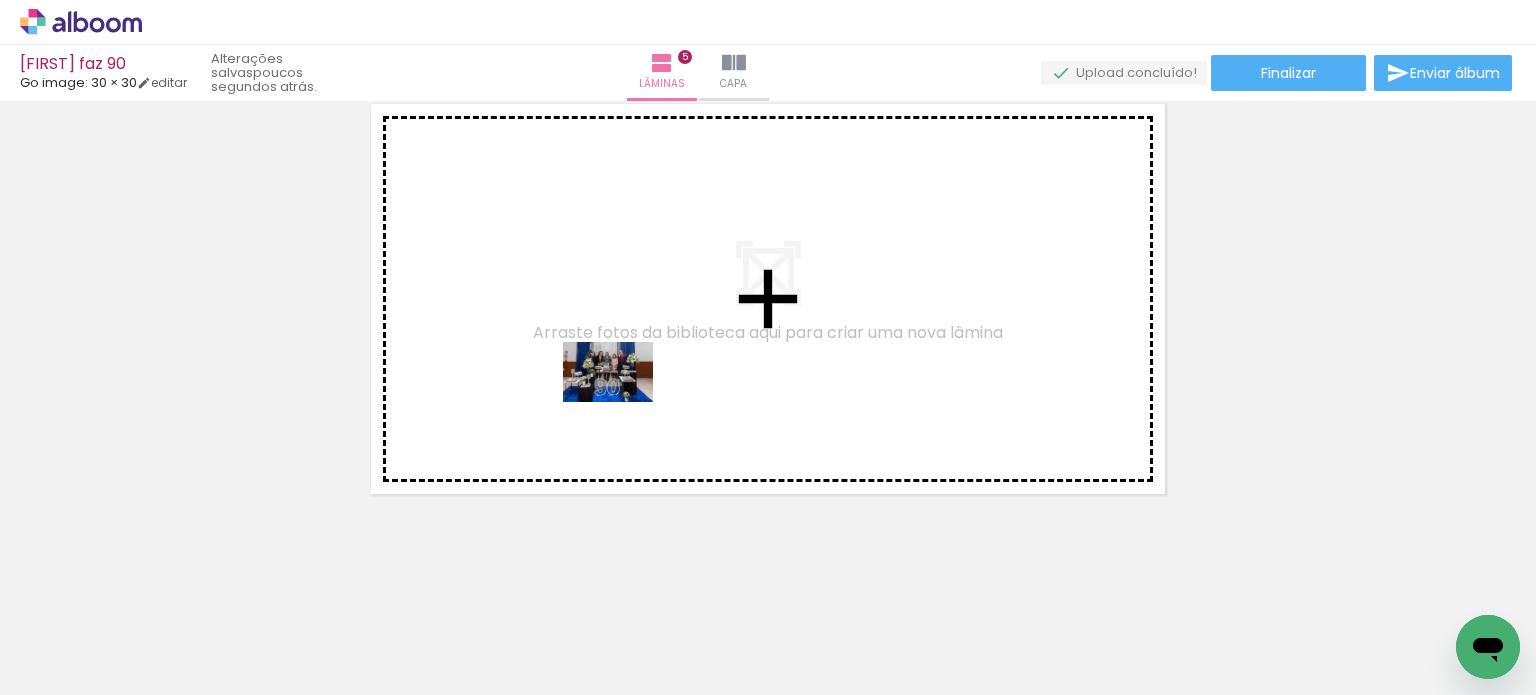 drag, startPoint x: 651, startPoint y: 632, endPoint x: 636, endPoint y: 440, distance: 192.58505 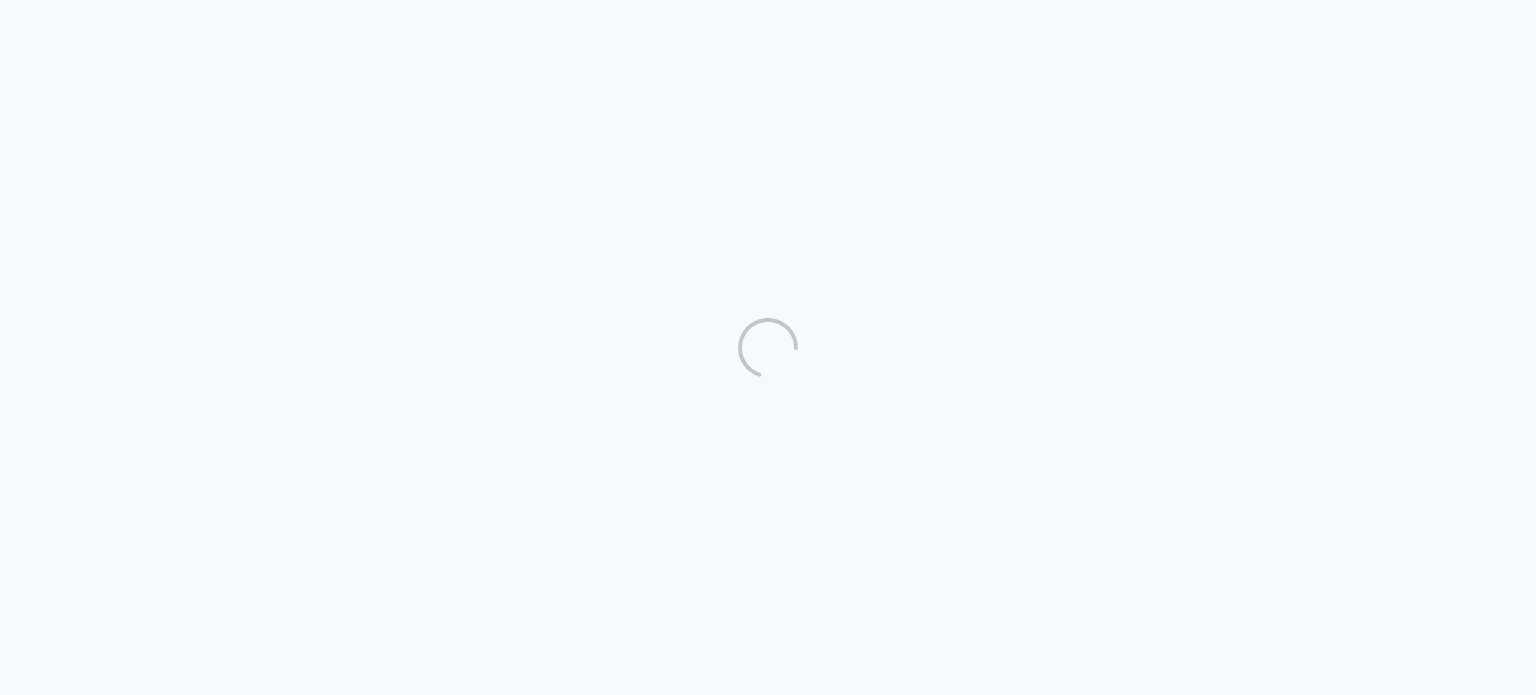scroll, scrollTop: 0, scrollLeft: 0, axis: both 